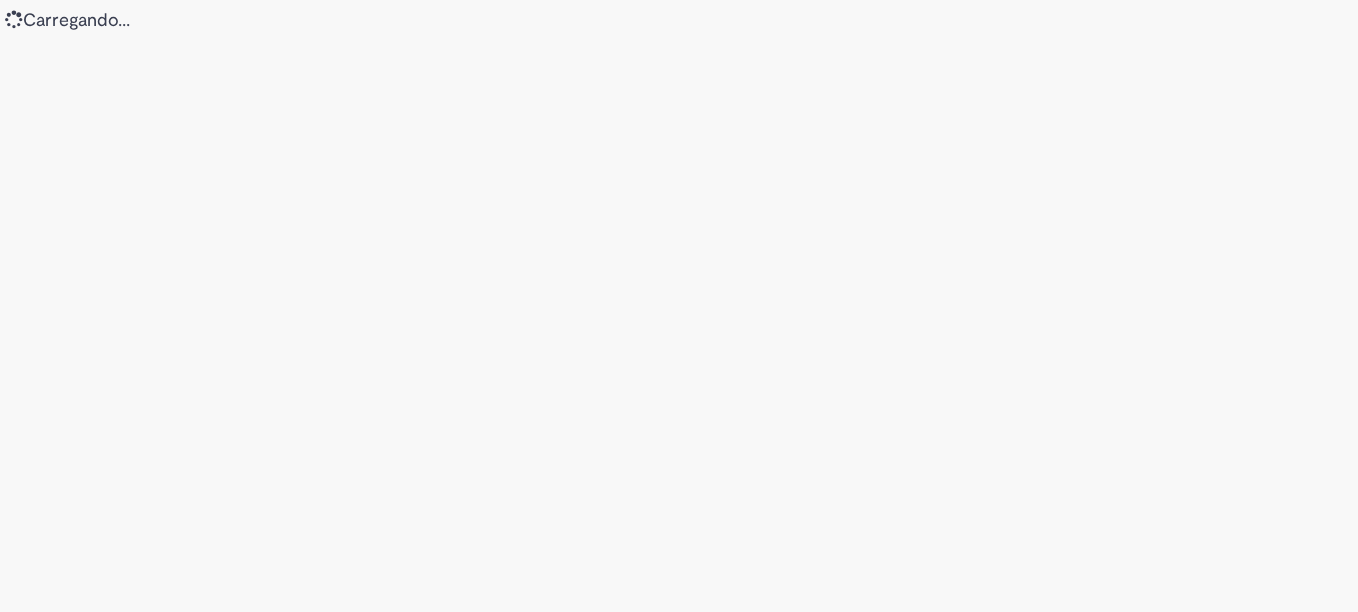 scroll, scrollTop: 0, scrollLeft: 0, axis: both 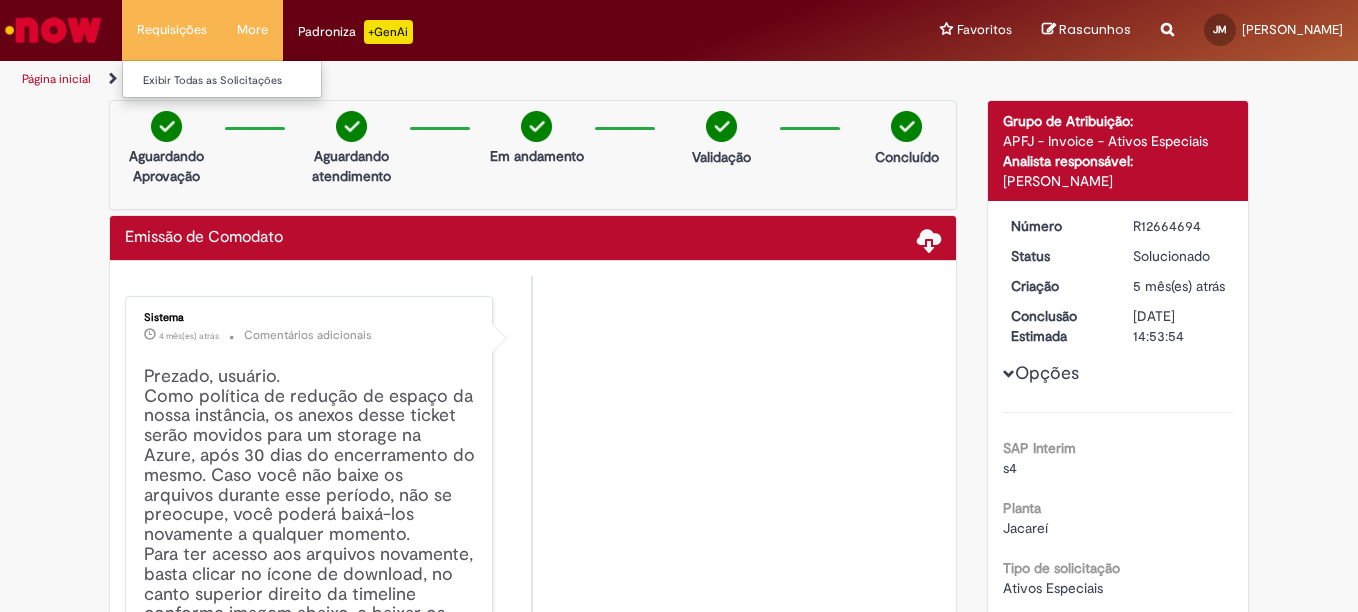 click on "Requisições
Exibir Todas as Solicitações" at bounding box center [172, 30] 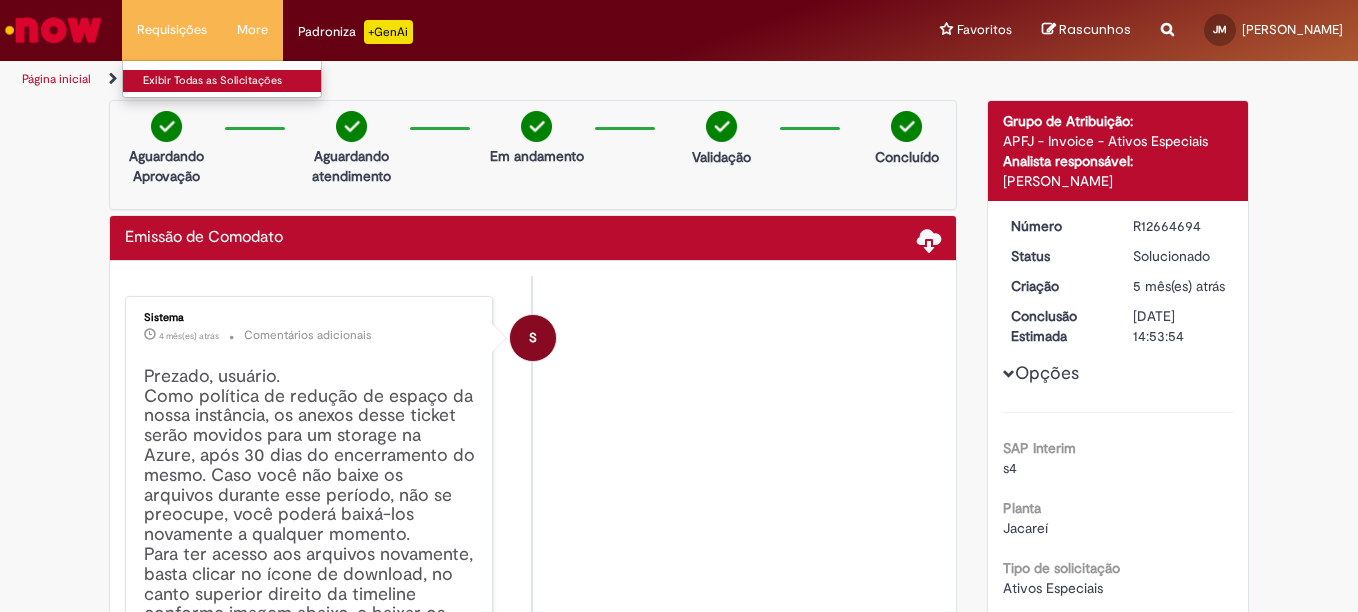 click on "Exibir Todas as Solicitações" at bounding box center [233, 81] 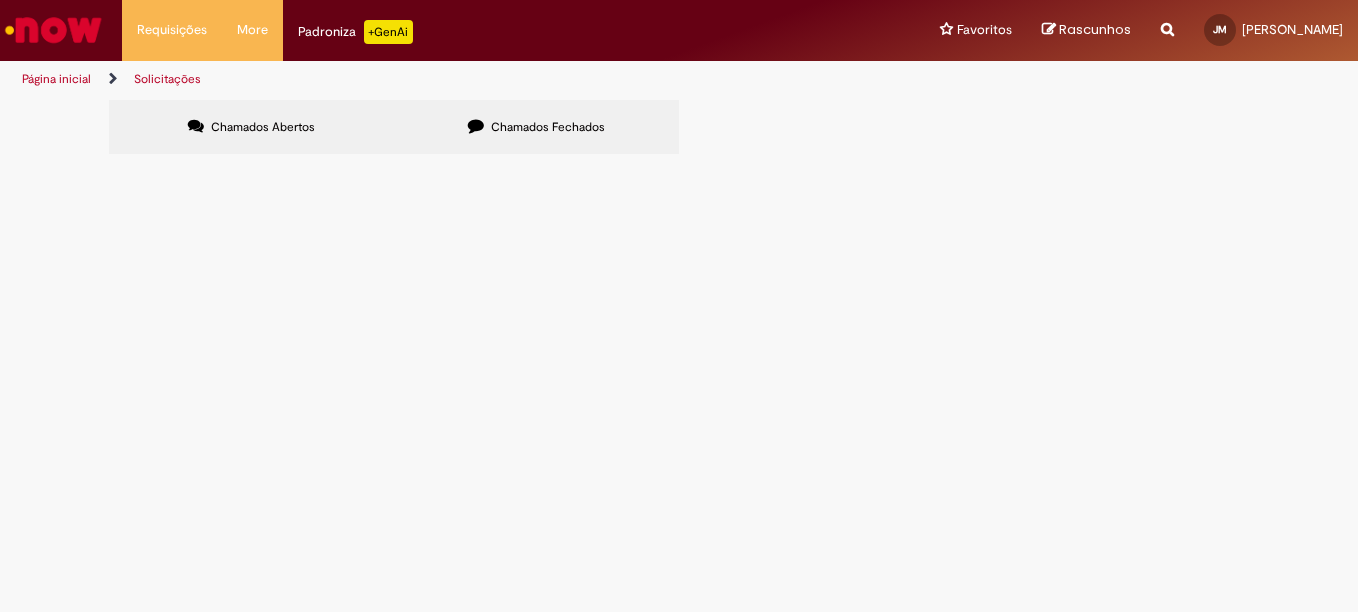 click on "Chamados Fechados" at bounding box center [548, 127] 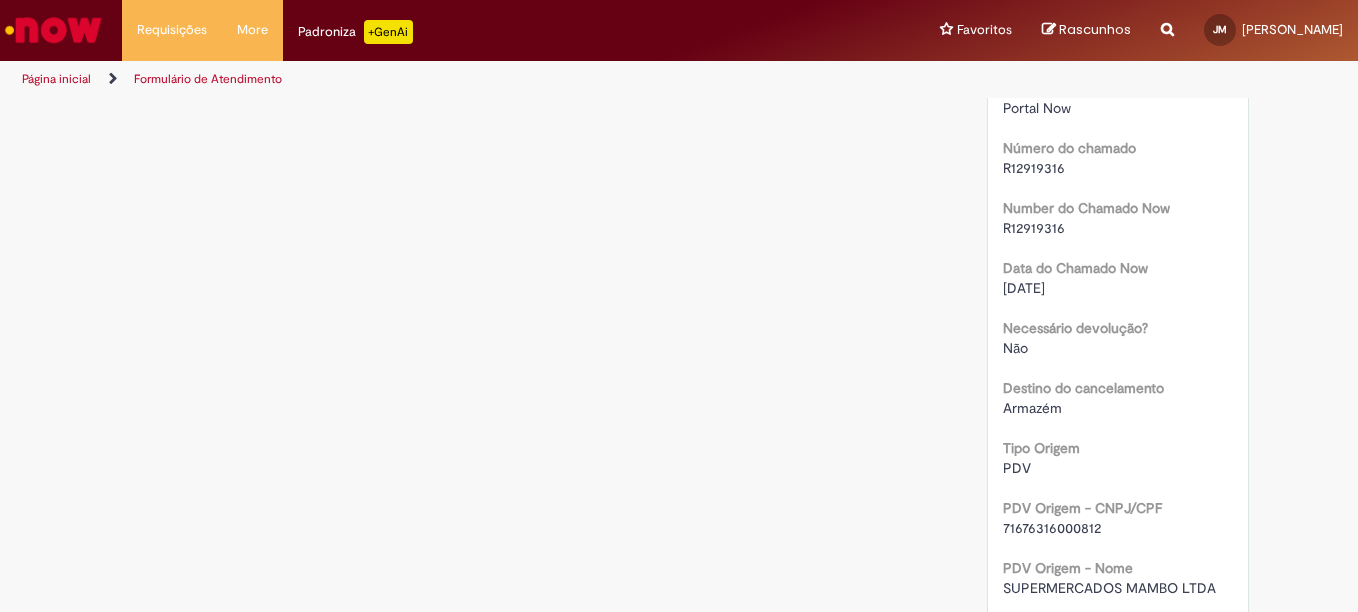 scroll, scrollTop: 600, scrollLeft: 0, axis: vertical 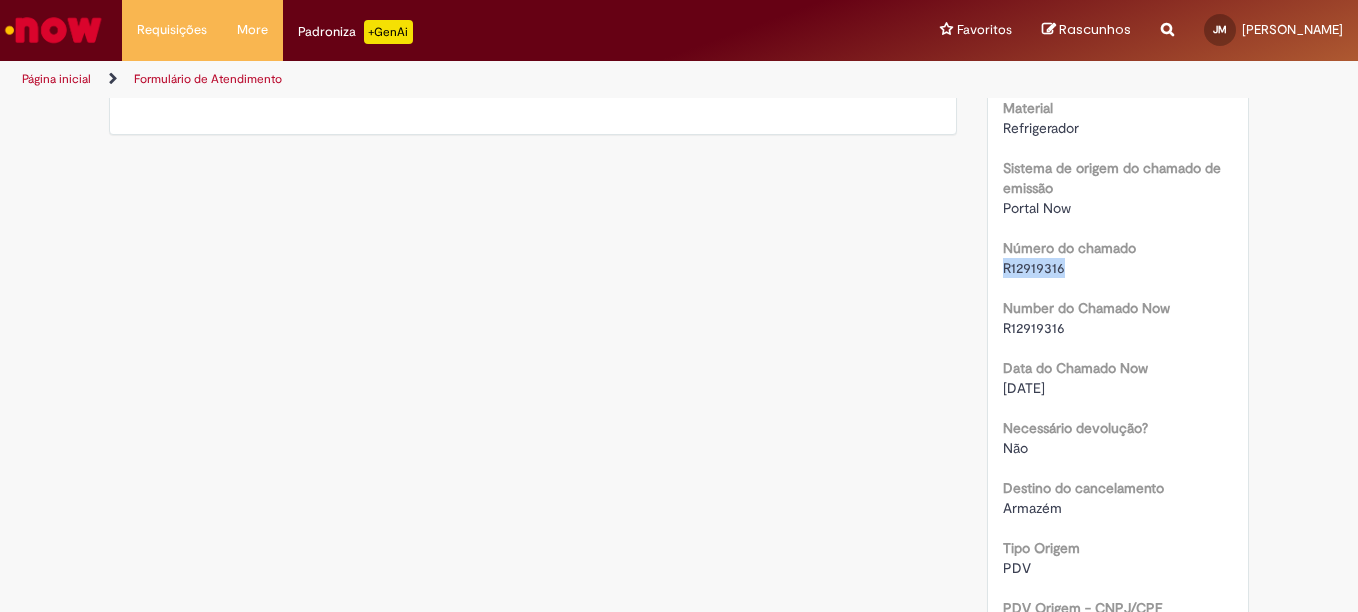drag, startPoint x: 1057, startPoint y: 292, endPoint x: 985, endPoint y: 285, distance: 72.33948 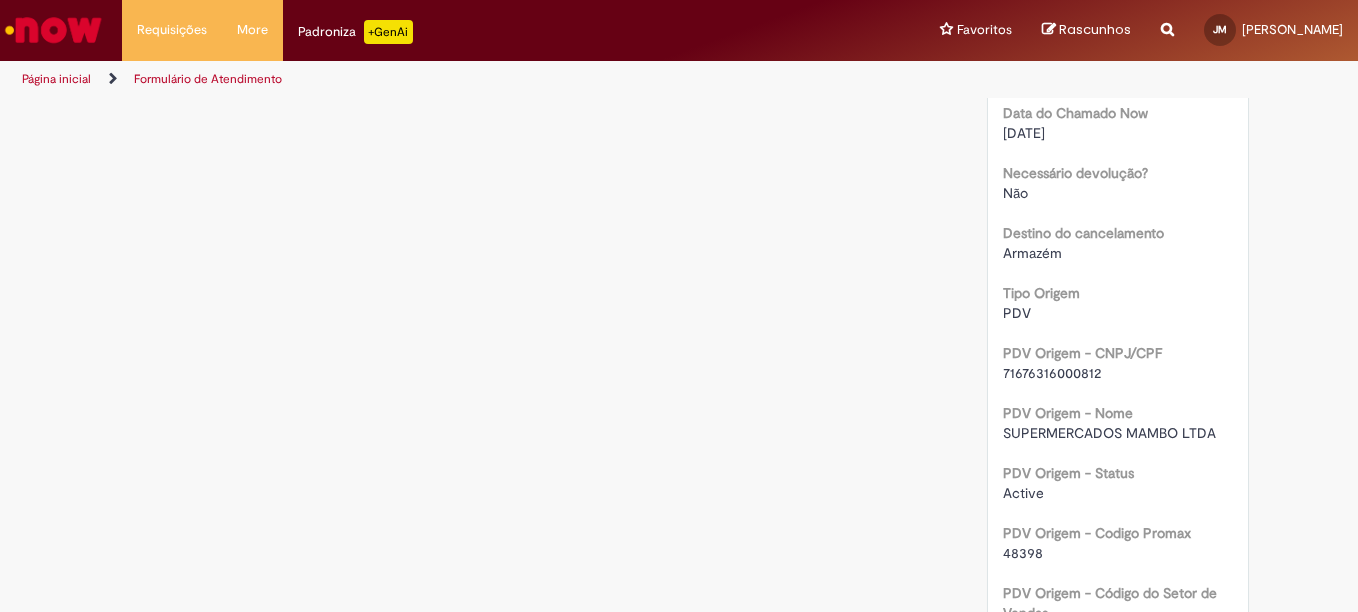 scroll, scrollTop: 600, scrollLeft: 0, axis: vertical 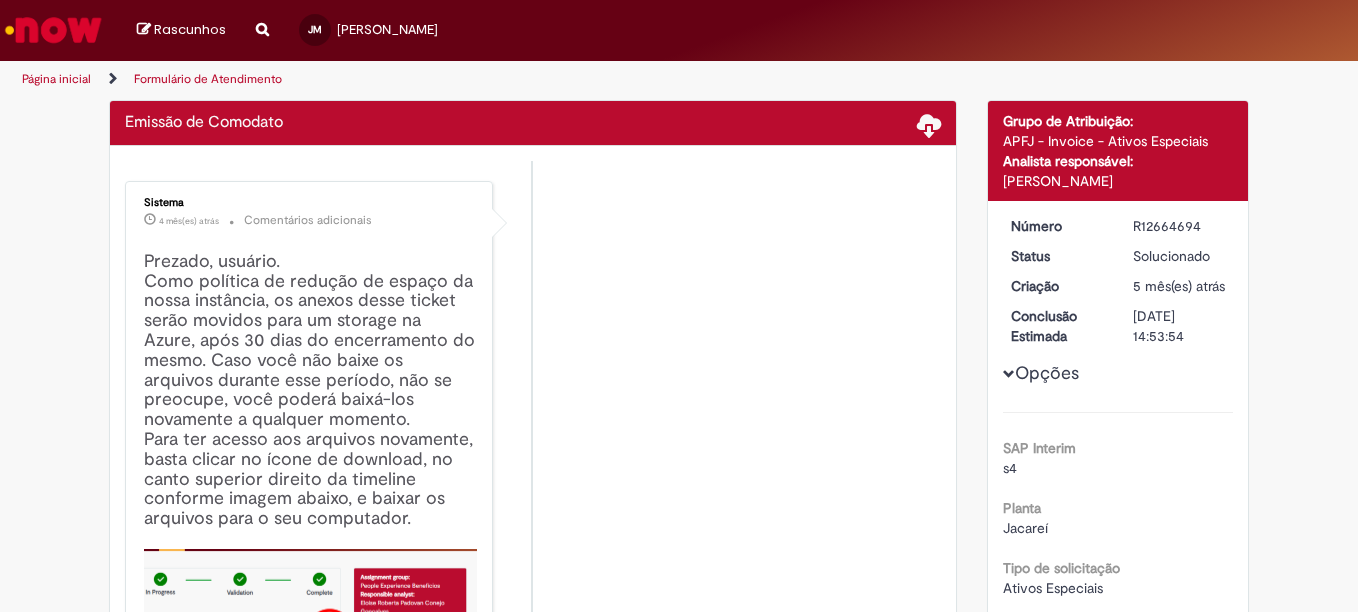 click on "Formulário de Atendimento" at bounding box center (208, 79) 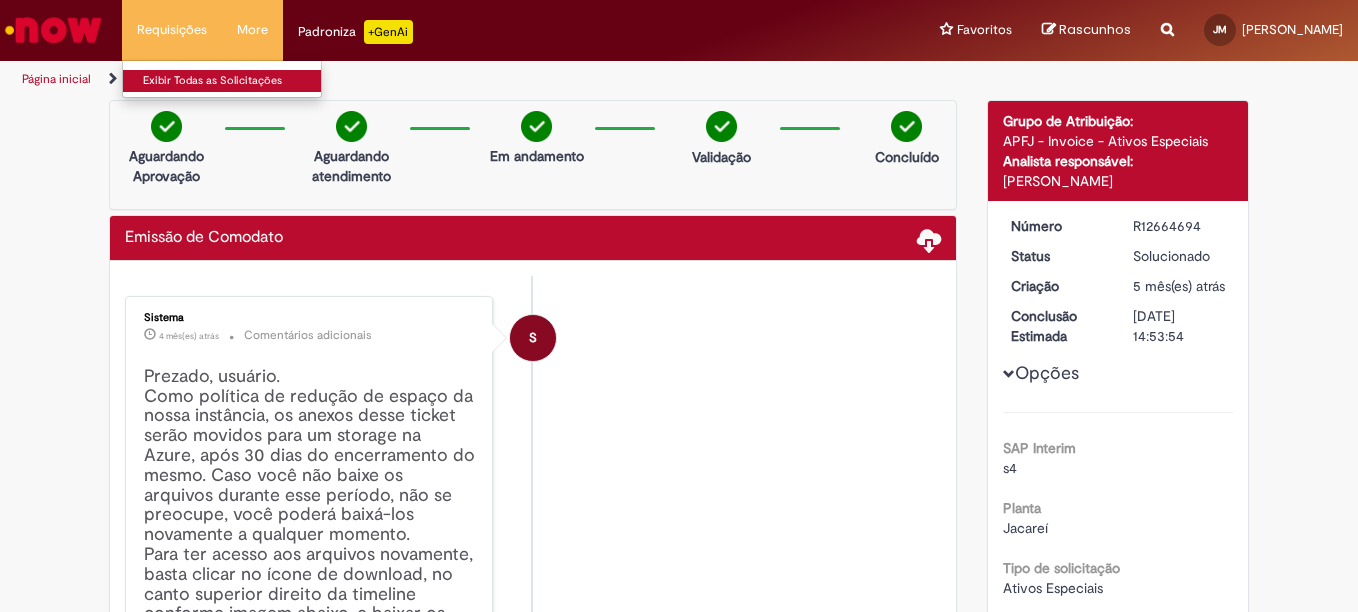 click on "Exibir Todas as Solicitações" at bounding box center [233, 81] 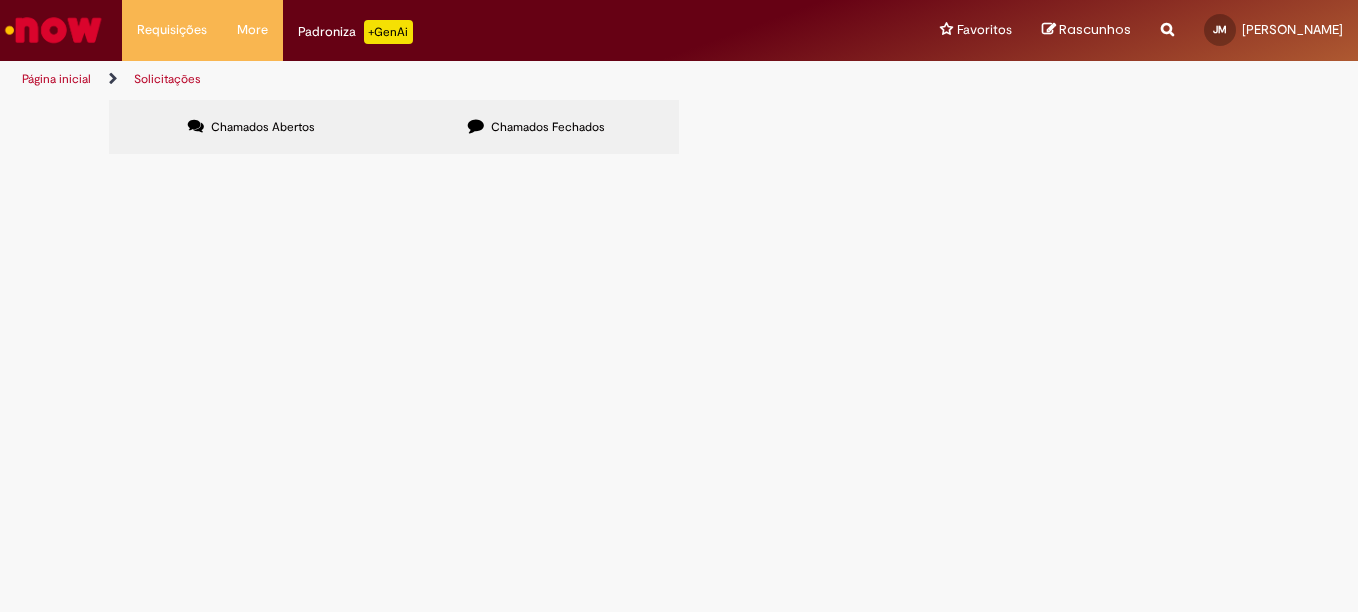 drag, startPoint x: 530, startPoint y: 123, endPoint x: 501, endPoint y: 150, distance: 39.623226 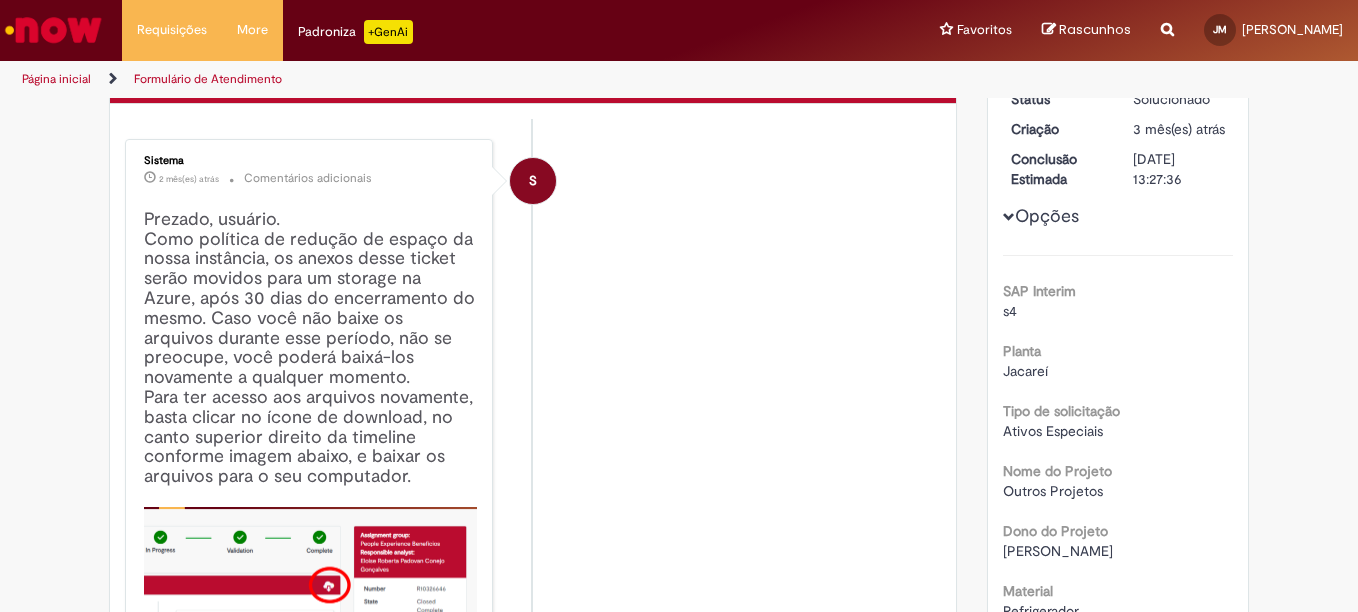 scroll, scrollTop: 0, scrollLeft: 0, axis: both 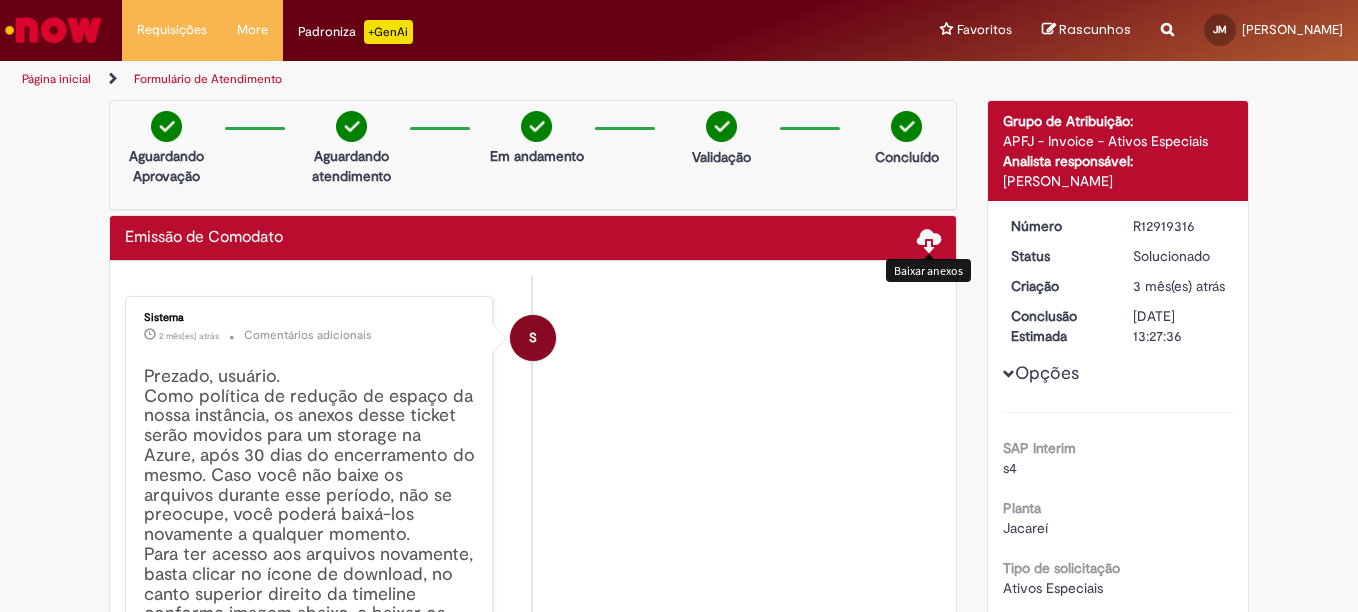 click at bounding box center (929, 239) 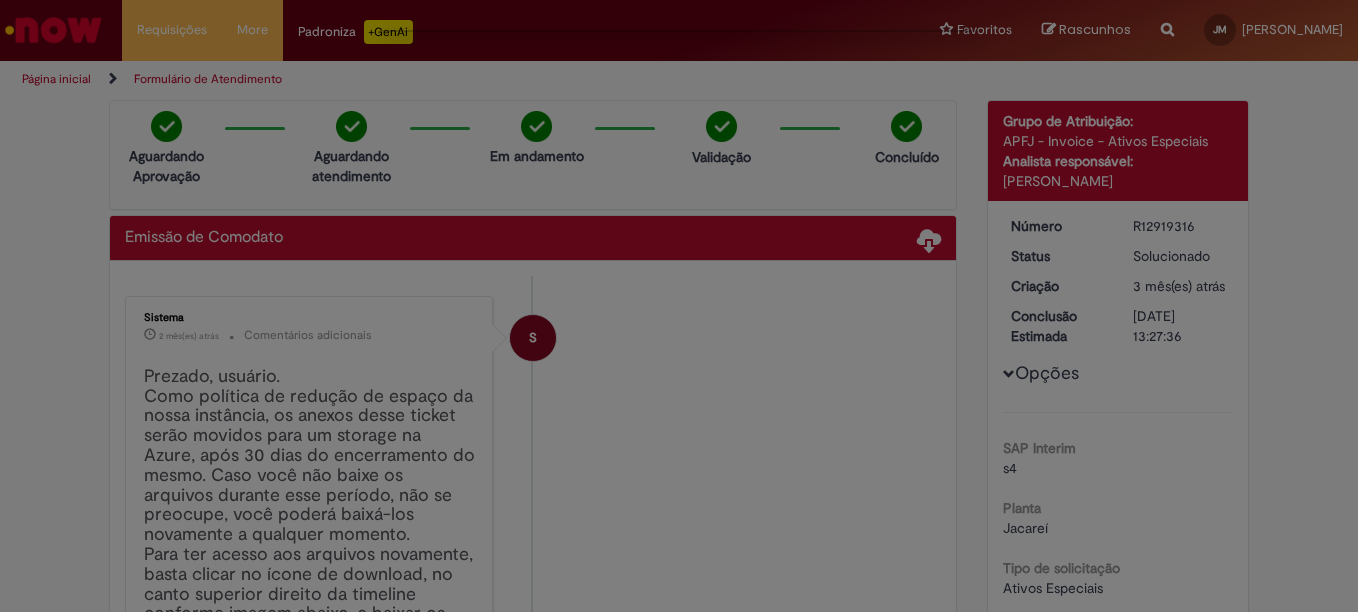 click at bounding box center [679, 306] 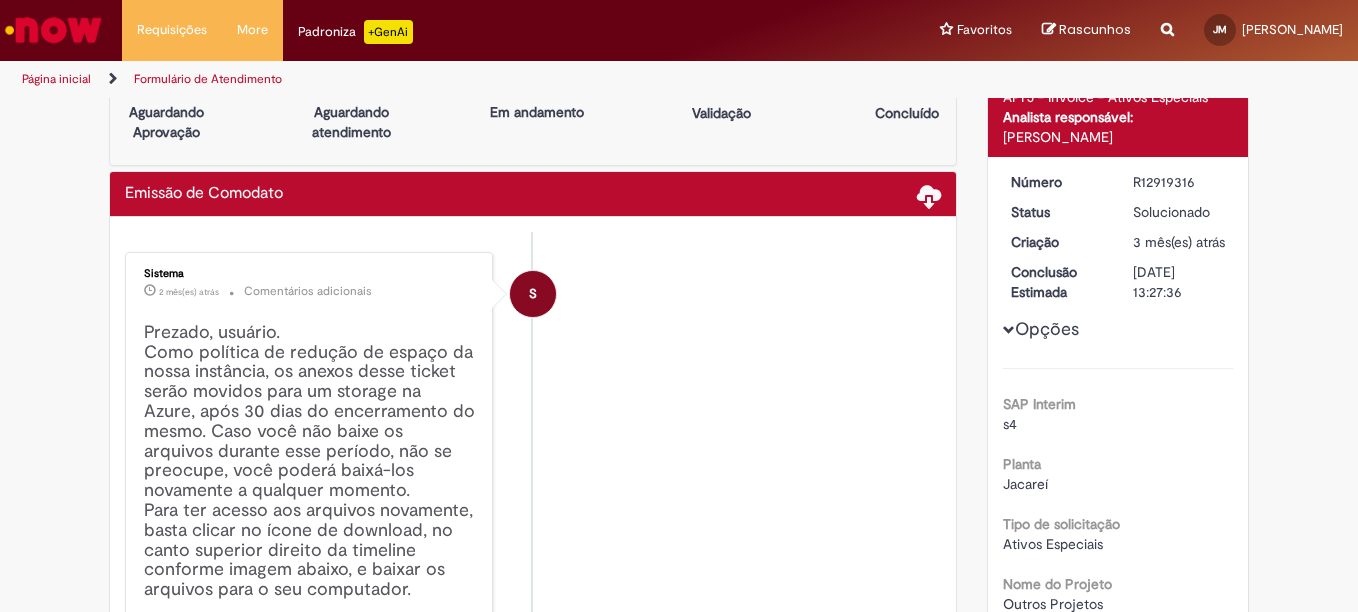 scroll, scrollTop: 0, scrollLeft: 0, axis: both 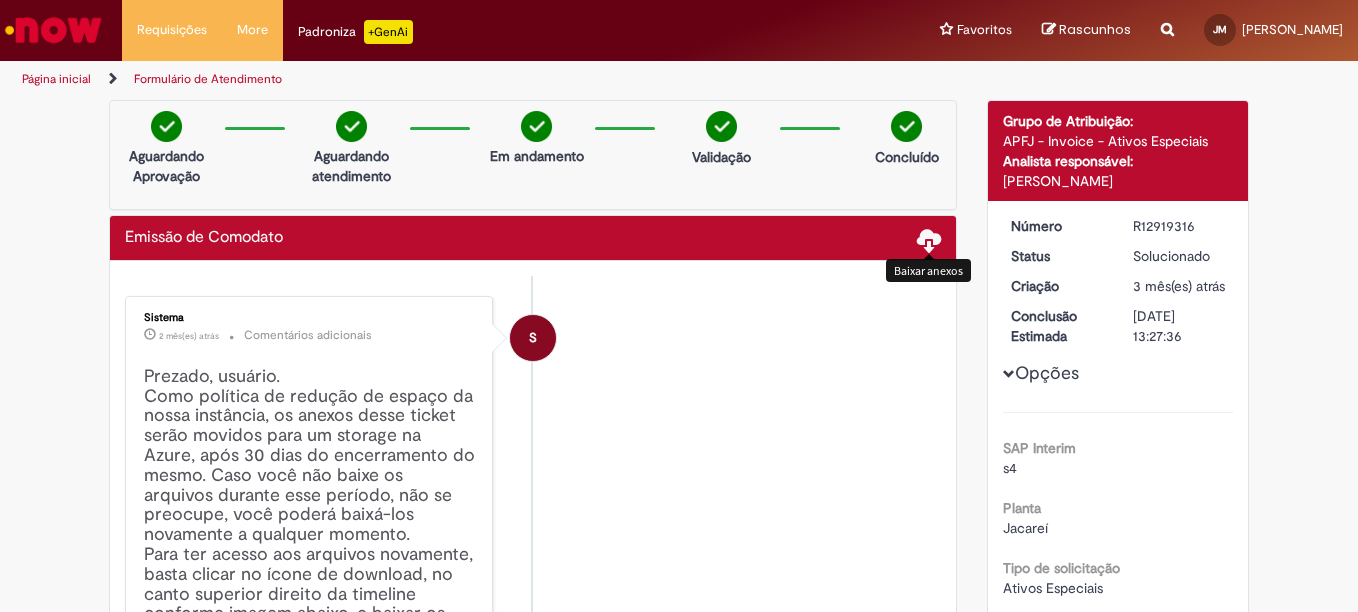 click at bounding box center (929, 239) 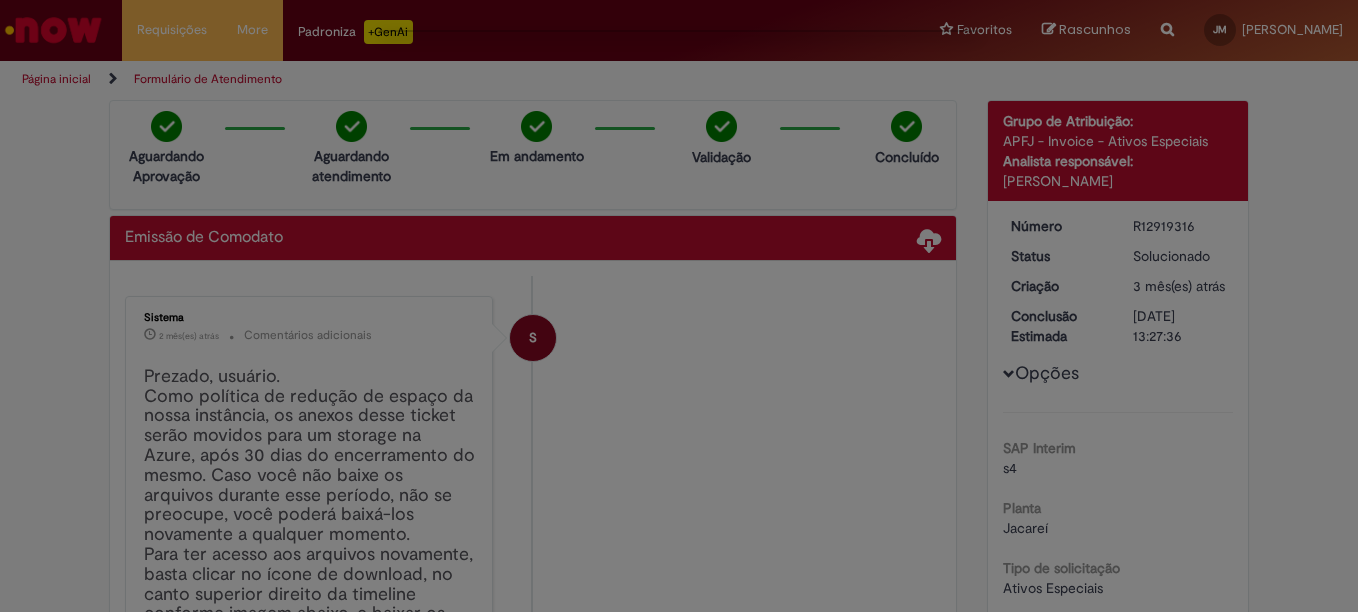 drag, startPoint x: 1353, startPoint y: 131, endPoint x: 1347, endPoint y: 162, distance: 31.575306 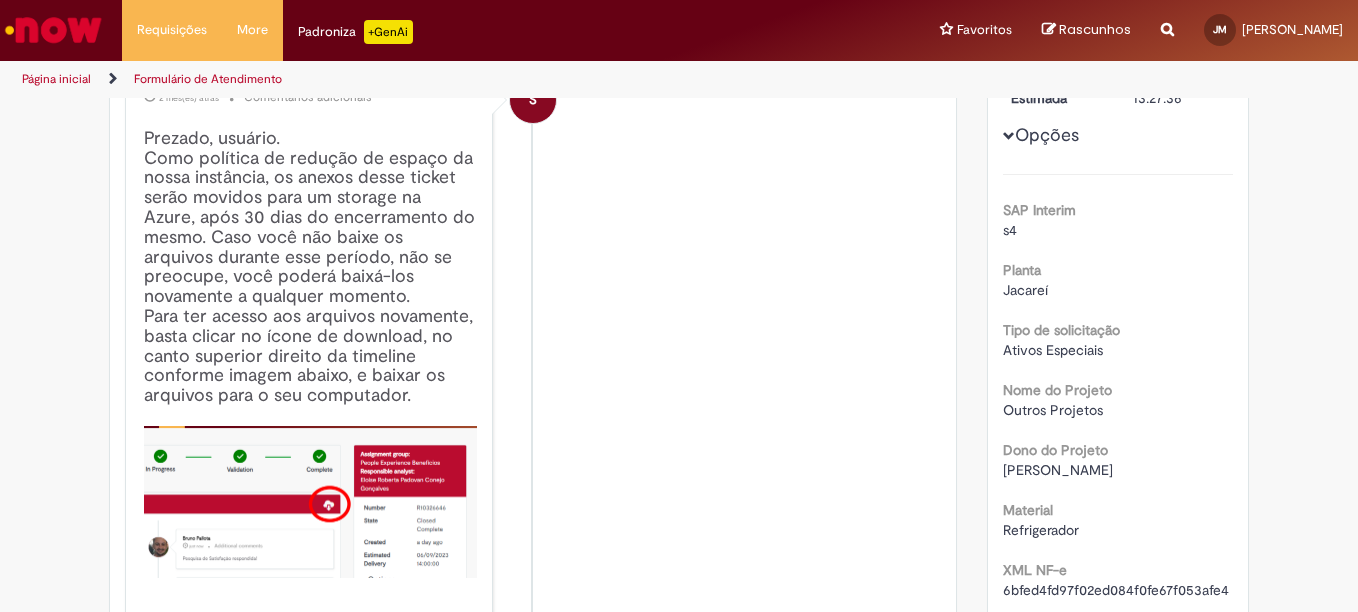 scroll, scrollTop: 600, scrollLeft: 0, axis: vertical 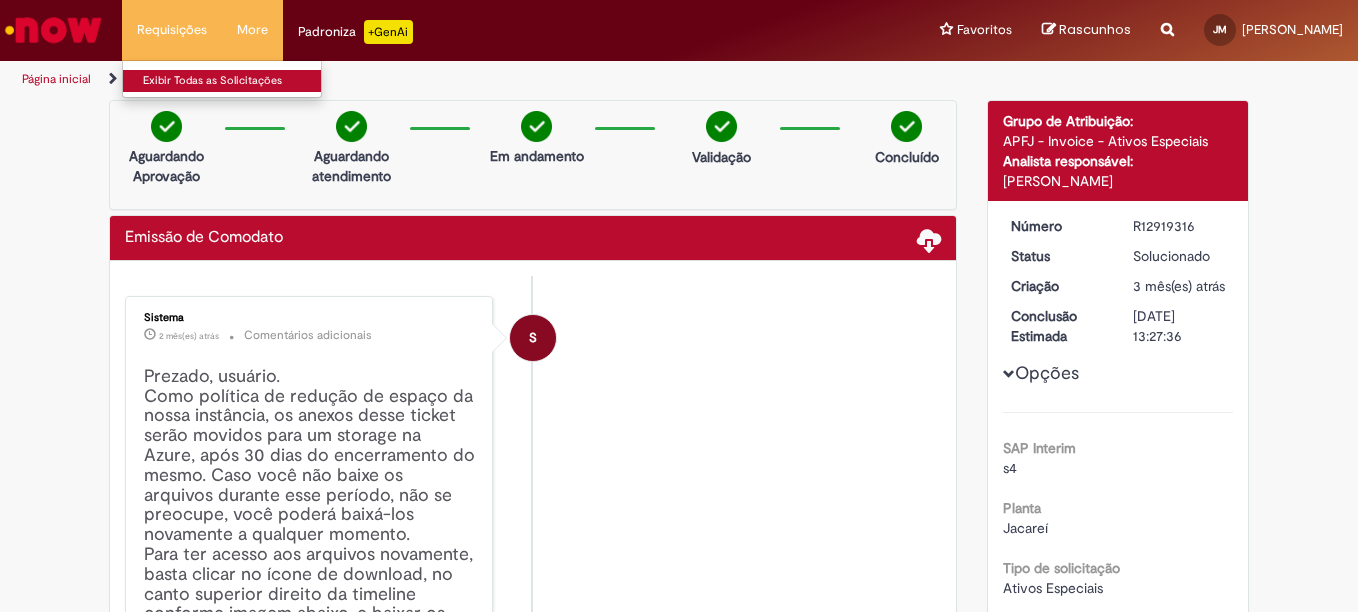 click on "Exibir Todas as Solicitações" at bounding box center [233, 81] 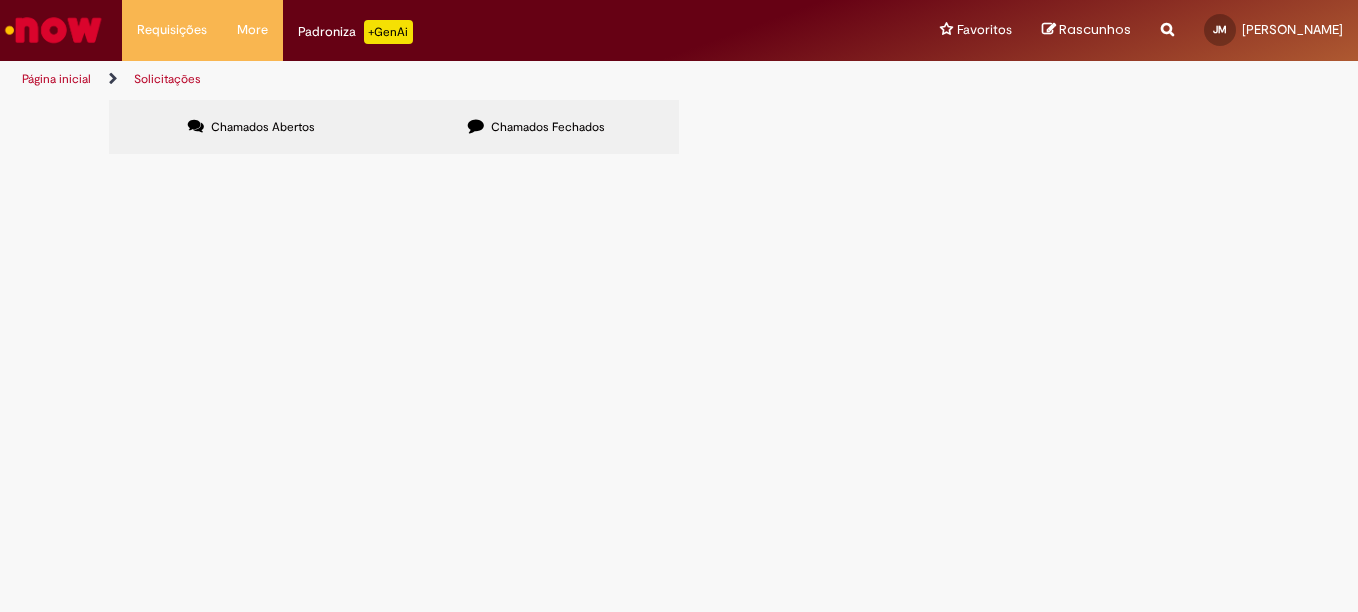 click on "Chamados Fechados" at bounding box center (548, 127) 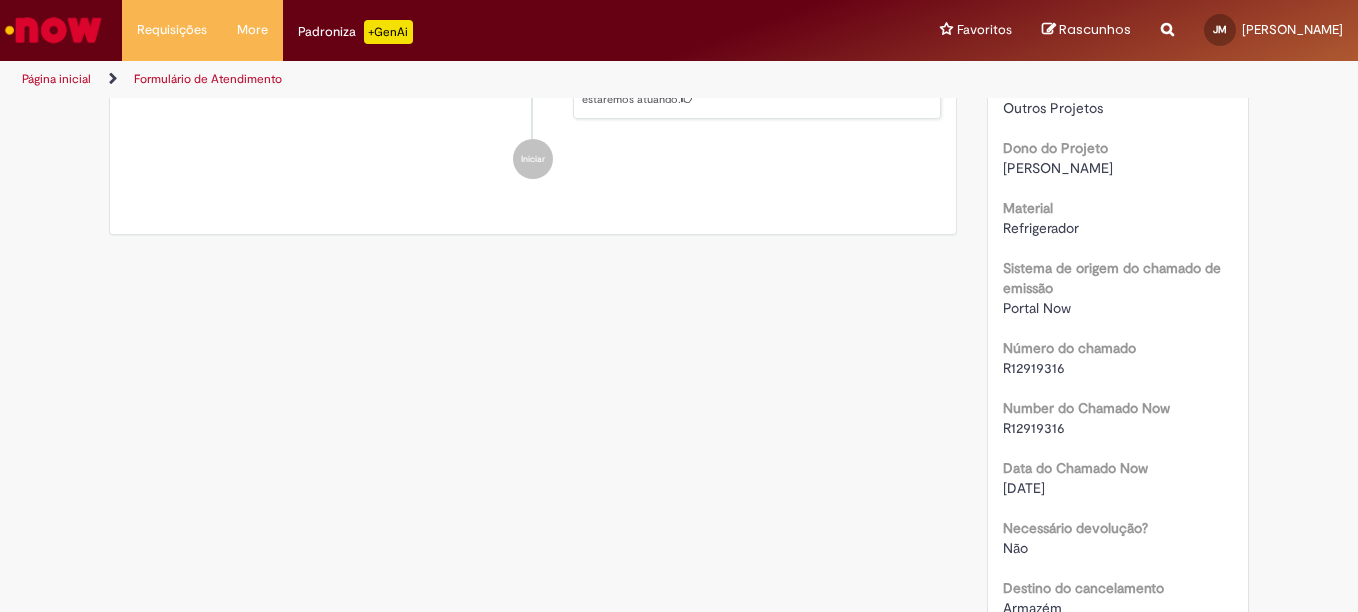 scroll, scrollTop: 0, scrollLeft: 0, axis: both 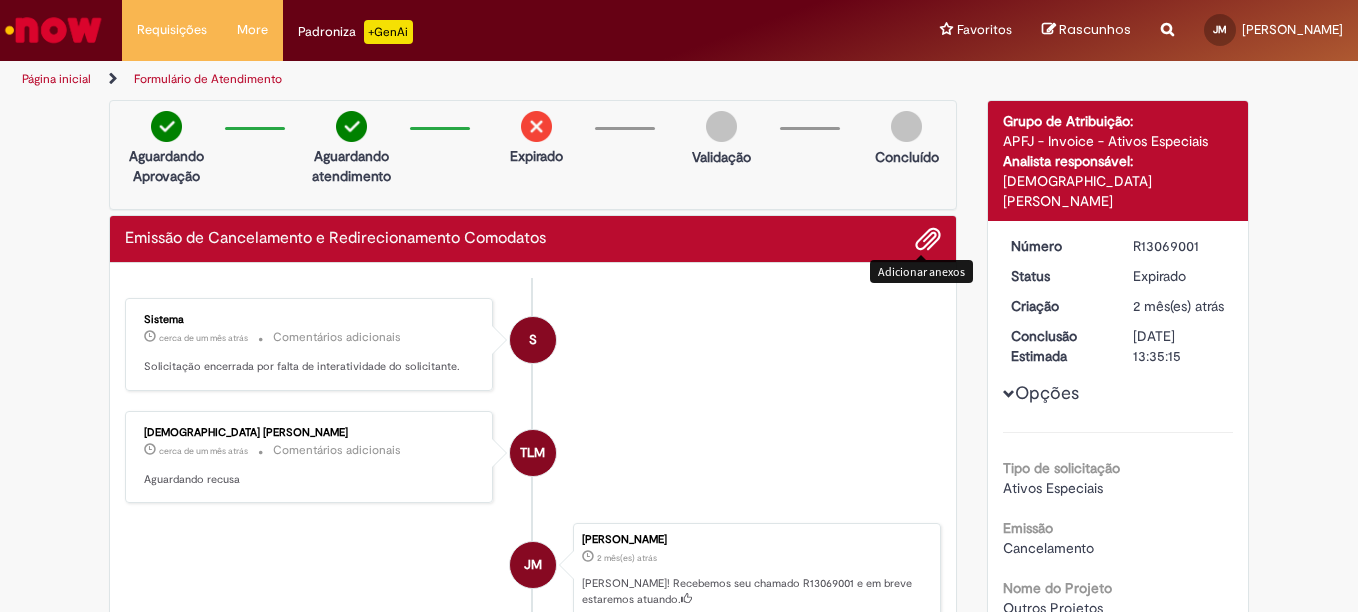 click at bounding box center (928, 240) 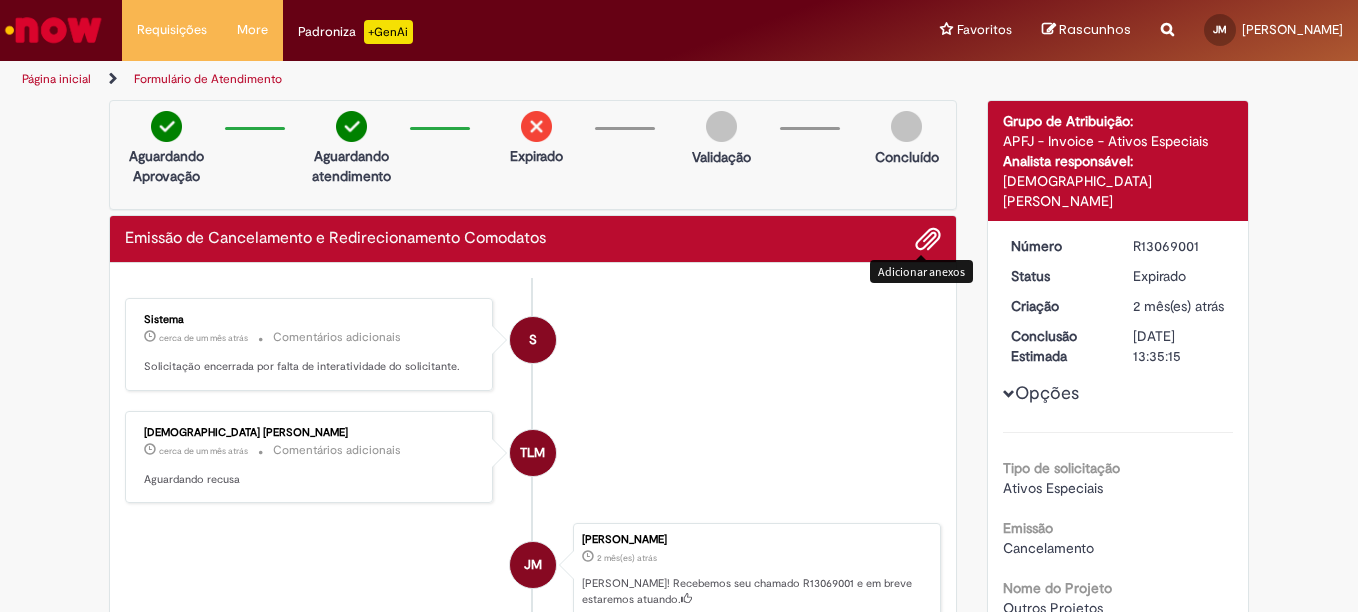 click on "S
Sistema
cerca de um mês atrás cerca de um mês atrás     Comentários adicionais
Solicitação encerrada por falta de interatividade do solicitante.
TLM
Thais Luppe Marias Santos
cerca de um mês atrás cerca de um mês atrás     Comentários adicionais
Aguardando recusa
JM
JOSE MATHEUS" at bounding box center [533, 488] 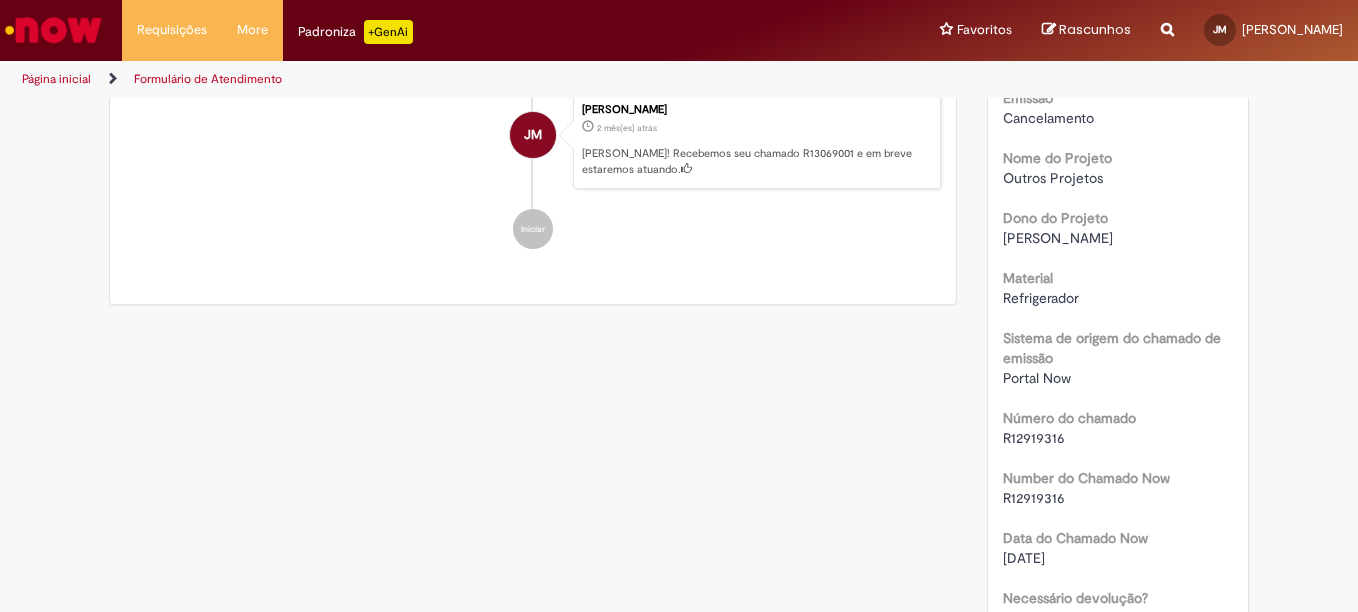 scroll, scrollTop: 500, scrollLeft: 0, axis: vertical 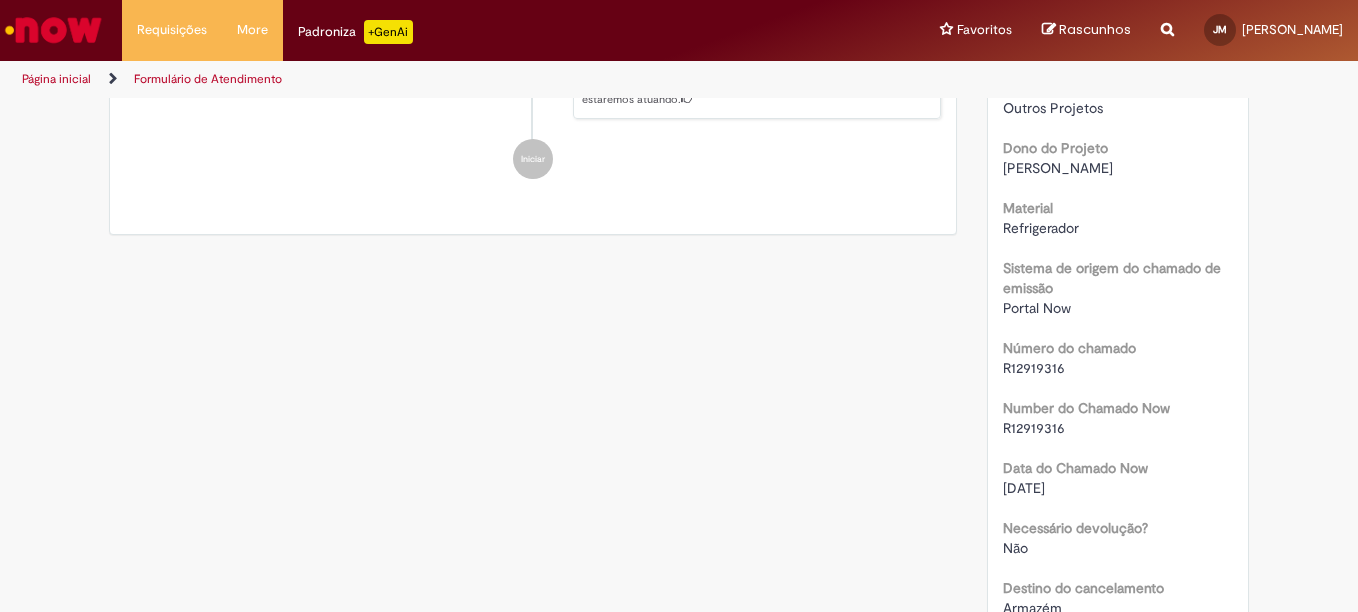 click on "Formulário de Atendimento" at bounding box center (208, 79) 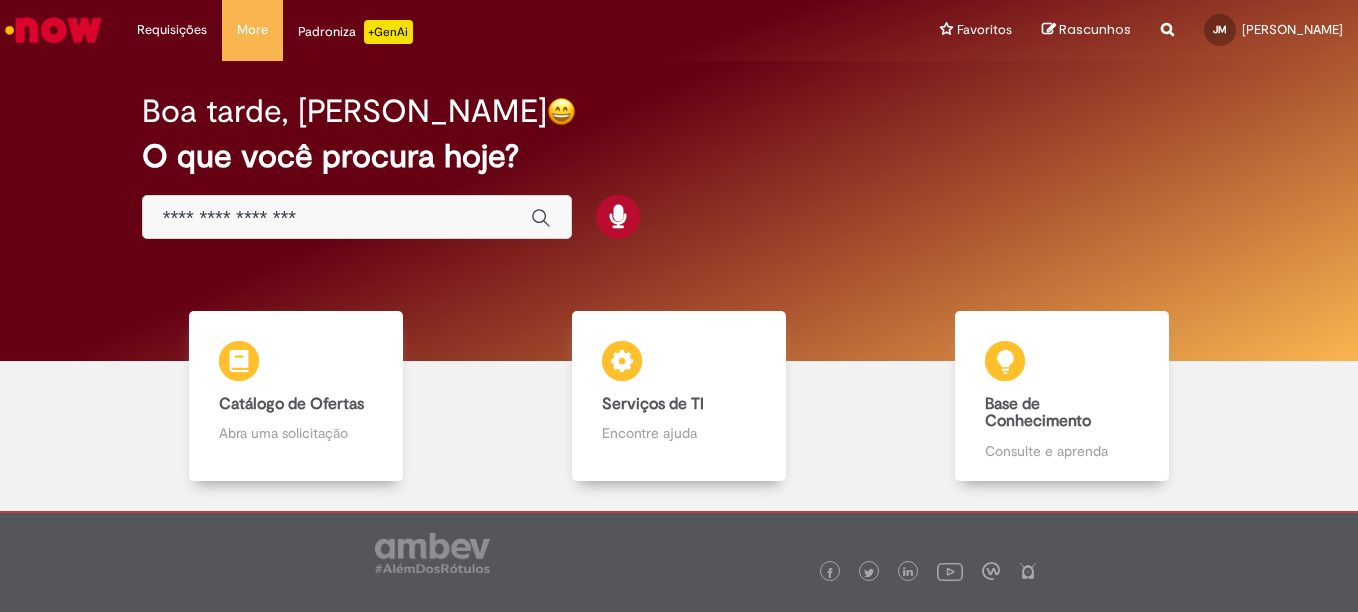 scroll, scrollTop: 0, scrollLeft: 0, axis: both 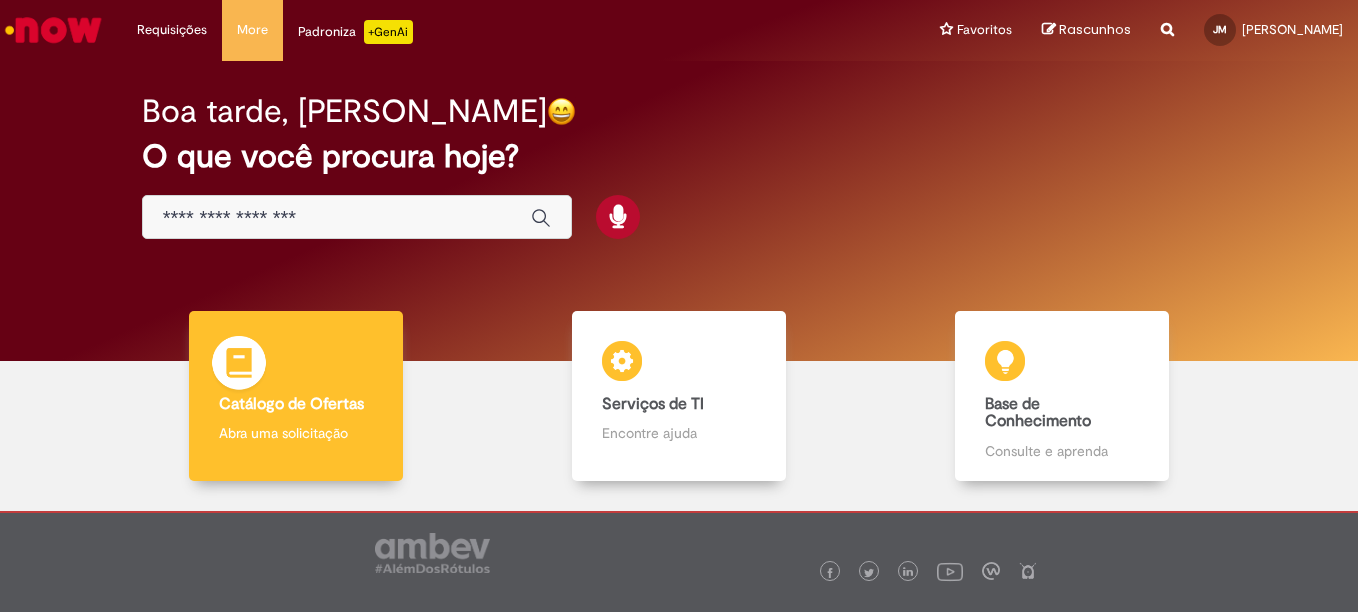 click on "Catálogo de Ofertas" at bounding box center [291, 404] 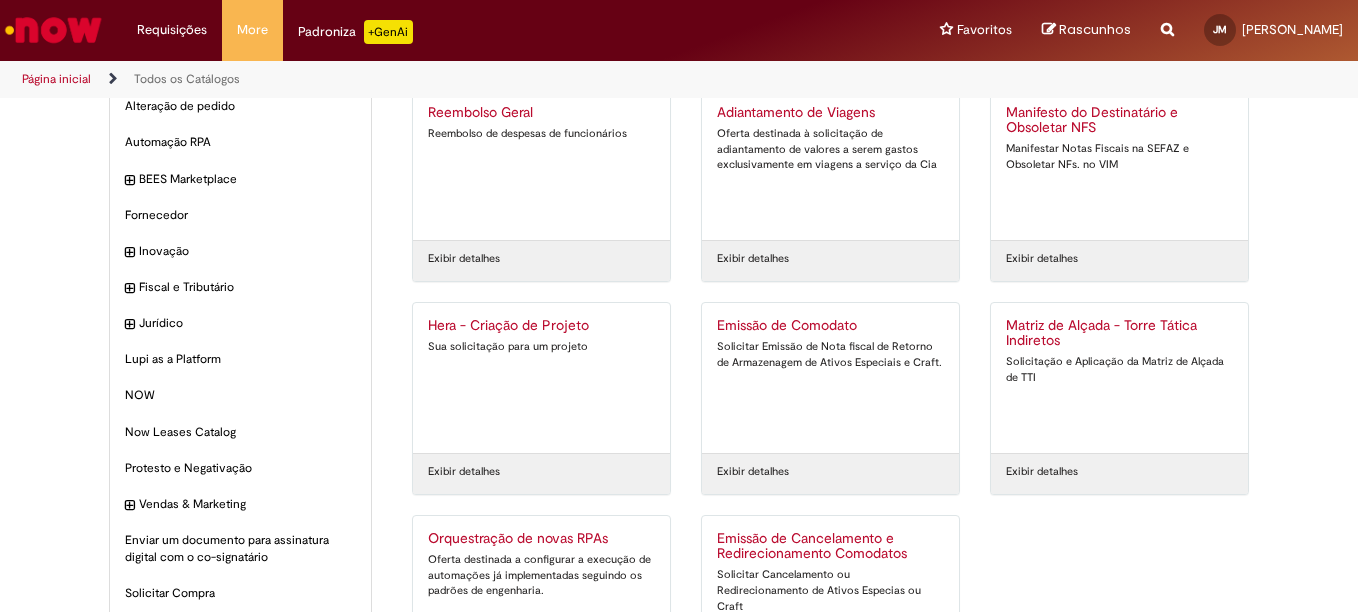 scroll, scrollTop: 186, scrollLeft: 0, axis: vertical 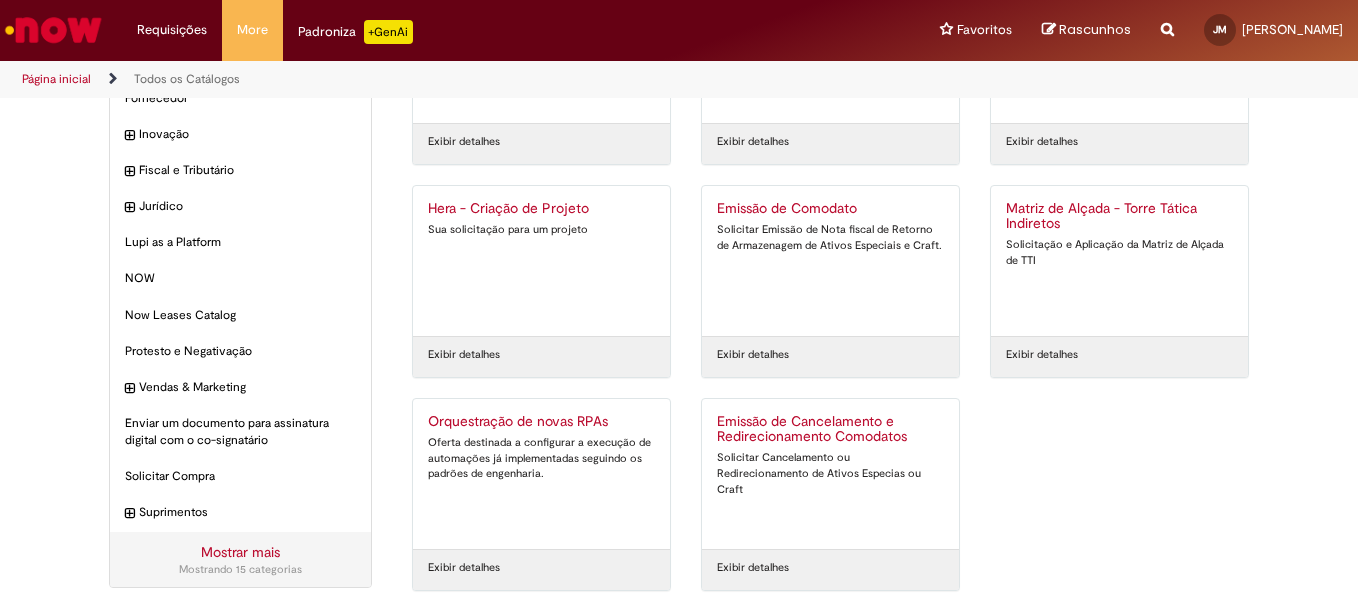 click on "Emissão de Cancelamento e Redirecionamento Comodatos" at bounding box center [830, 430] 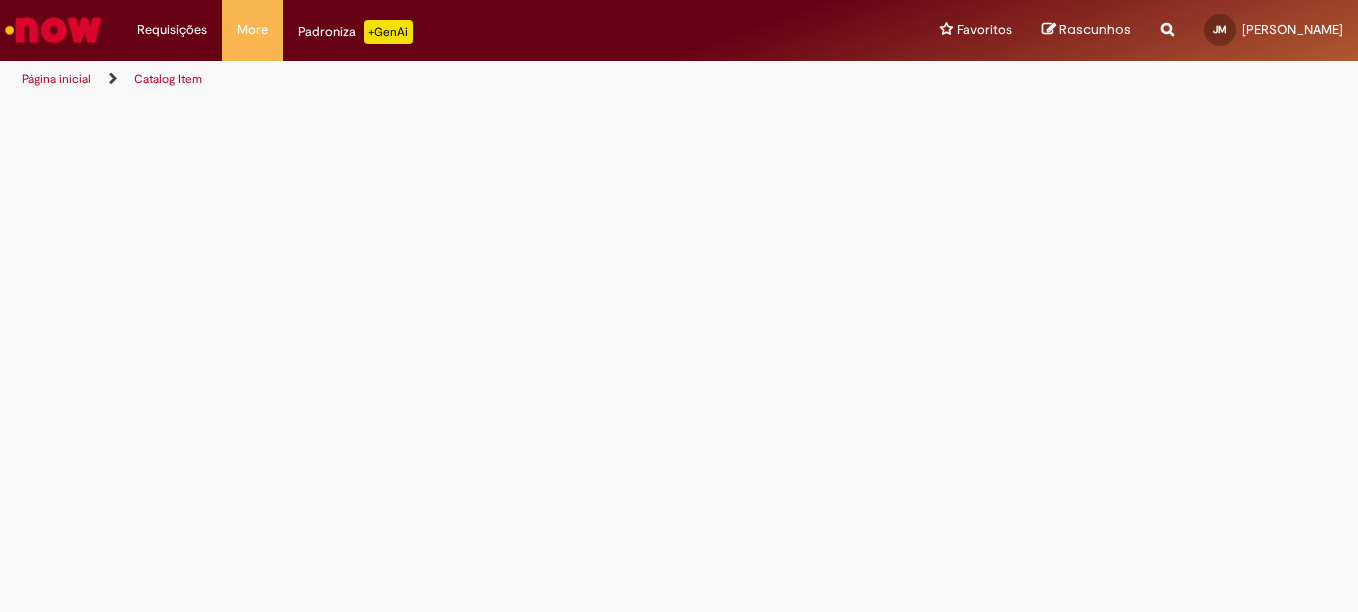 scroll, scrollTop: 0, scrollLeft: 0, axis: both 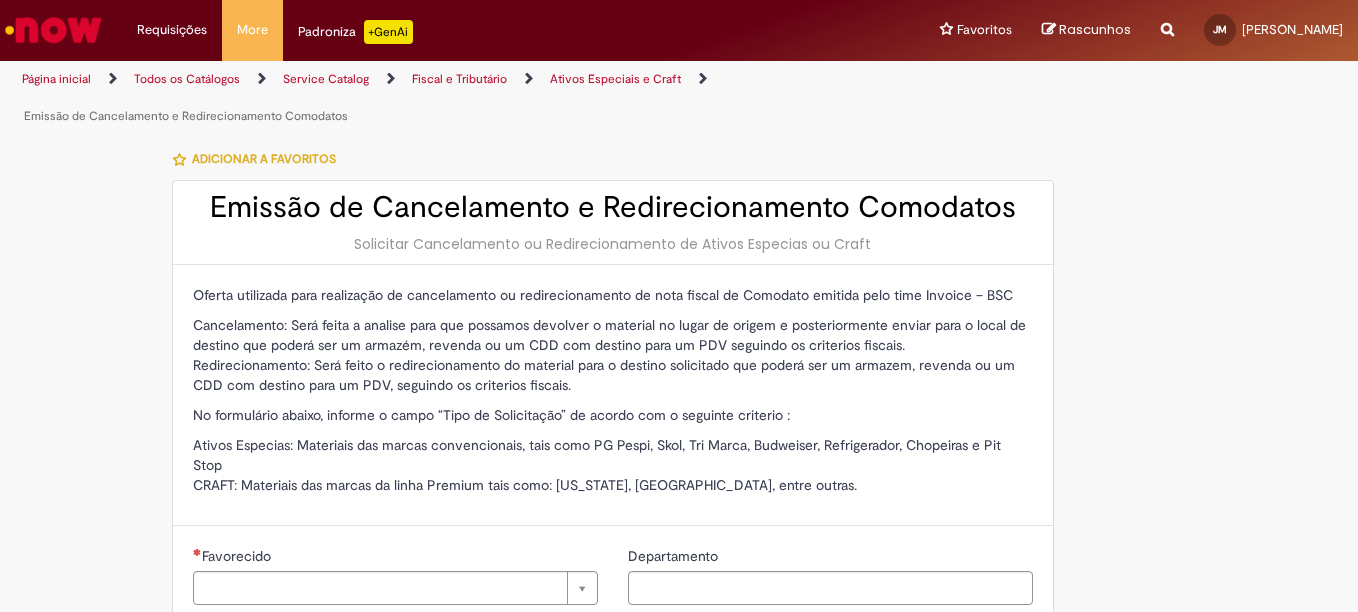 type on "**********" 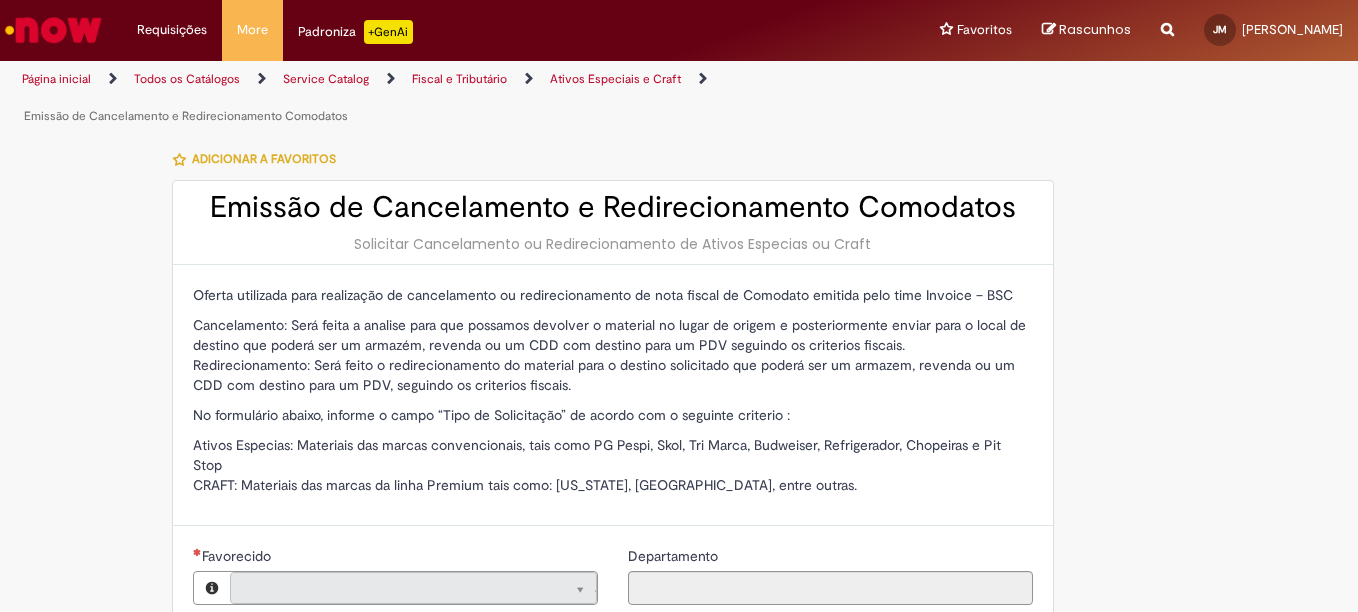 type on "**********" 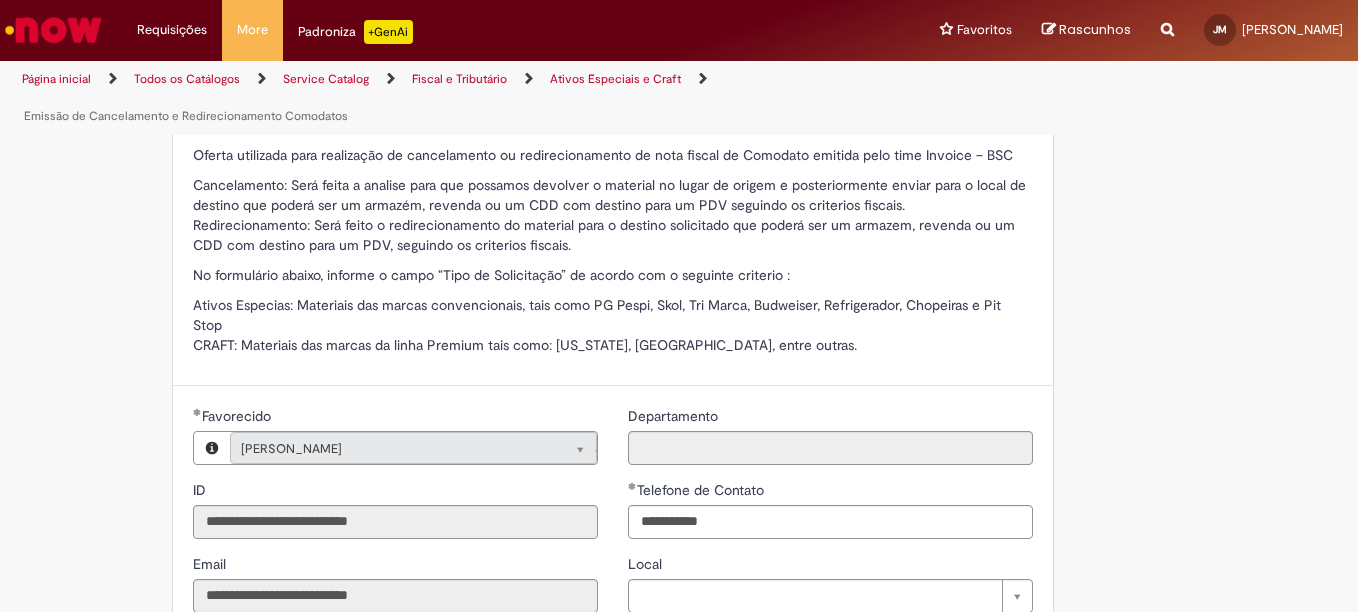 type on "**********" 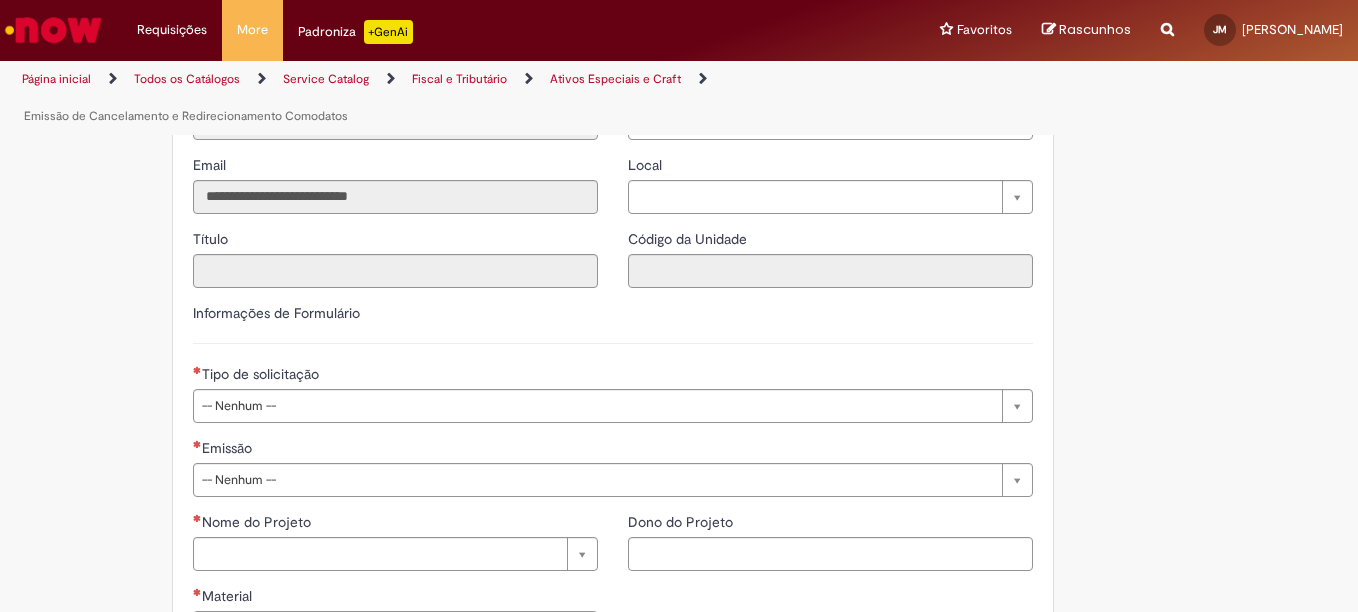 scroll, scrollTop: 540, scrollLeft: 0, axis: vertical 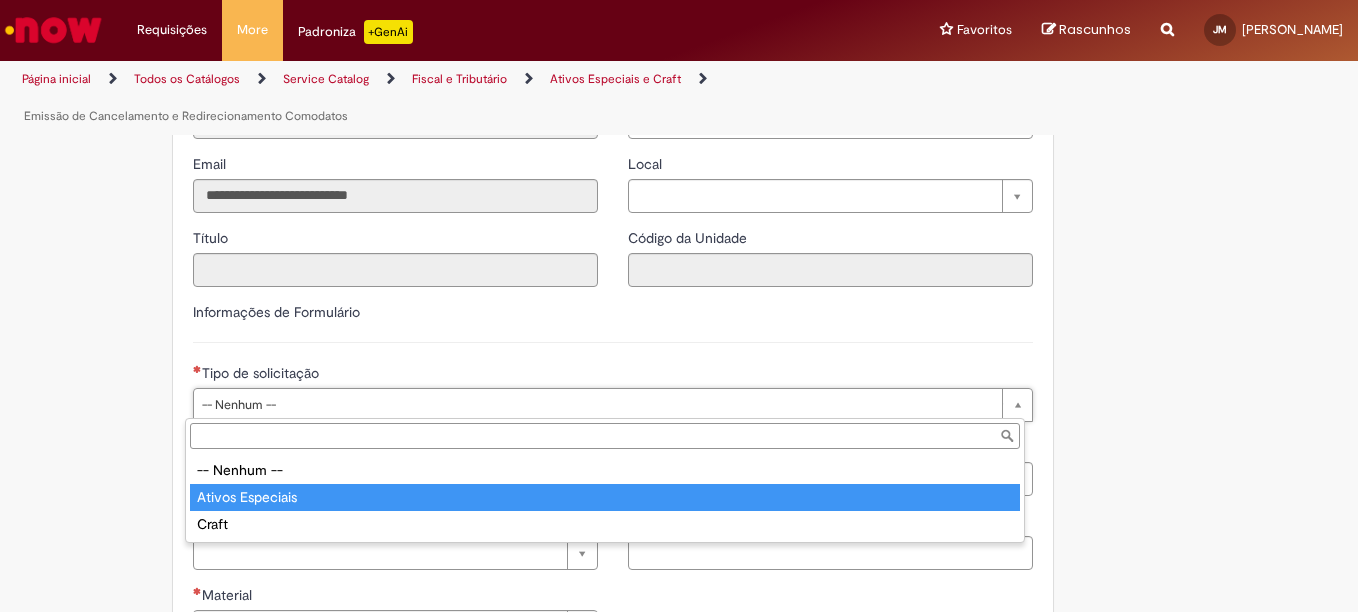 type on "**********" 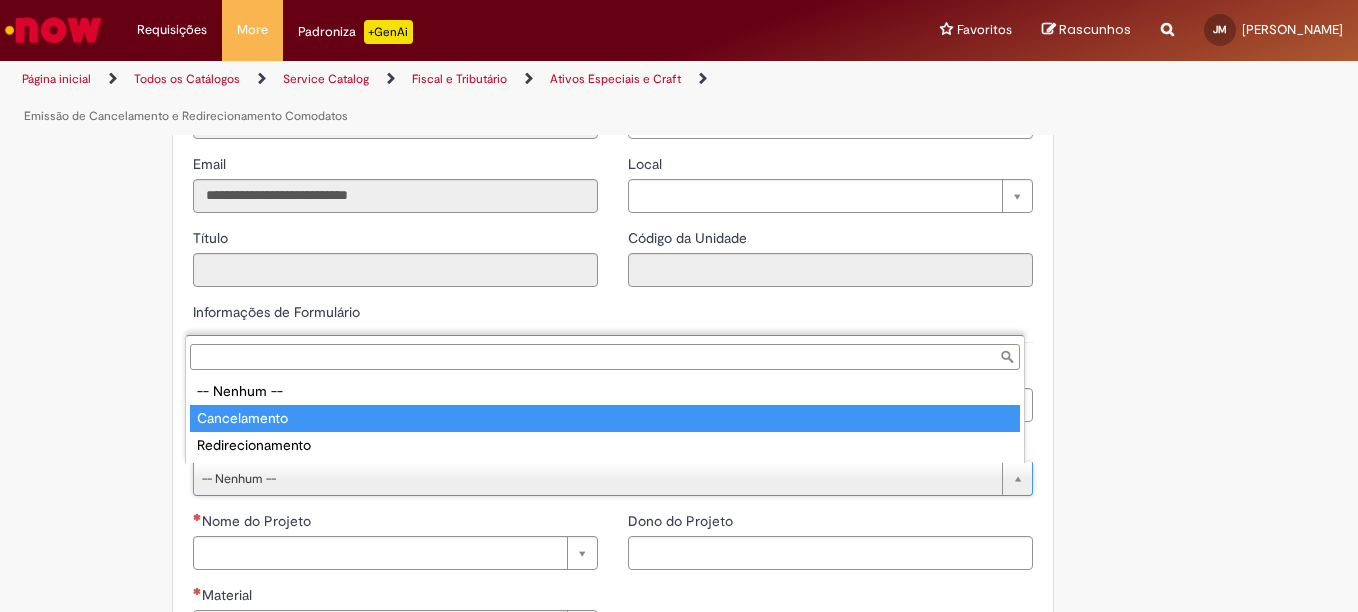 type on "**********" 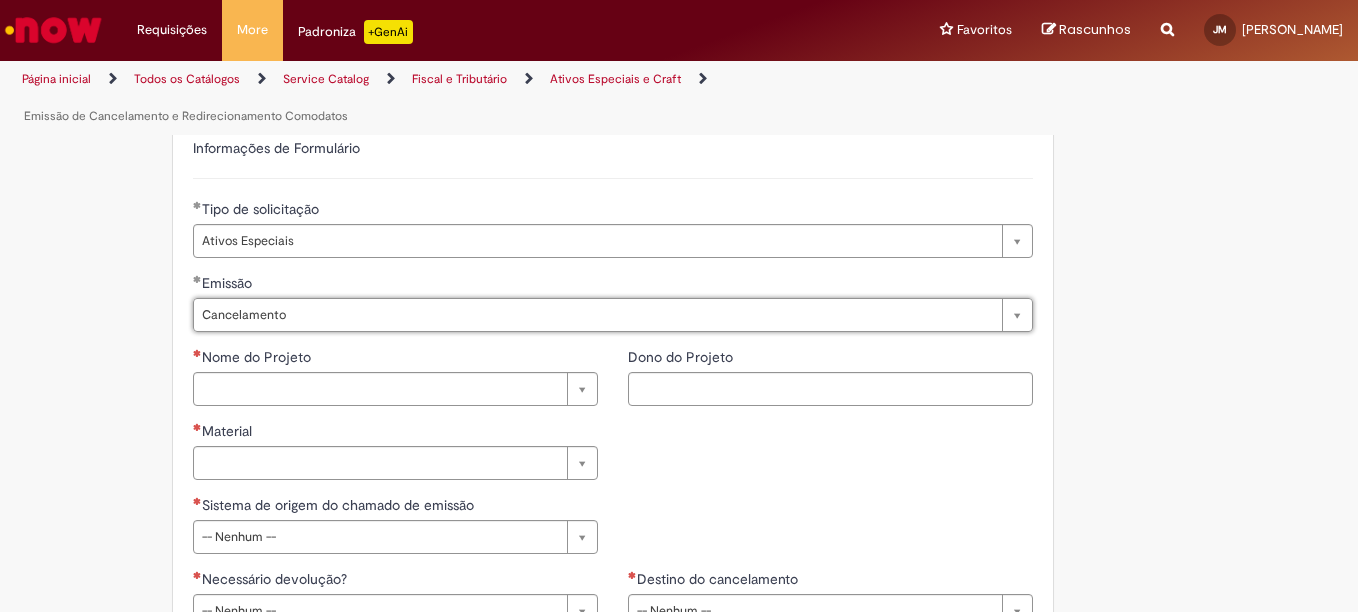 scroll, scrollTop: 840, scrollLeft: 0, axis: vertical 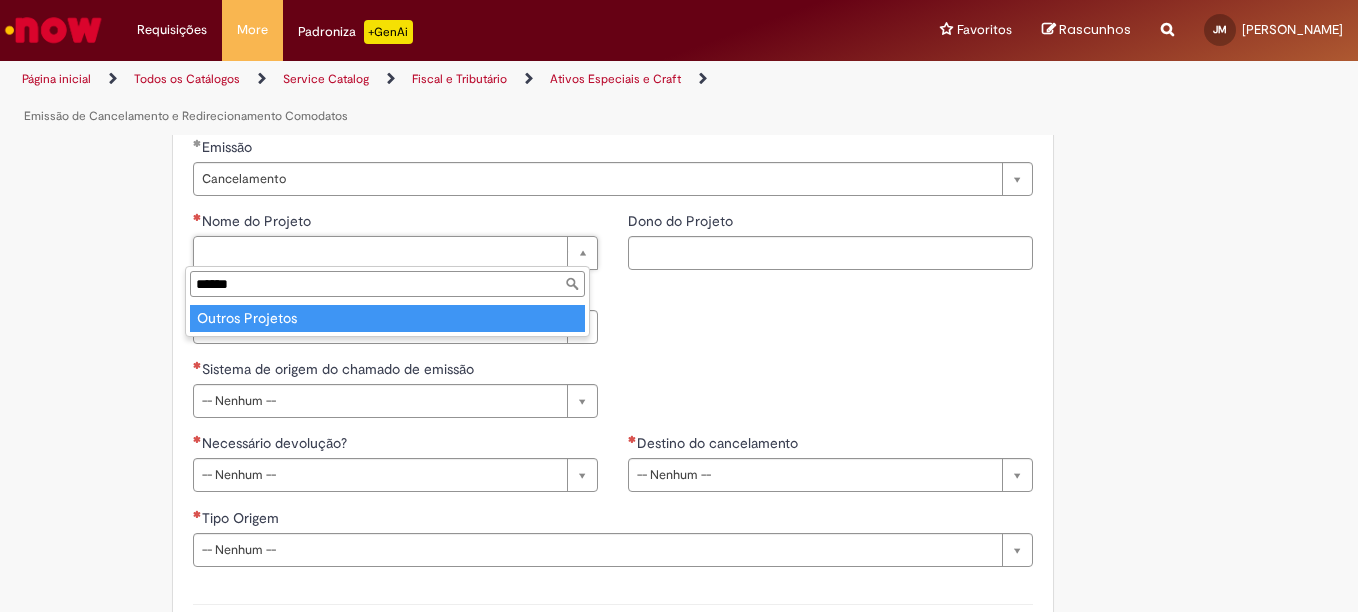 type on "******" 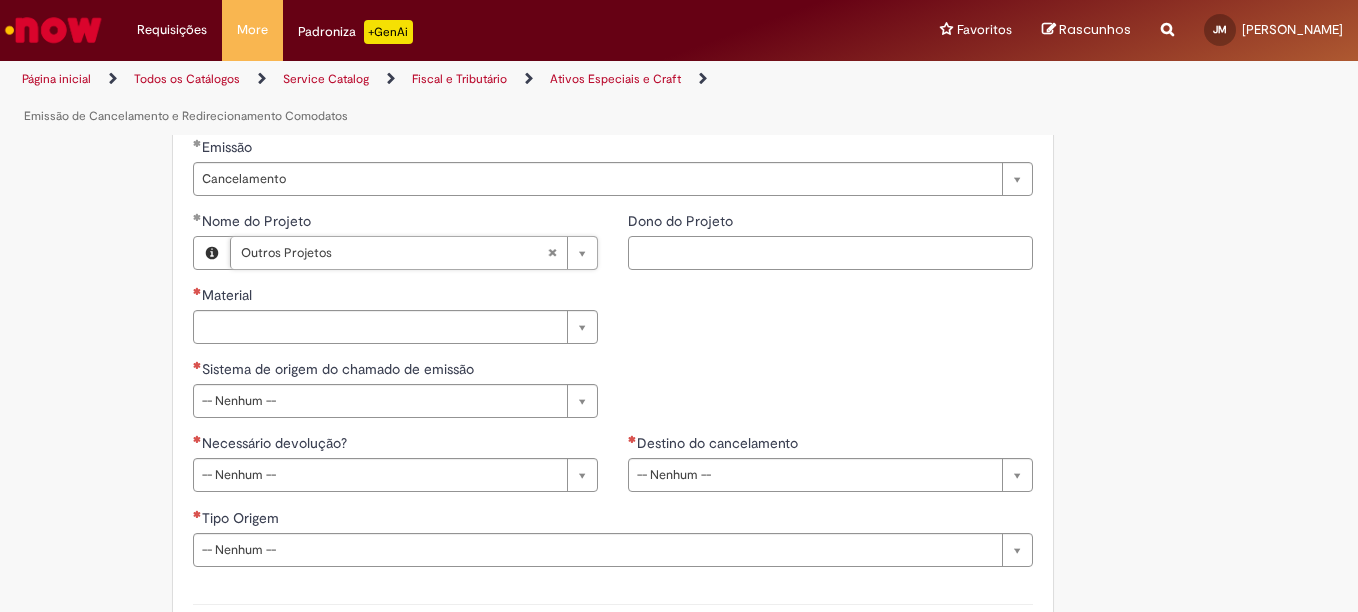 click on "Dono do Projeto" at bounding box center (830, 253) 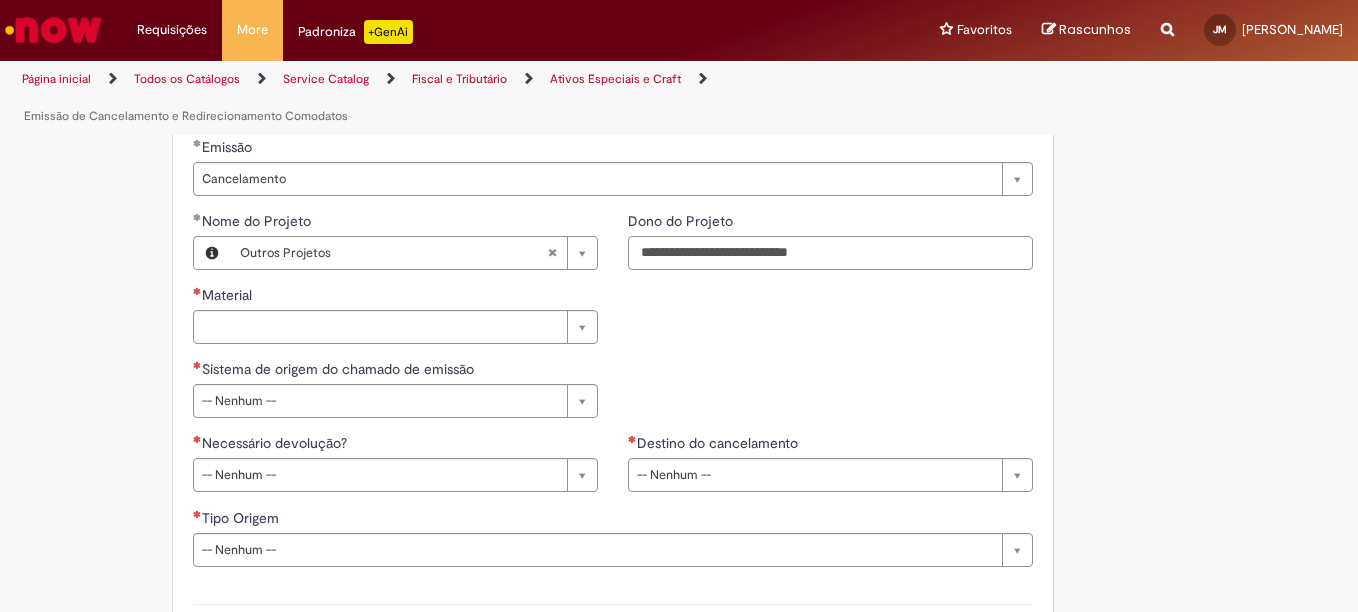 type on "**********" 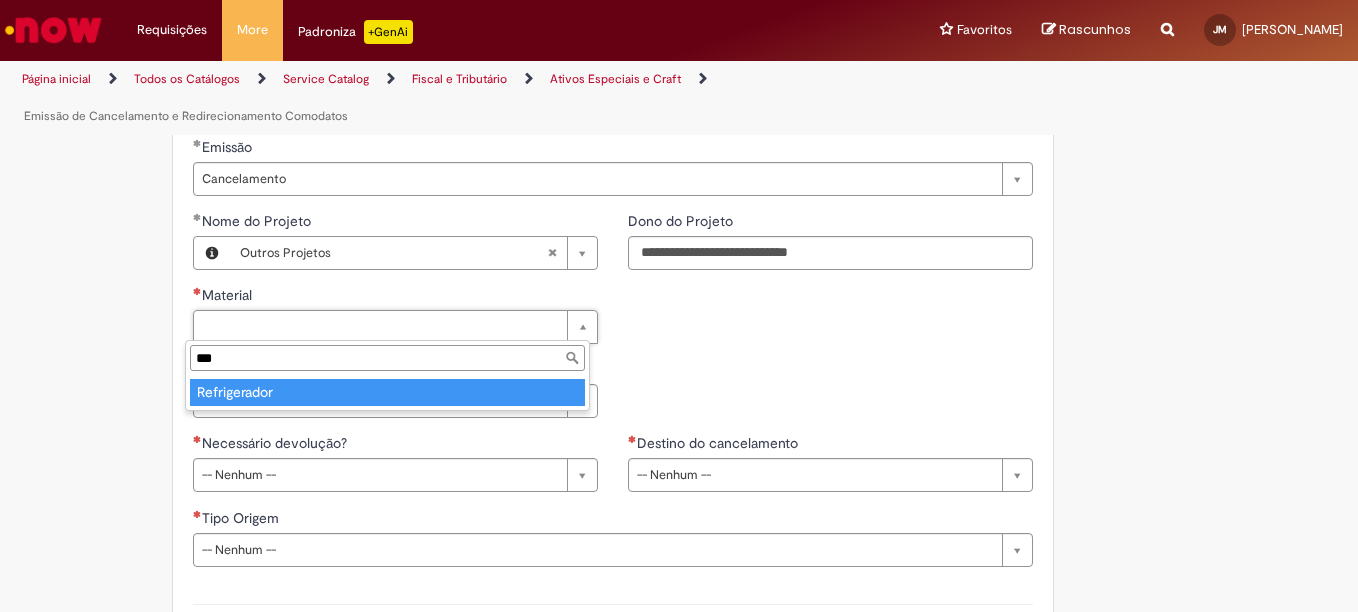 type on "***" 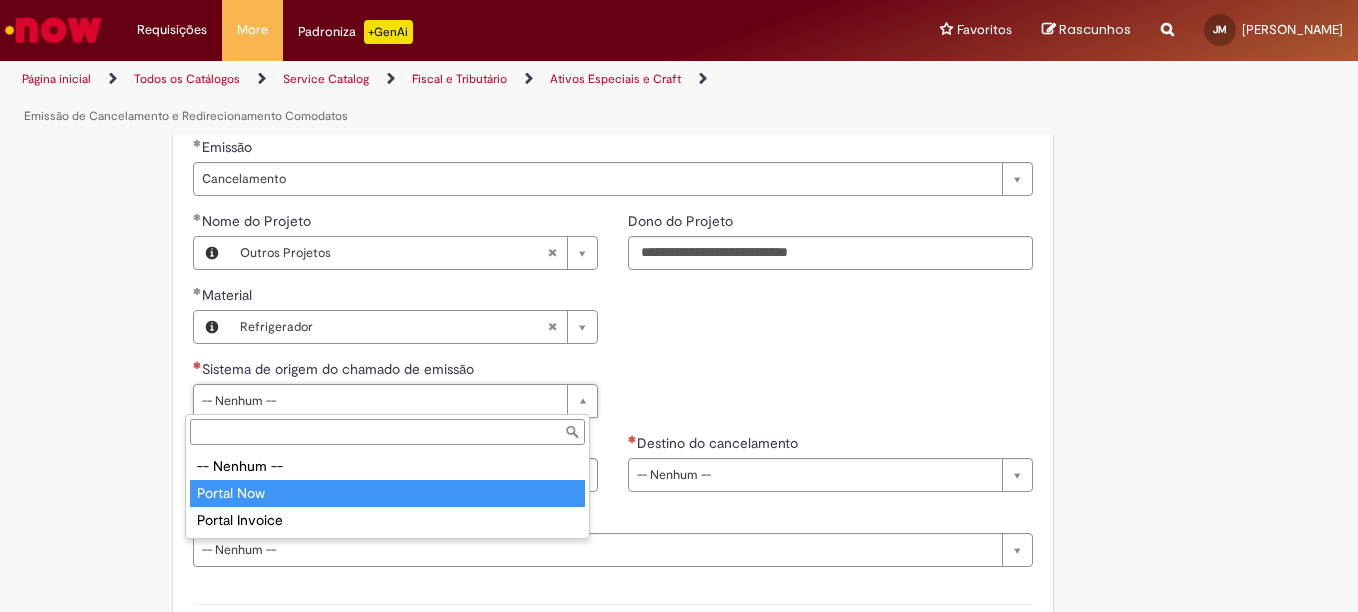 type on "**********" 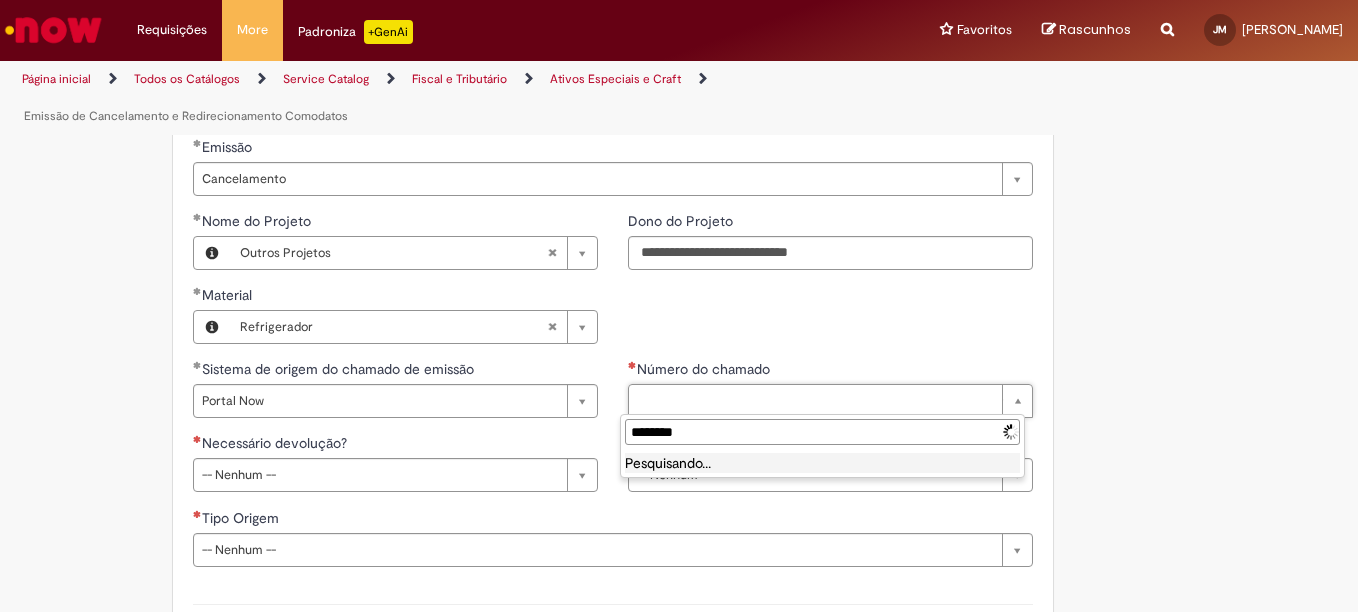type on "*********" 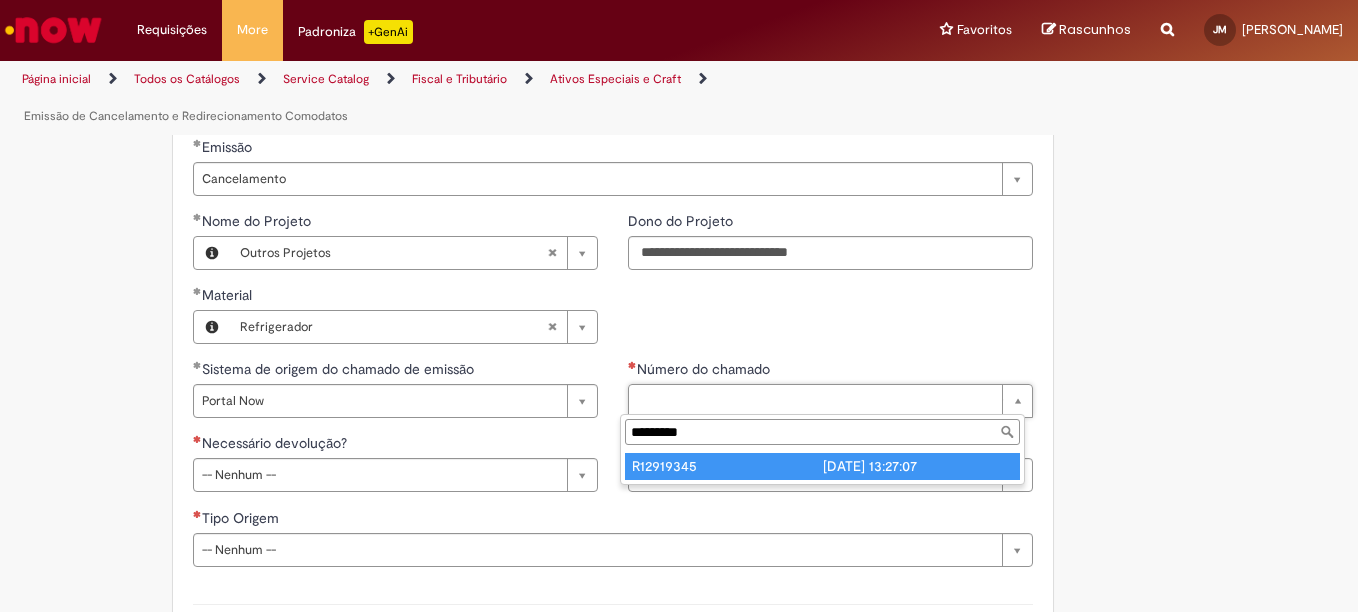 type on "*********" 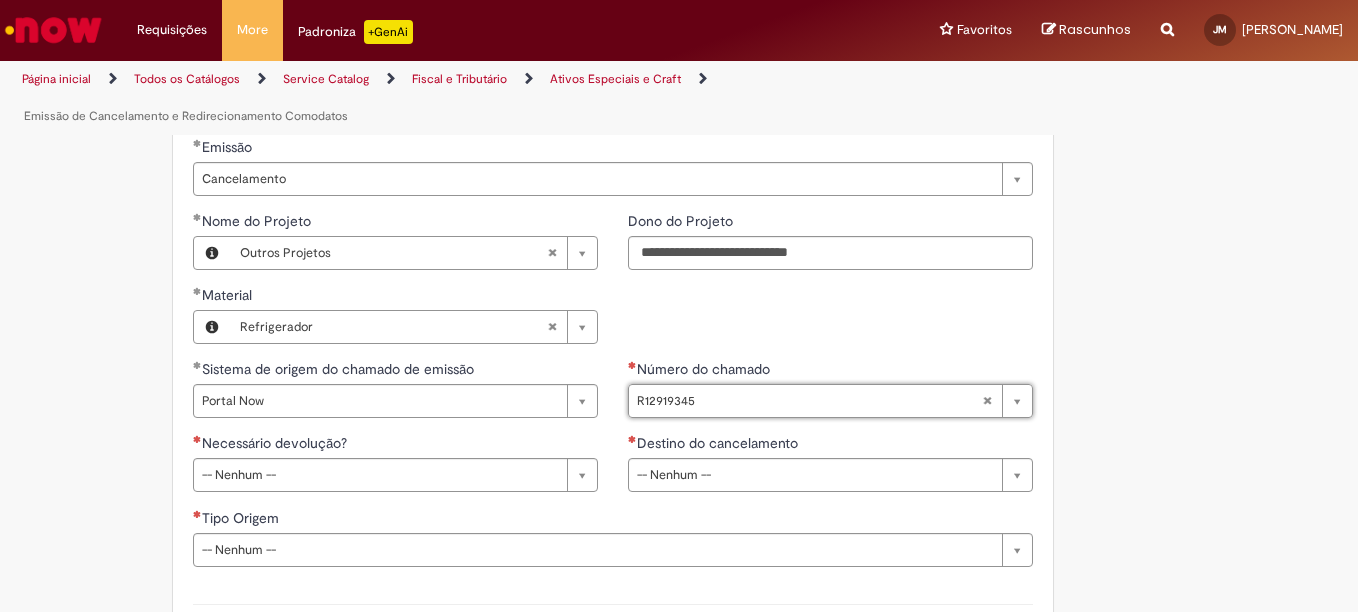 type on "**********" 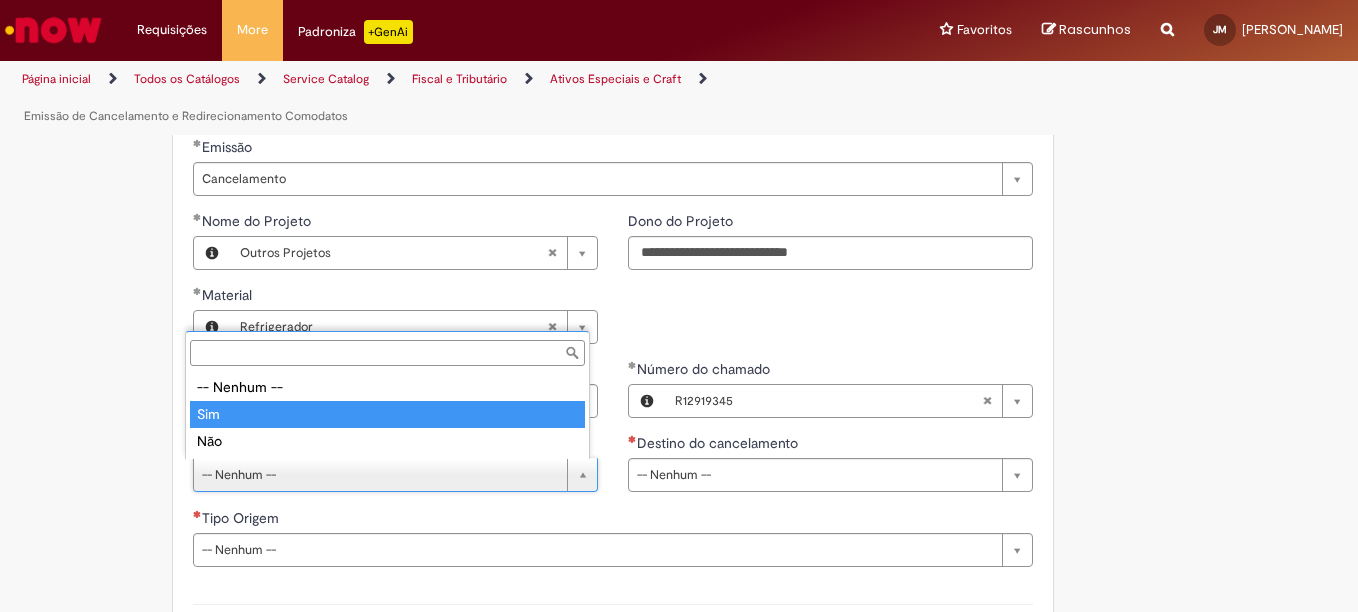 type on "***" 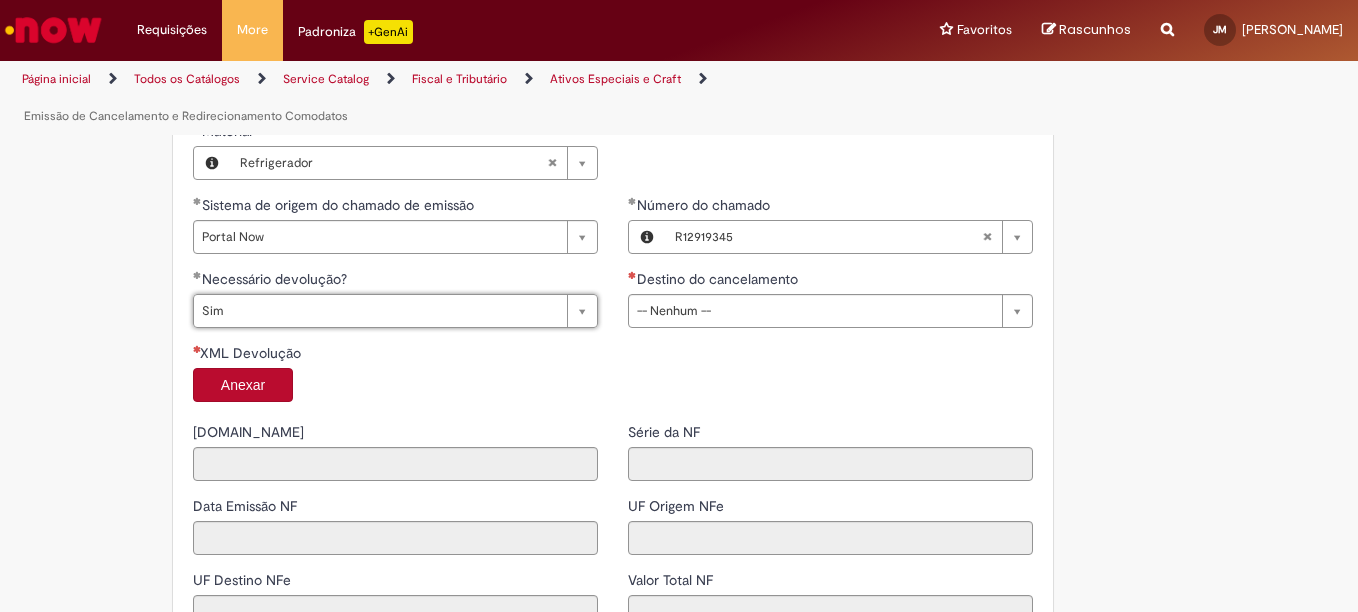 scroll, scrollTop: 1040, scrollLeft: 0, axis: vertical 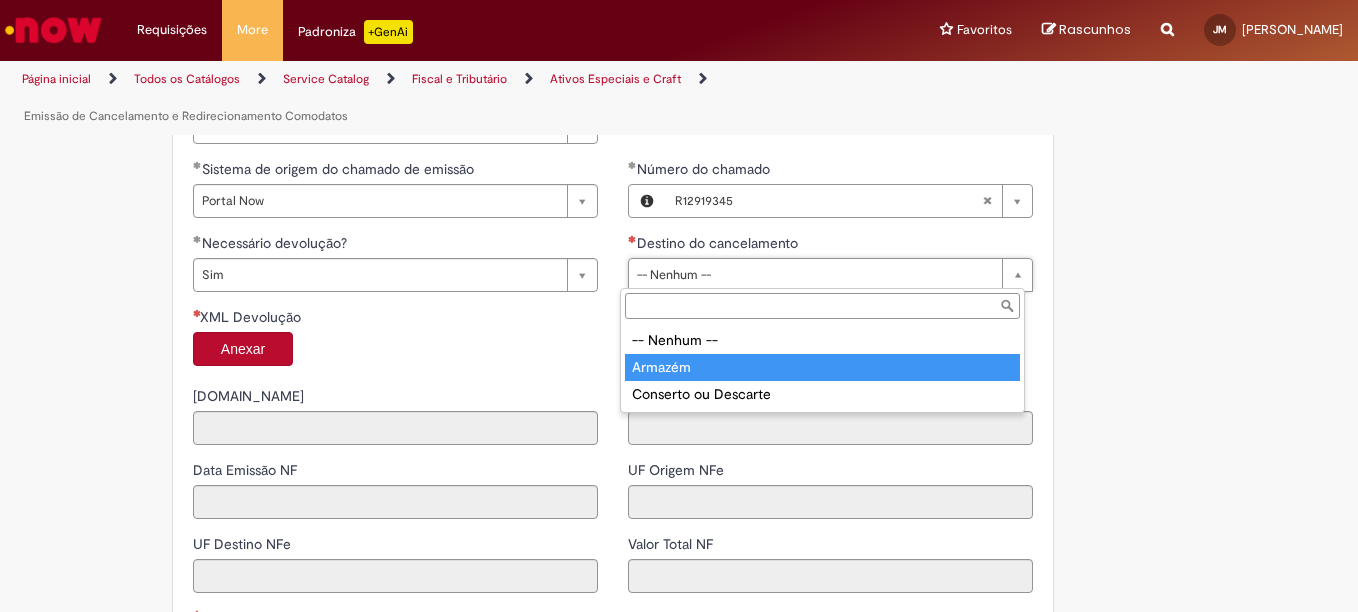 type on "*******" 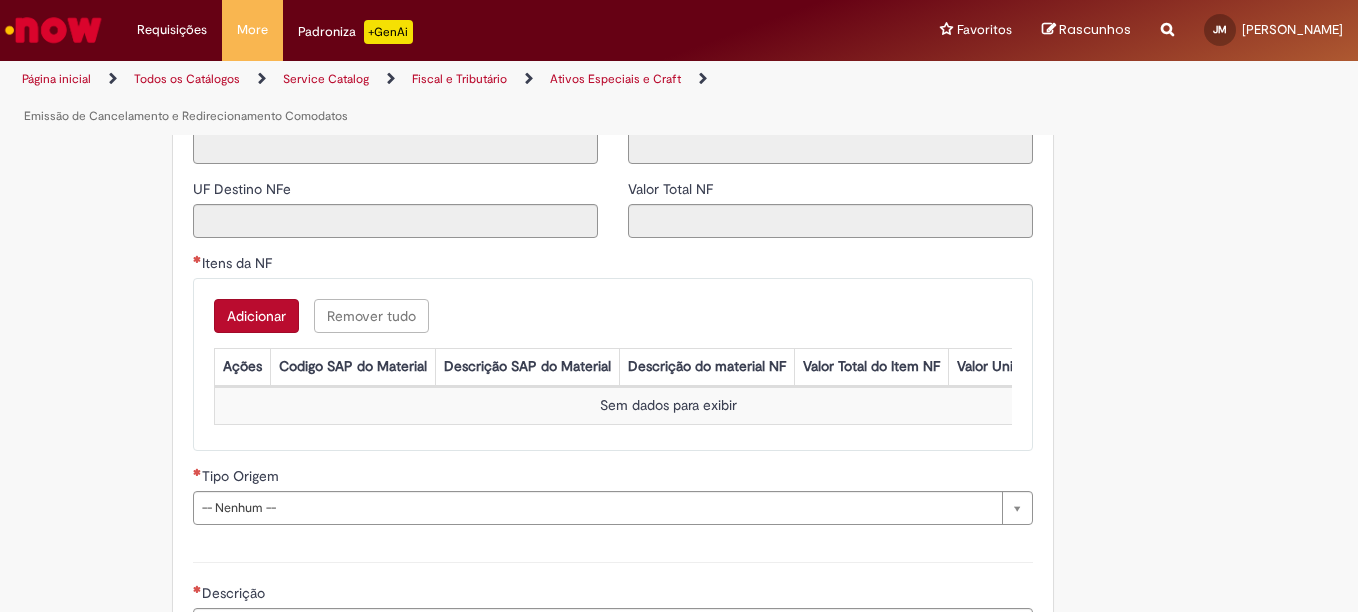 scroll, scrollTop: 1096, scrollLeft: 0, axis: vertical 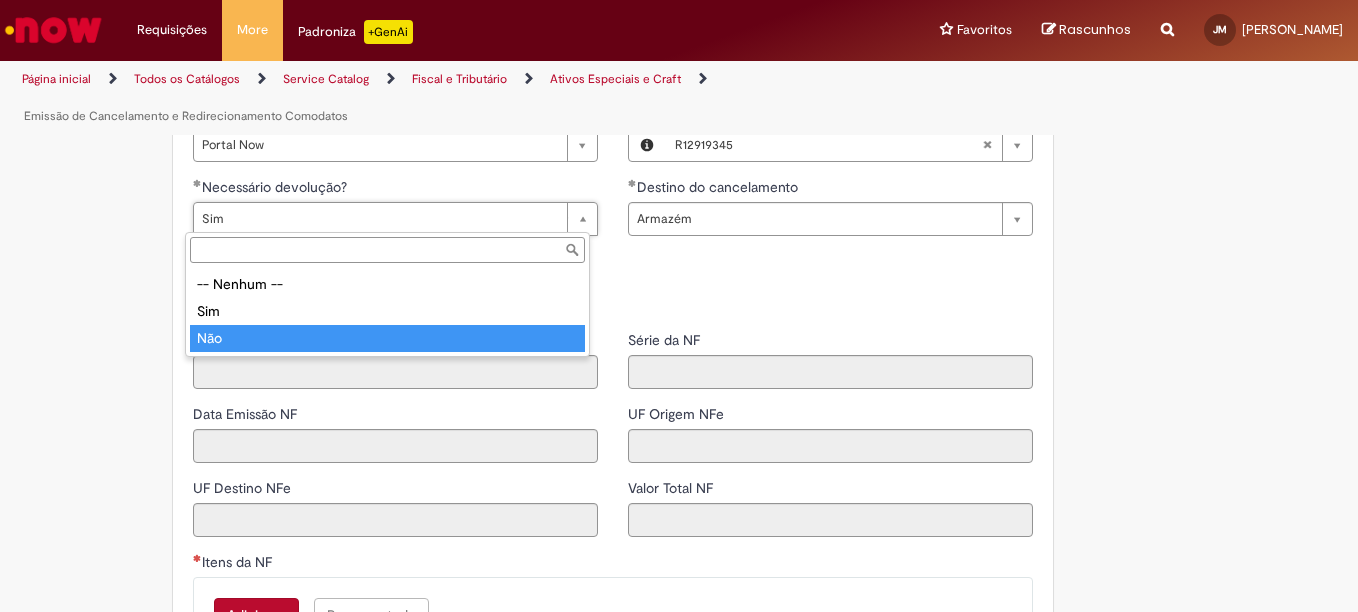 type on "***" 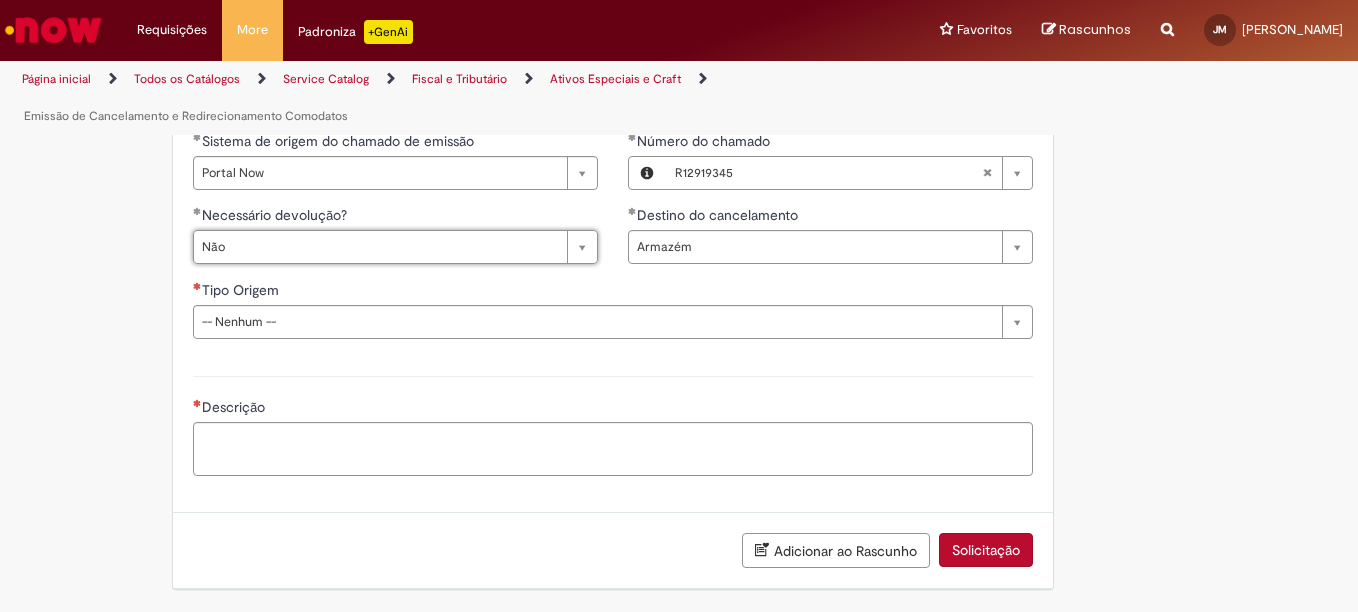 scroll, scrollTop: 0, scrollLeft: 22, axis: horizontal 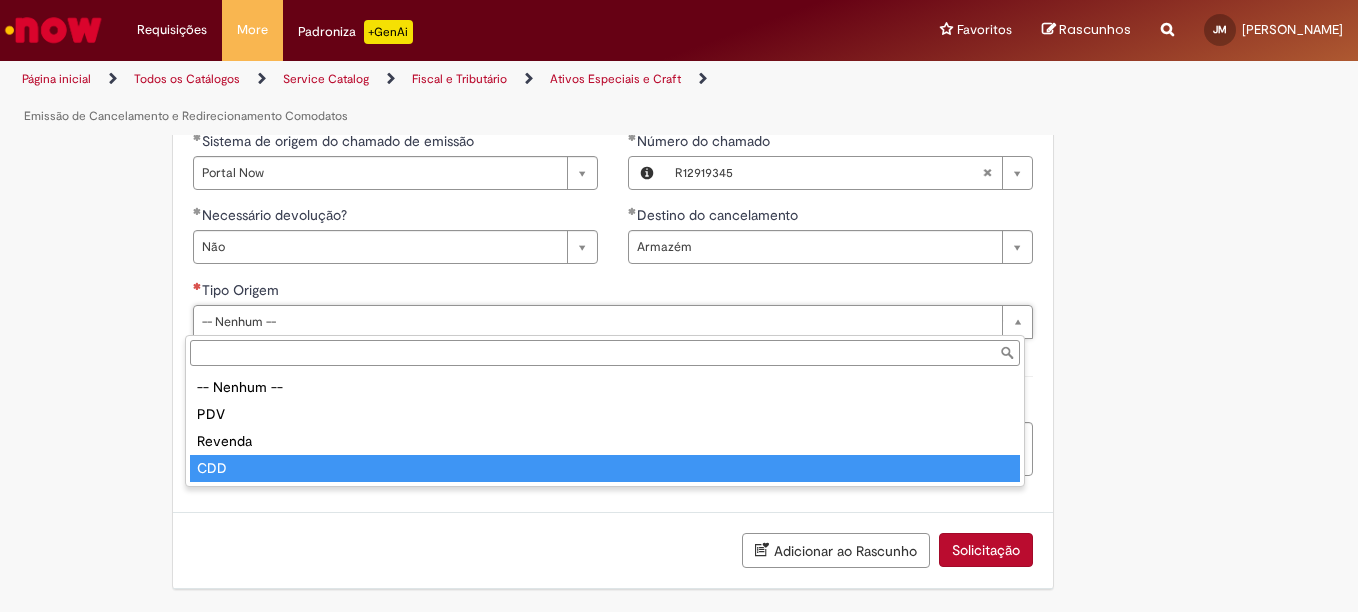 type on "***" 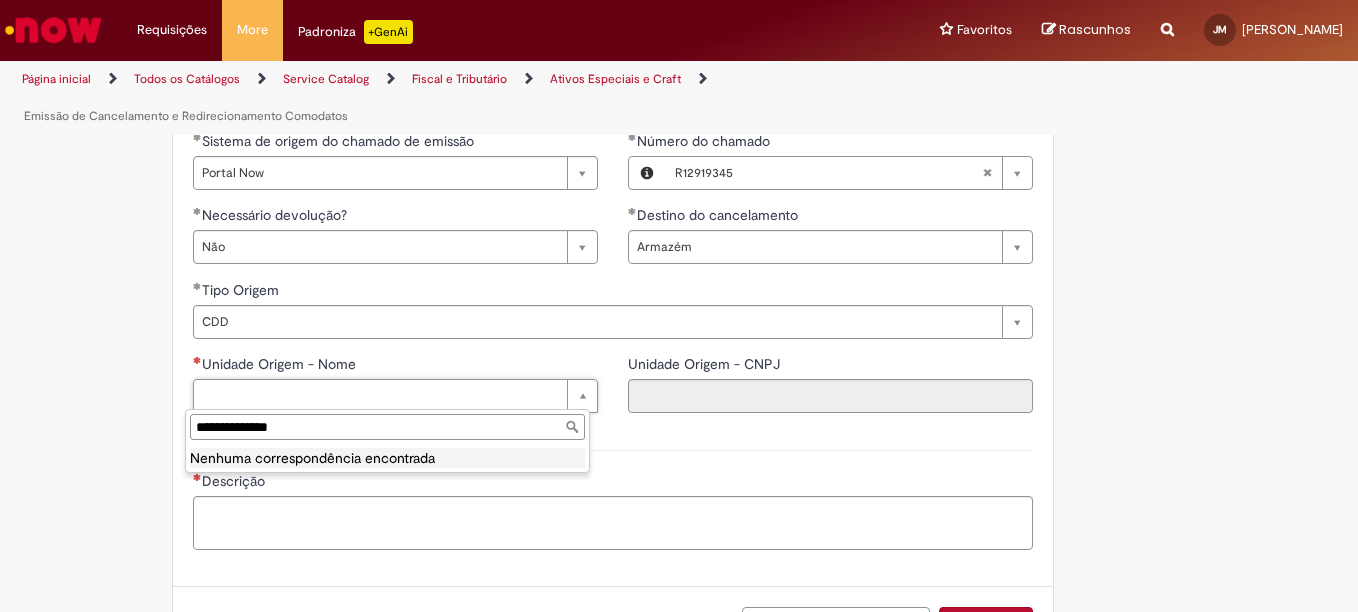 click on "**********" at bounding box center (387, 427) 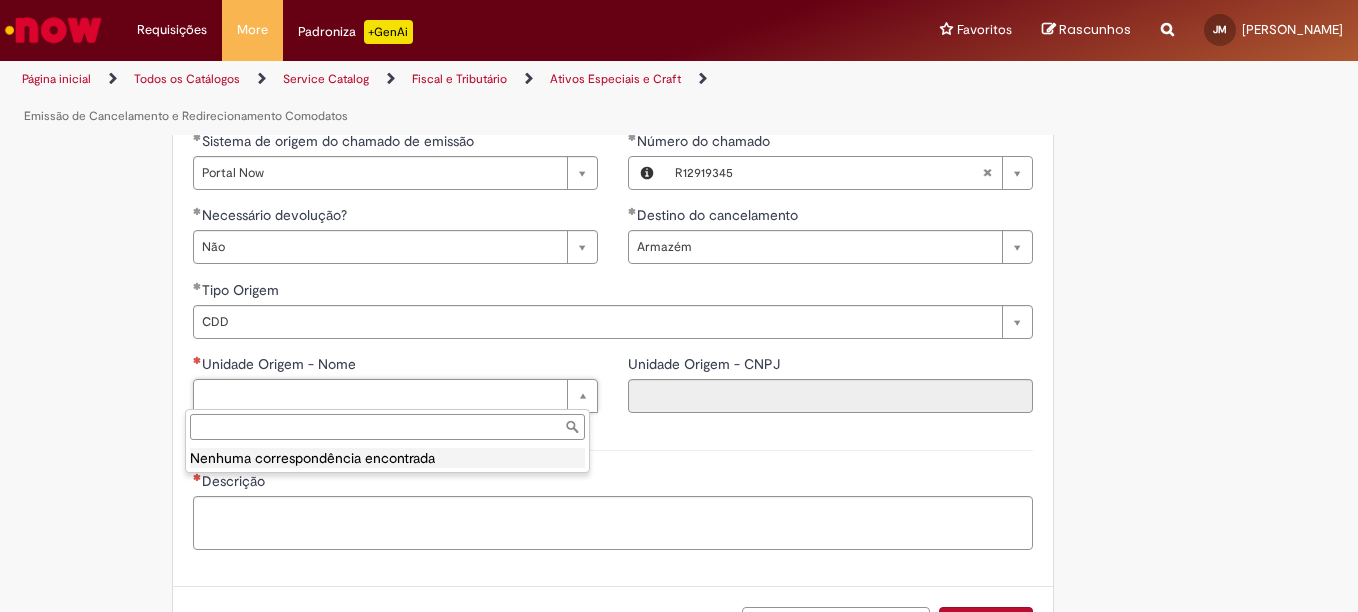 click on "Unidade Origem - Nome" at bounding box center [387, 427] 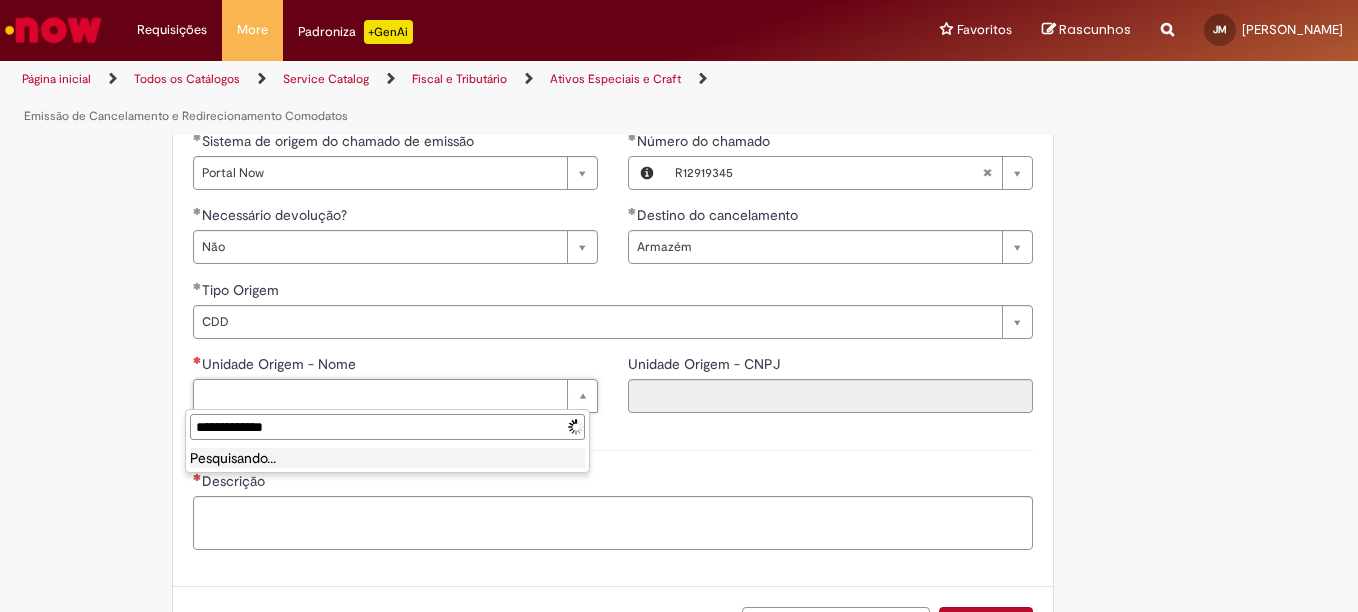 type on "**********" 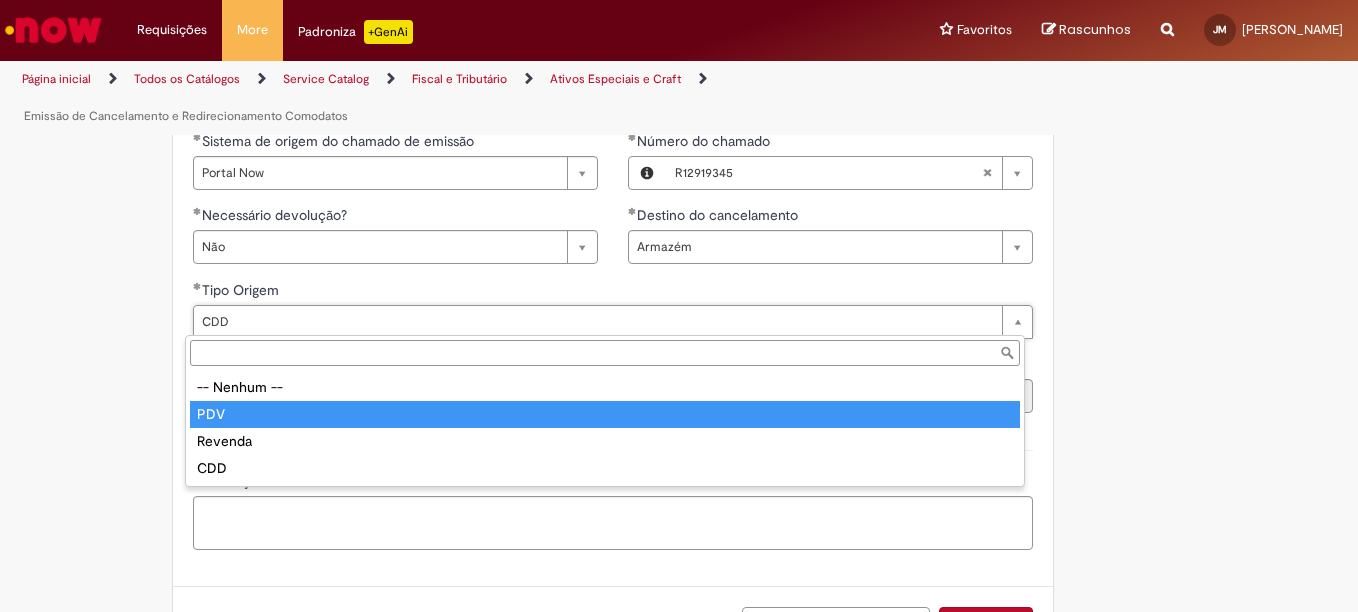 type on "***" 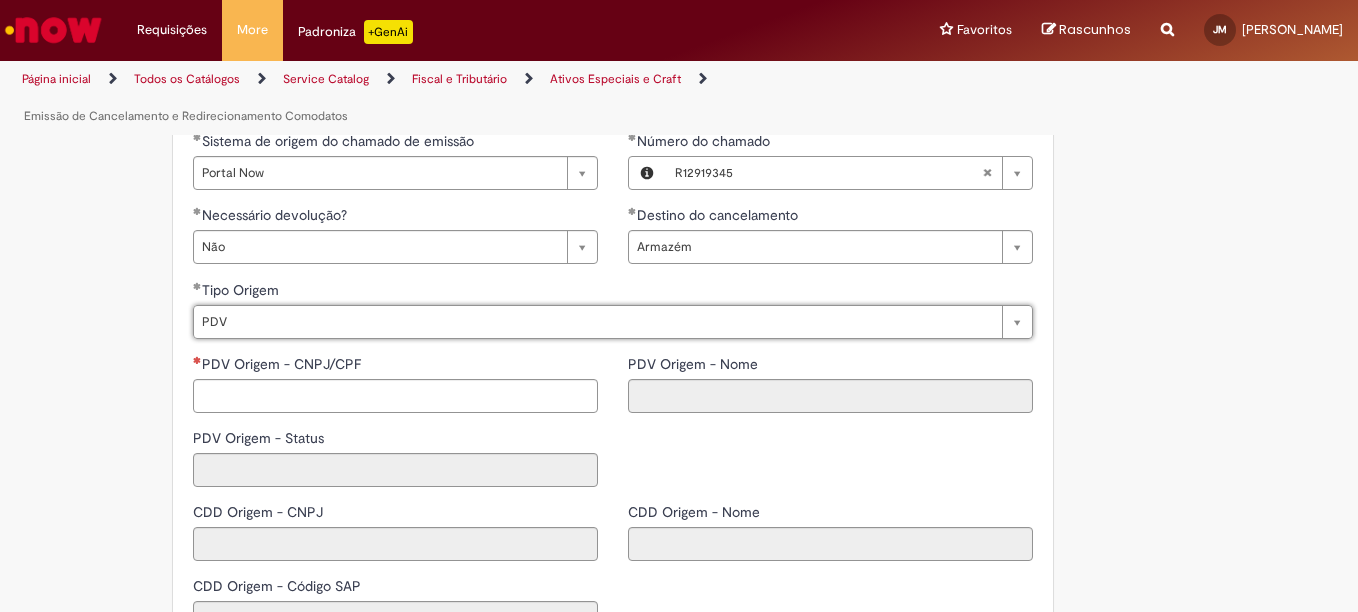 scroll, scrollTop: 0, scrollLeft: 26, axis: horizontal 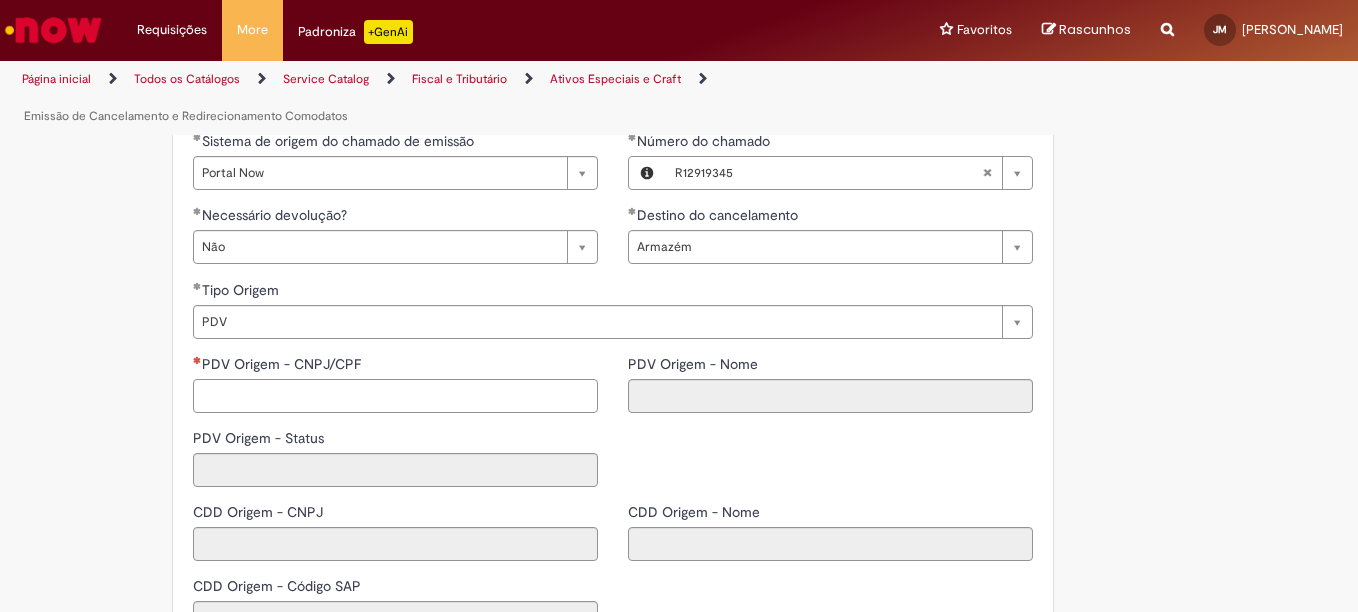 click on "PDV Origem - CNPJ/CPF" at bounding box center [395, 396] 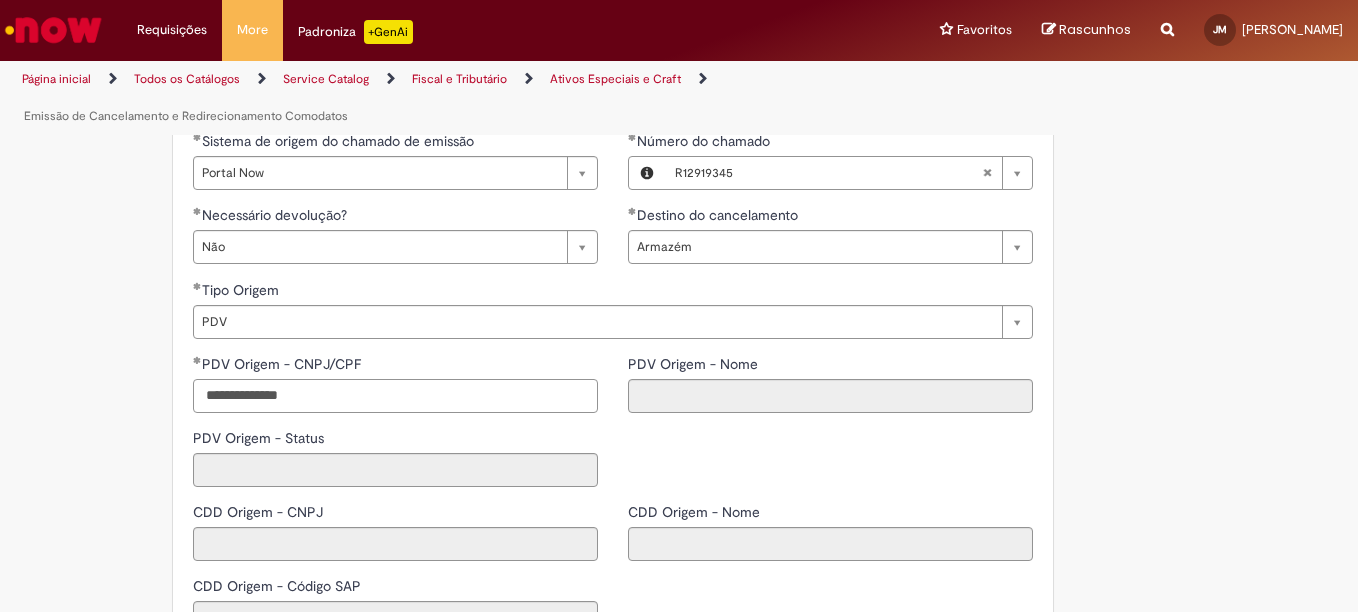 click on "**********" at bounding box center [395, 396] 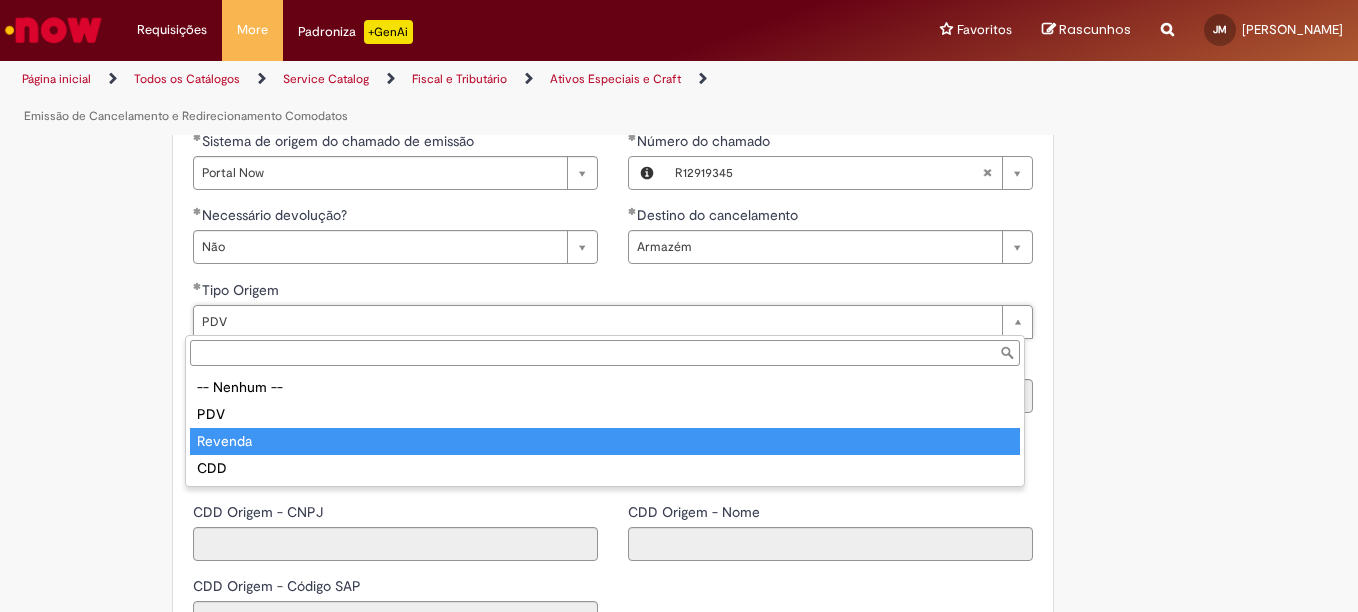 type on "*******" 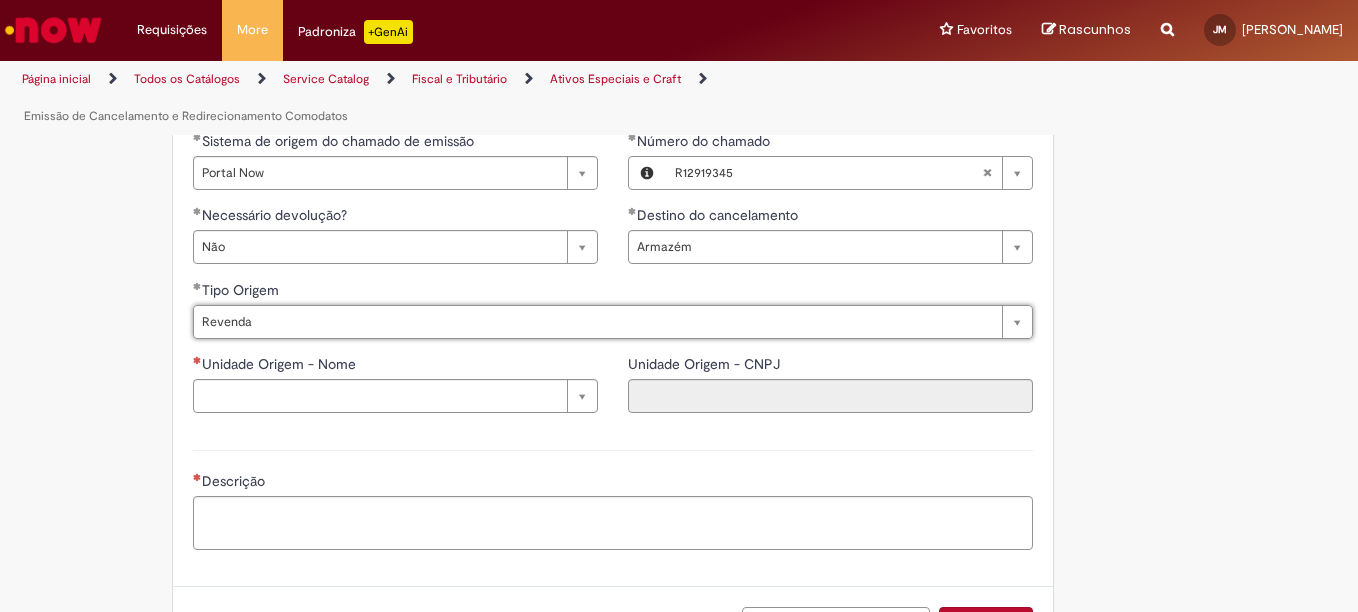 scroll, scrollTop: 0, scrollLeft: 25, axis: horizontal 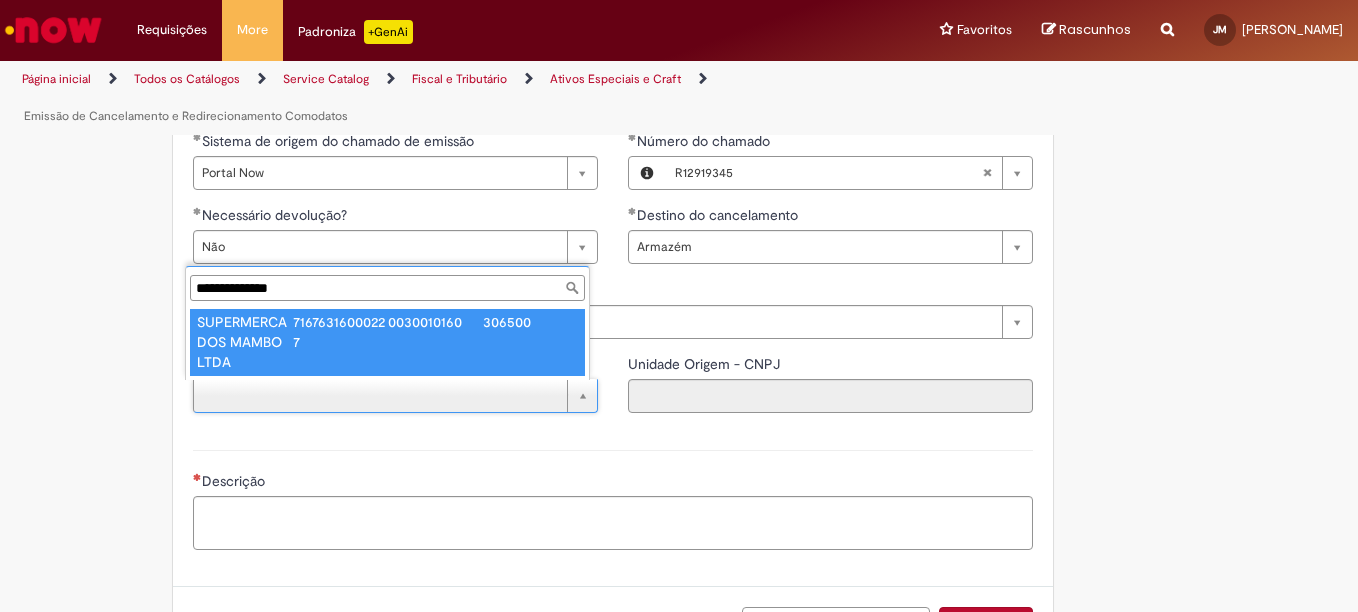 type on "**********" 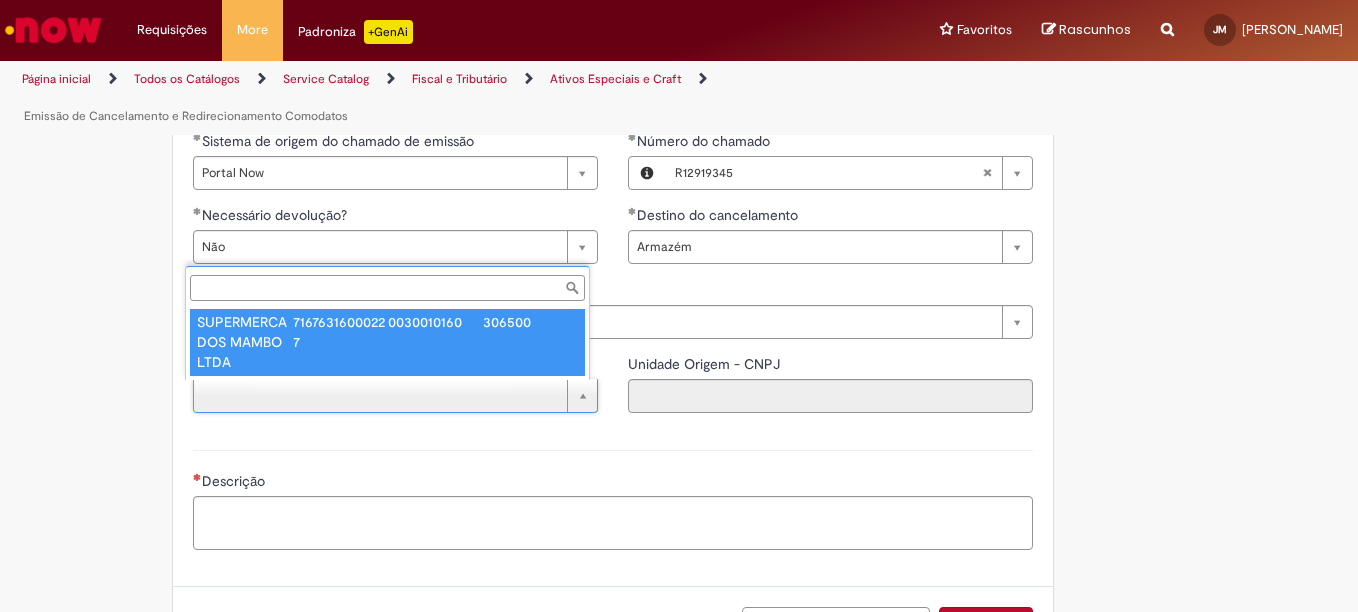 type on "**********" 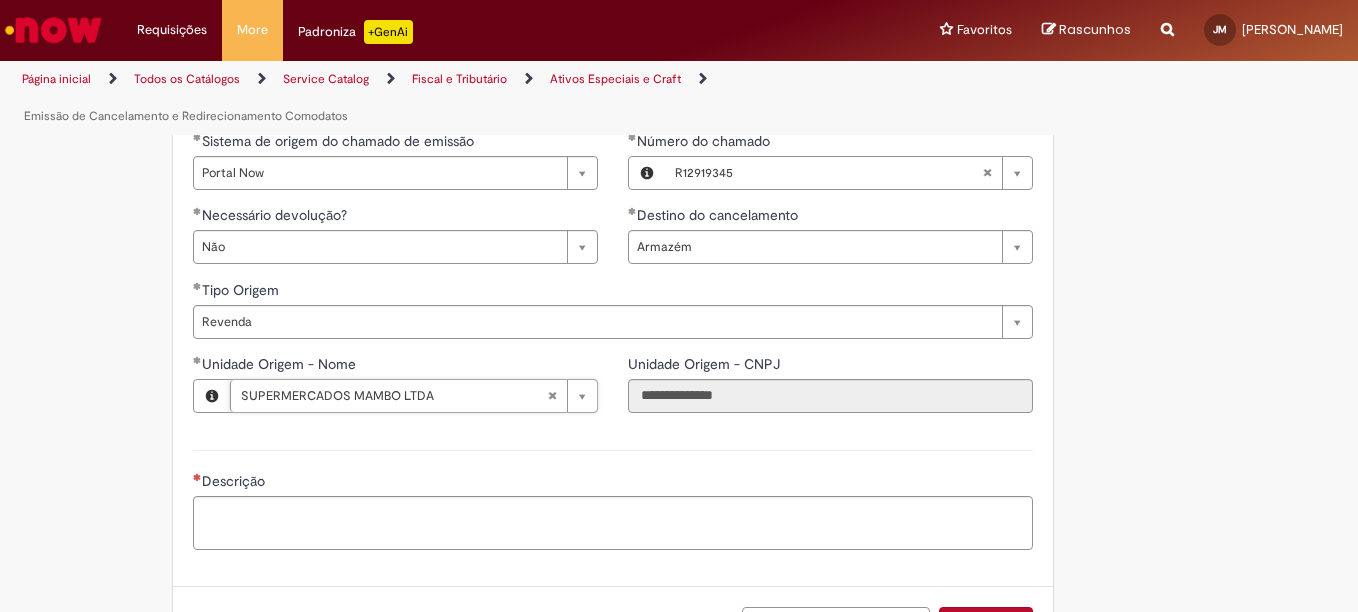 scroll, scrollTop: 1142, scrollLeft: 0, axis: vertical 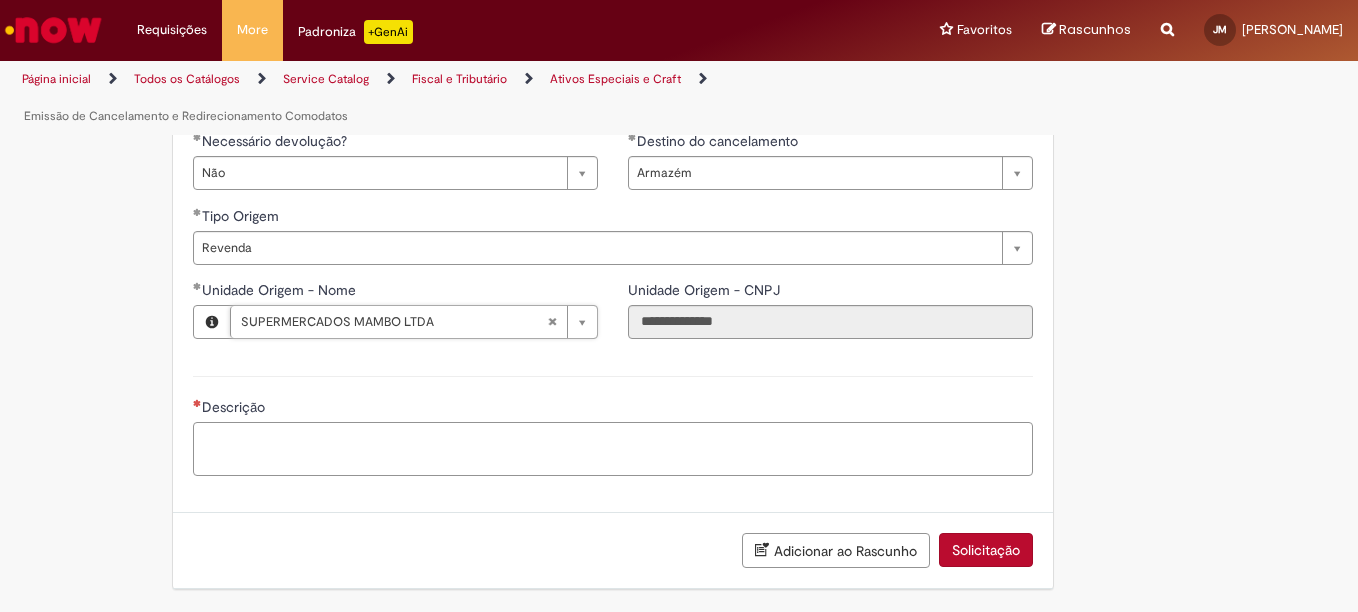 click on "Descrição" at bounding box center (613, 449) 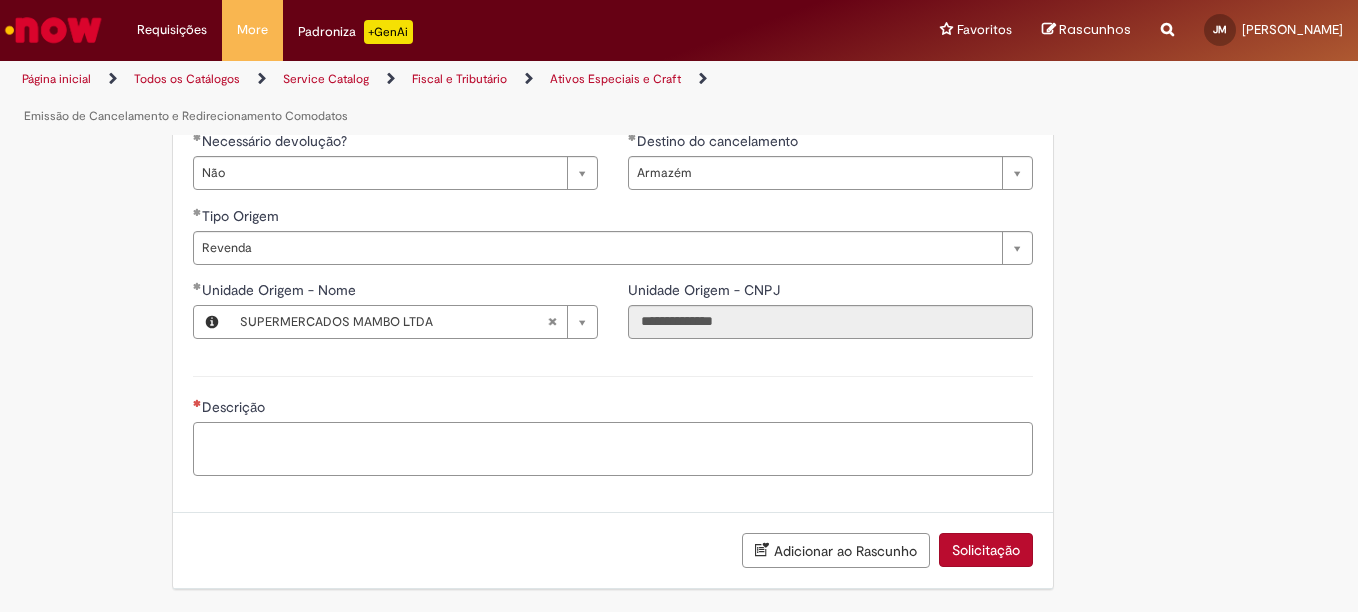 paste on "**********" 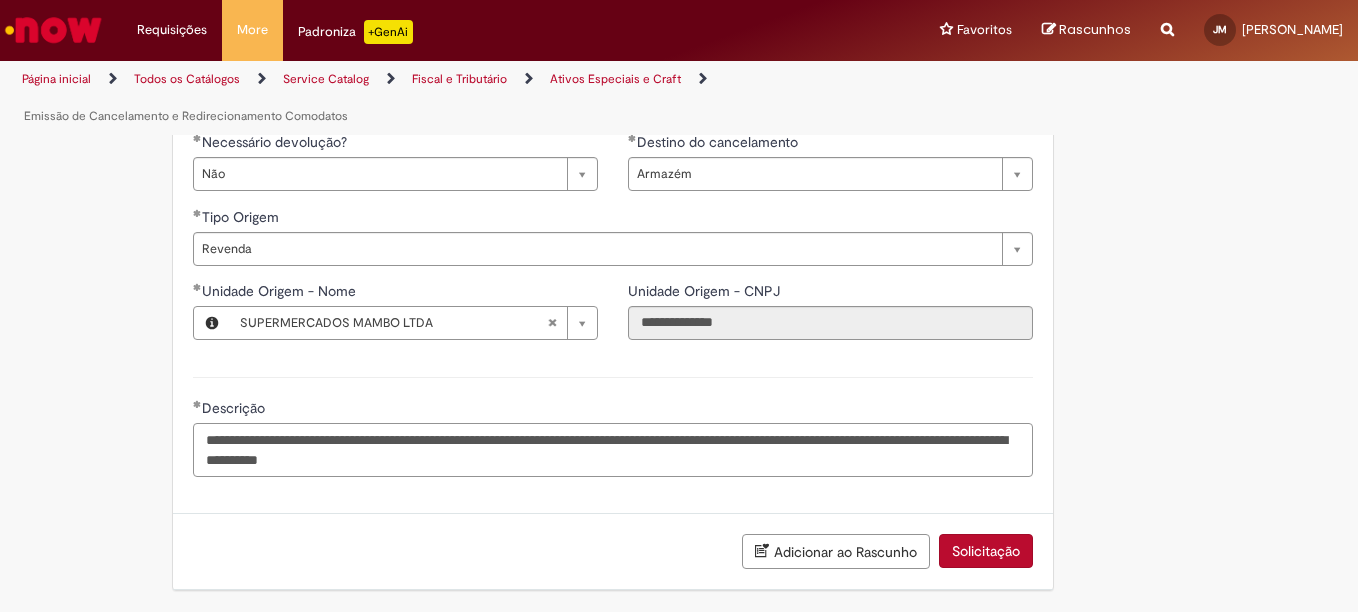 scroll, scrollTop: 1142, scrollLeft: 0, axis: vertical 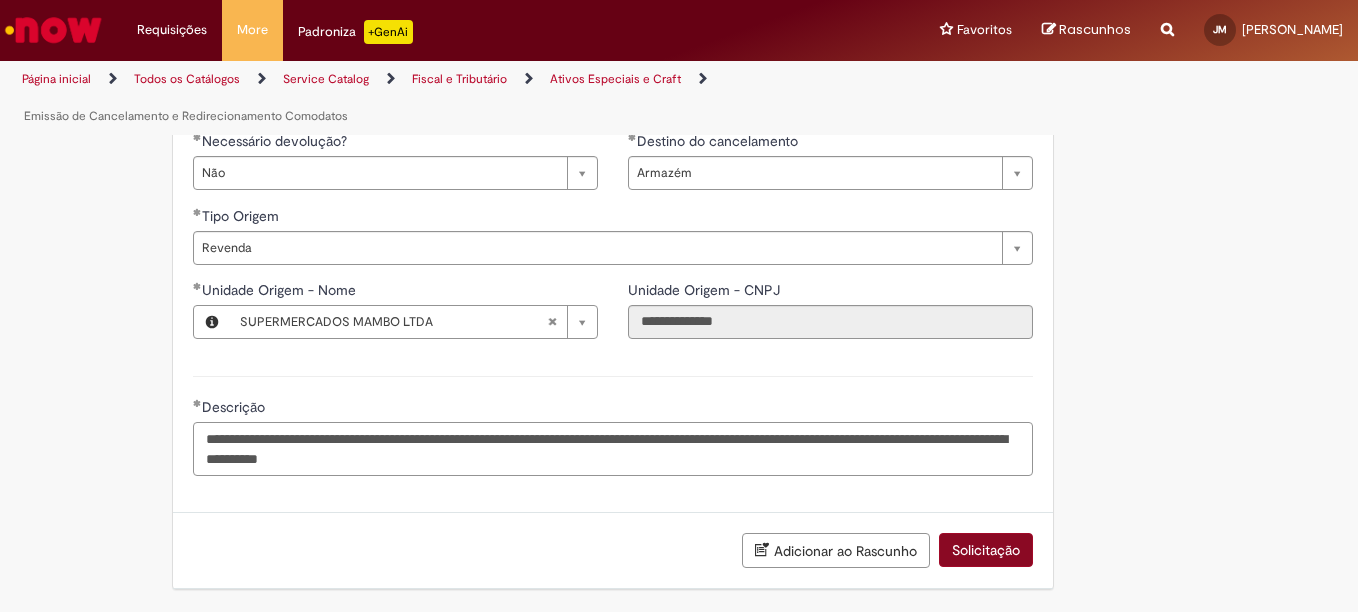 type on "**********" 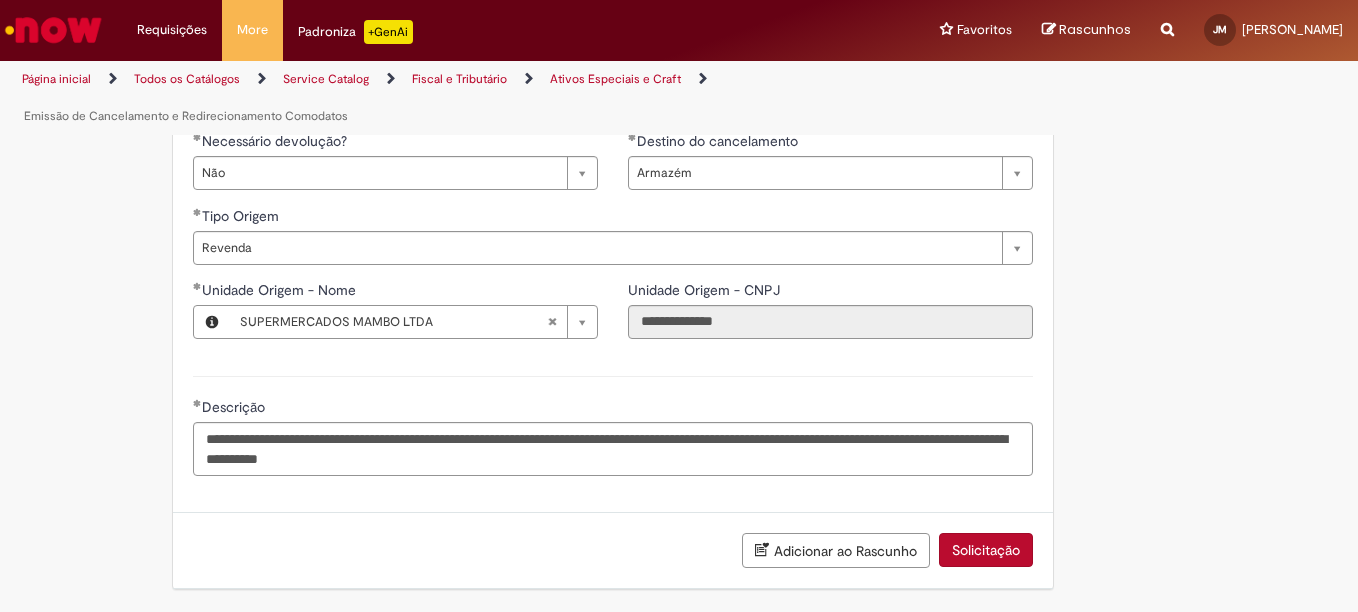 click on "Solicitação" at bounding box center (986, 550) 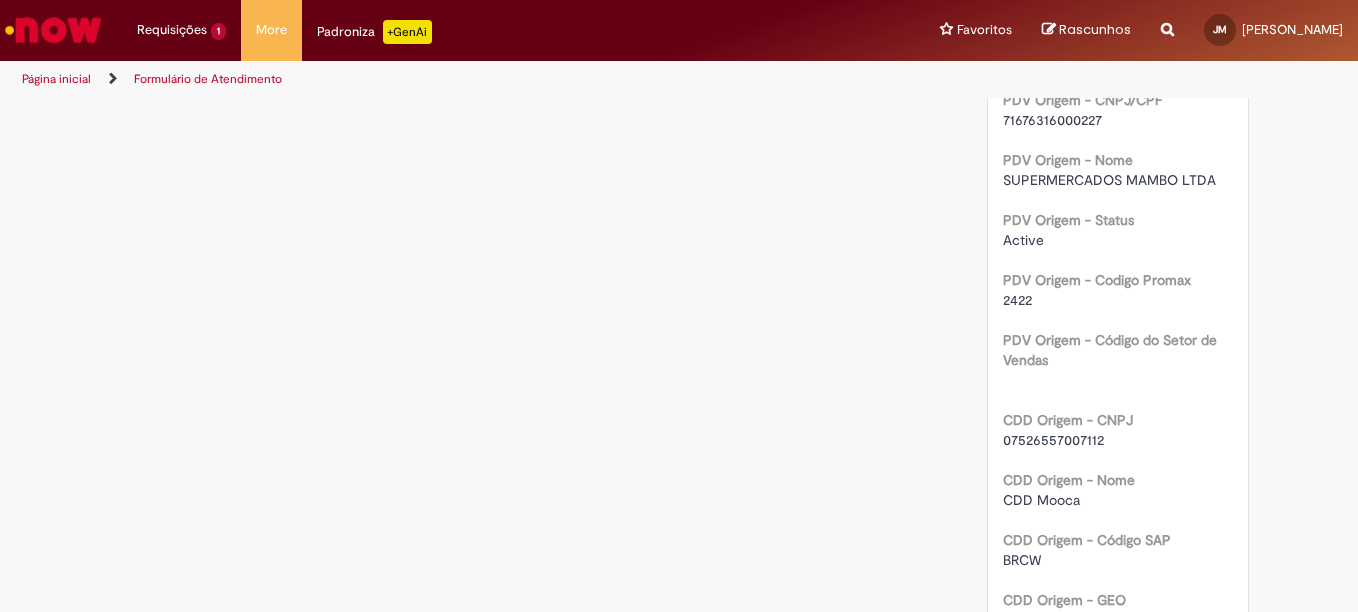 scroll, scrollTop: 0, scrollLeft: 0, axis: both 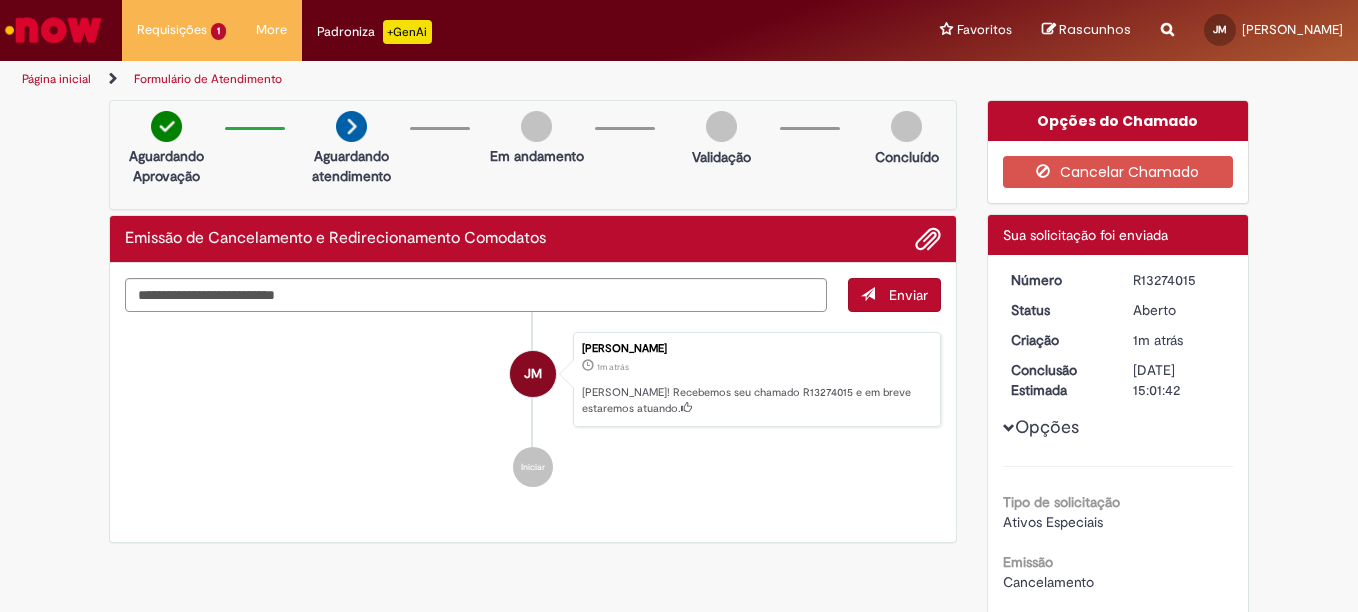 click on "Página inicial" at bounding box center [56, 79] 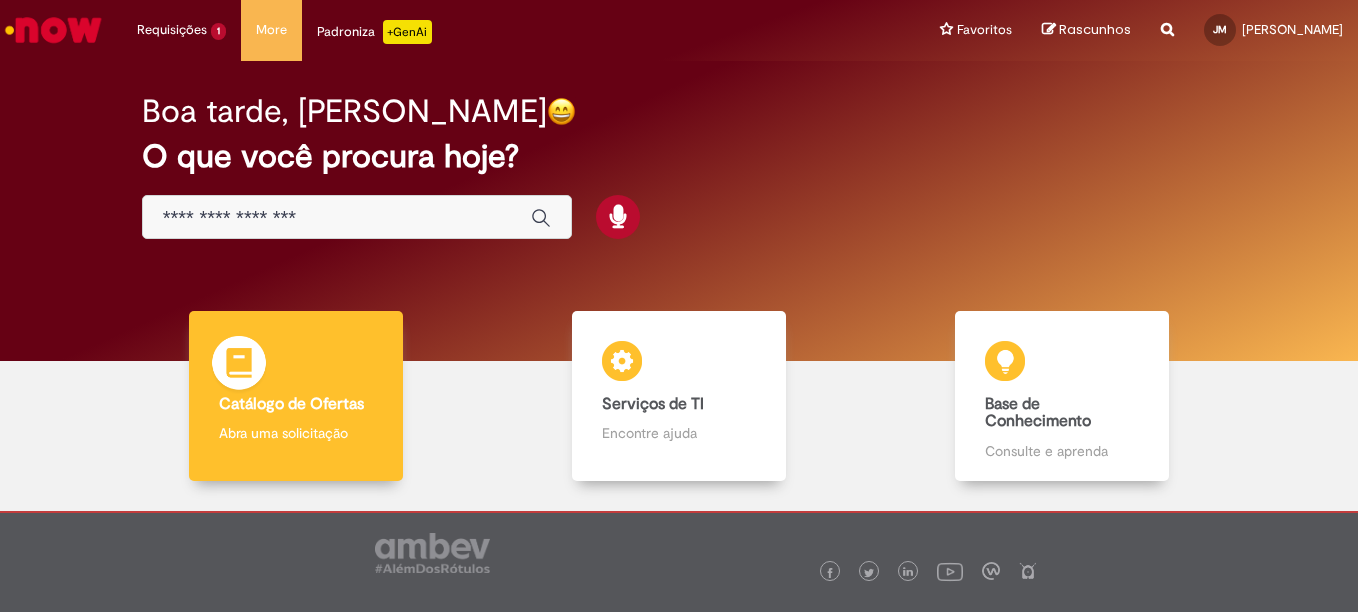 click on "Catálogo de Ofertas" at bounding box center [291, 404] 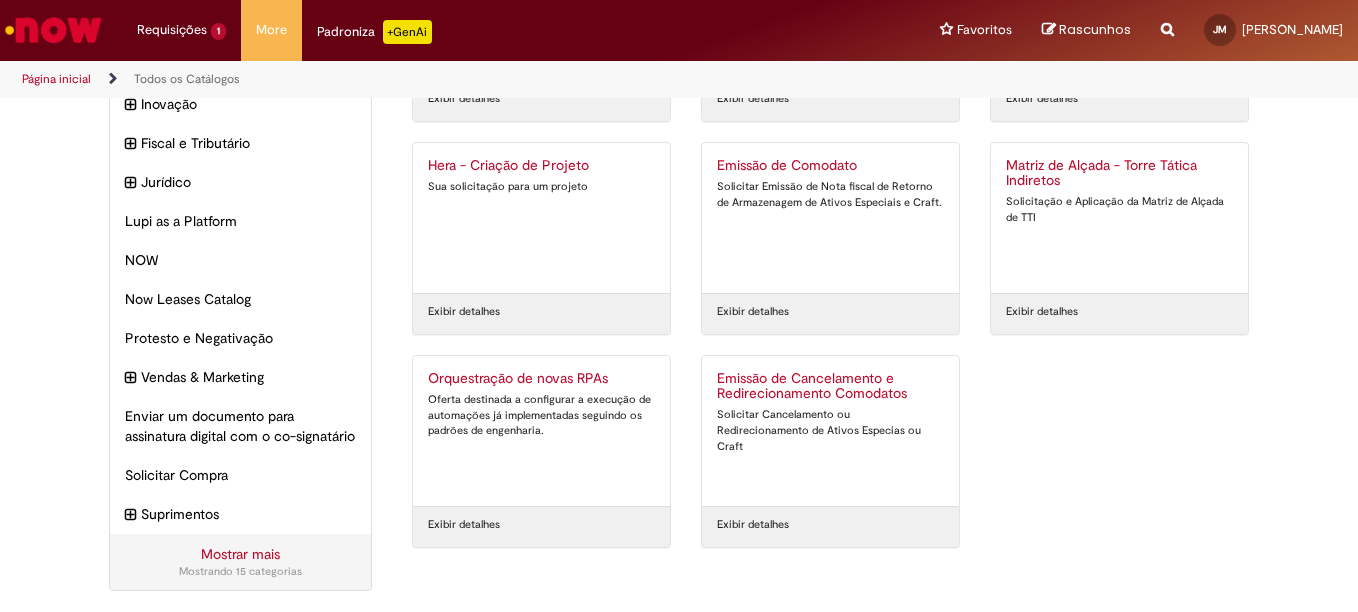 scroll, scrollTop: 249, scrollLeft: 0, axis: vertical 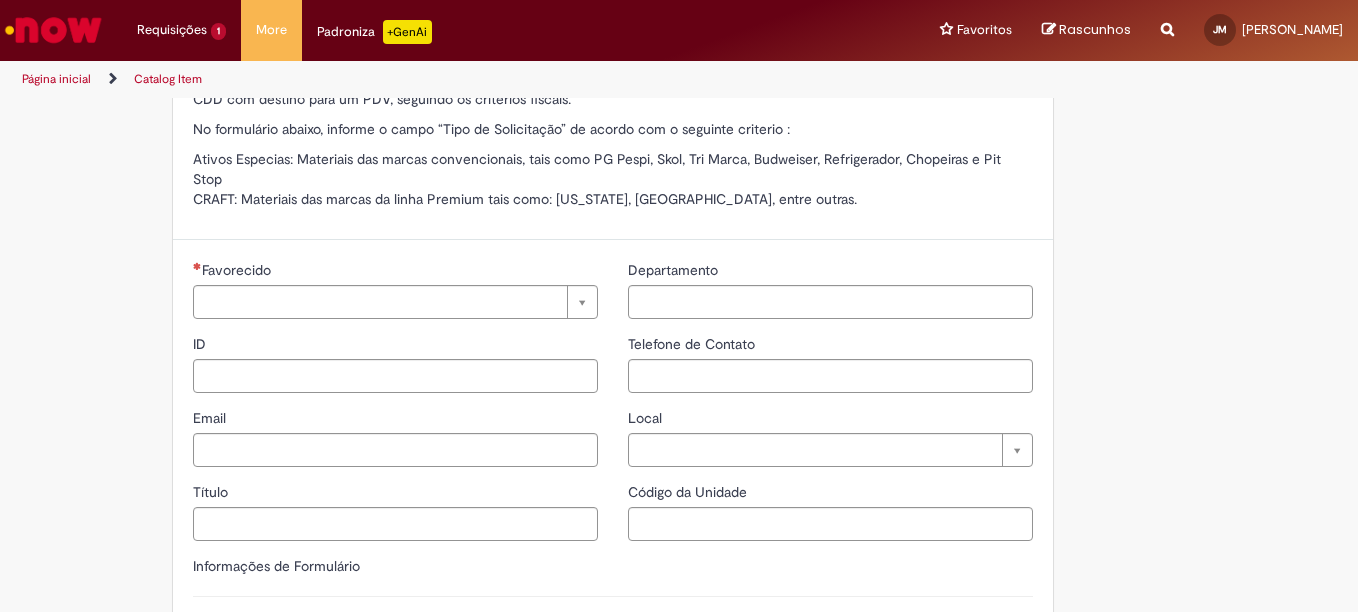 type on "**********" 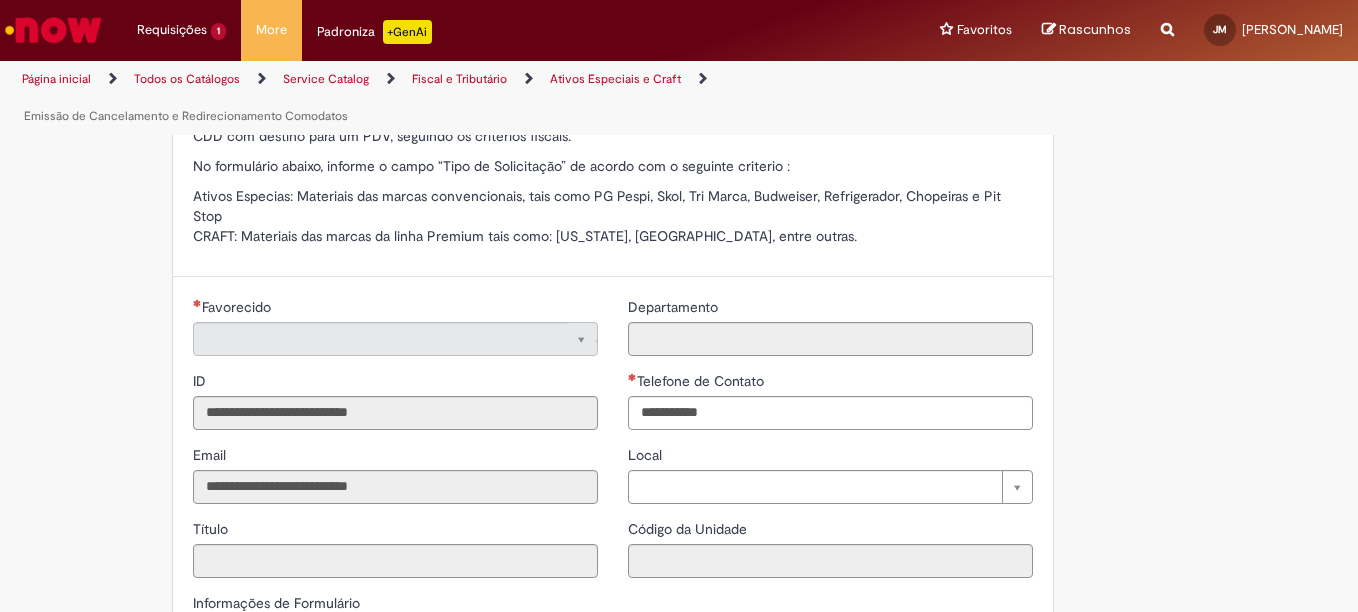 scroll, scrollTop: 0, scrollLeft: 0, axis: both 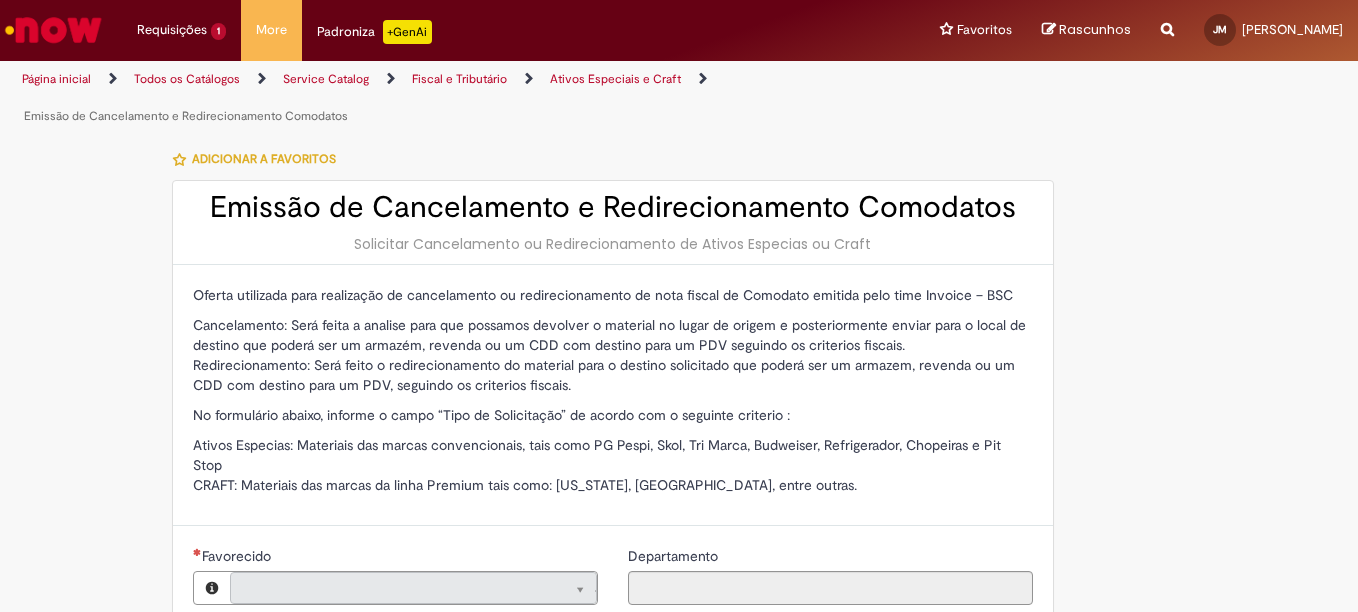 type on "**********" 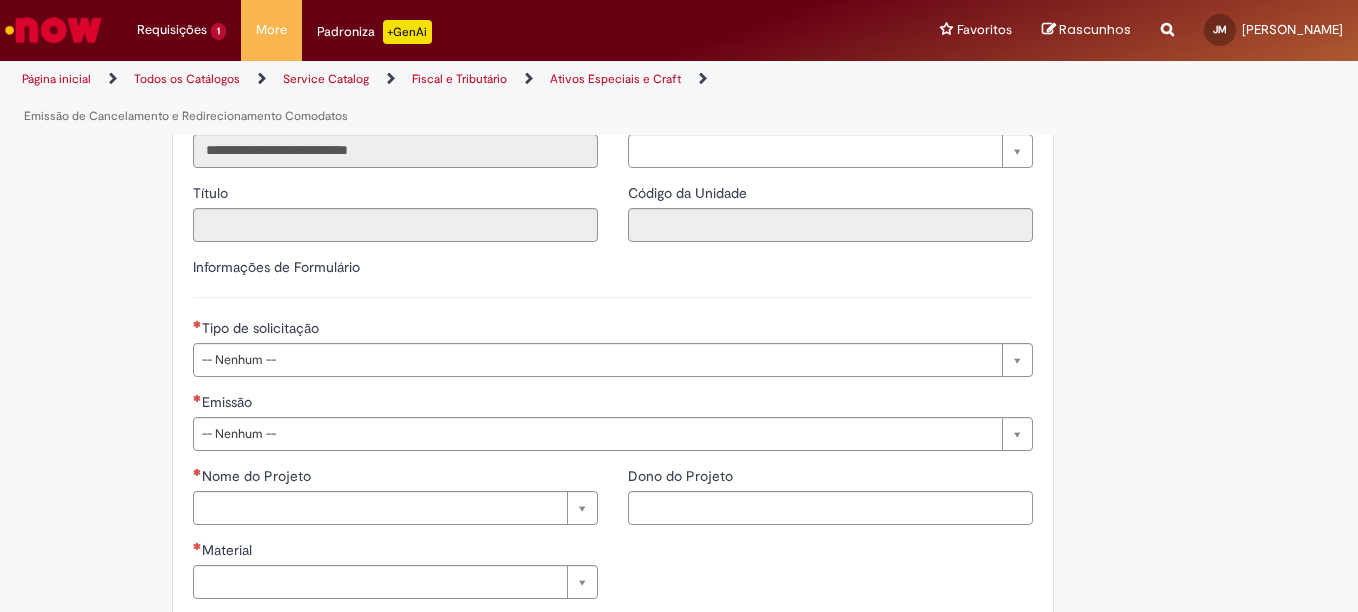 scroll, scrollTop: 600, scrollLeft: 0, axis: vertical 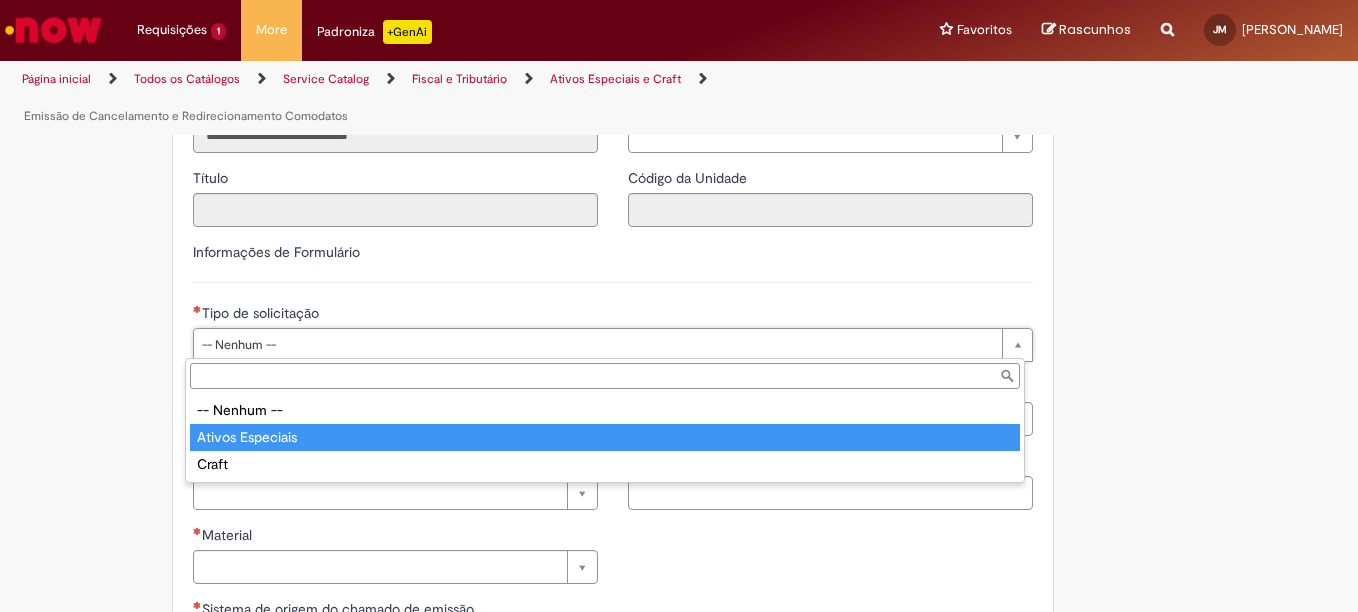 type on "**********" 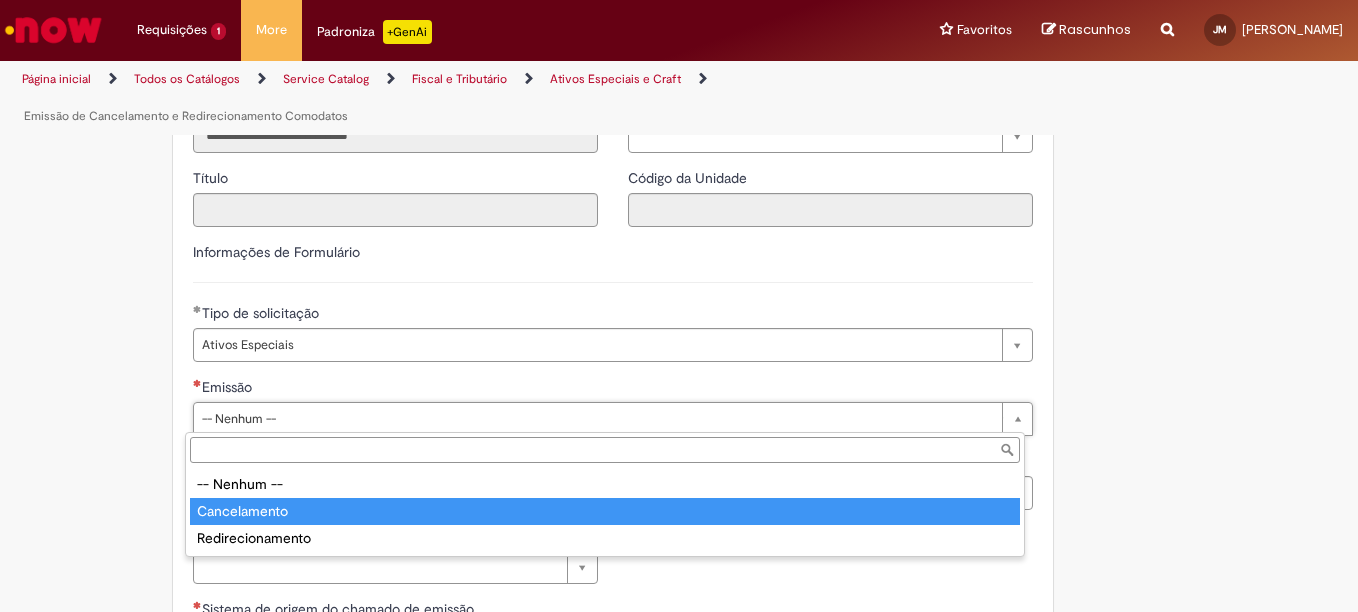 type on "**********" 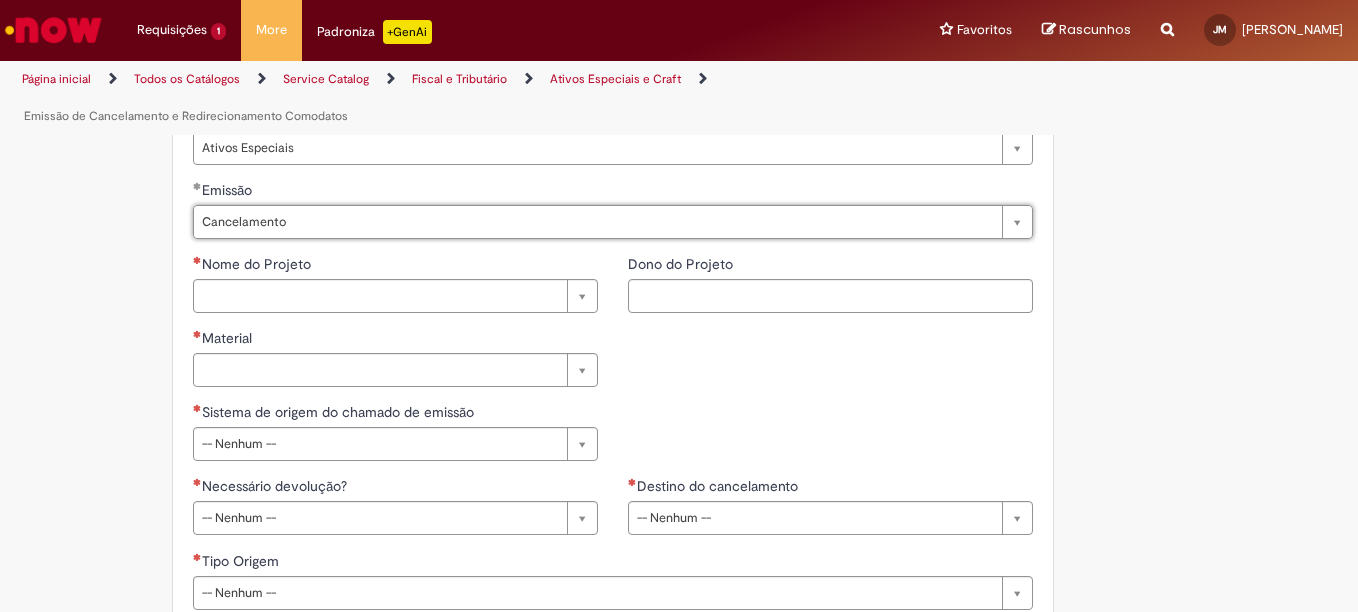 scroll, scrollTop: 800, scrollLeft: 0, axis: vertical 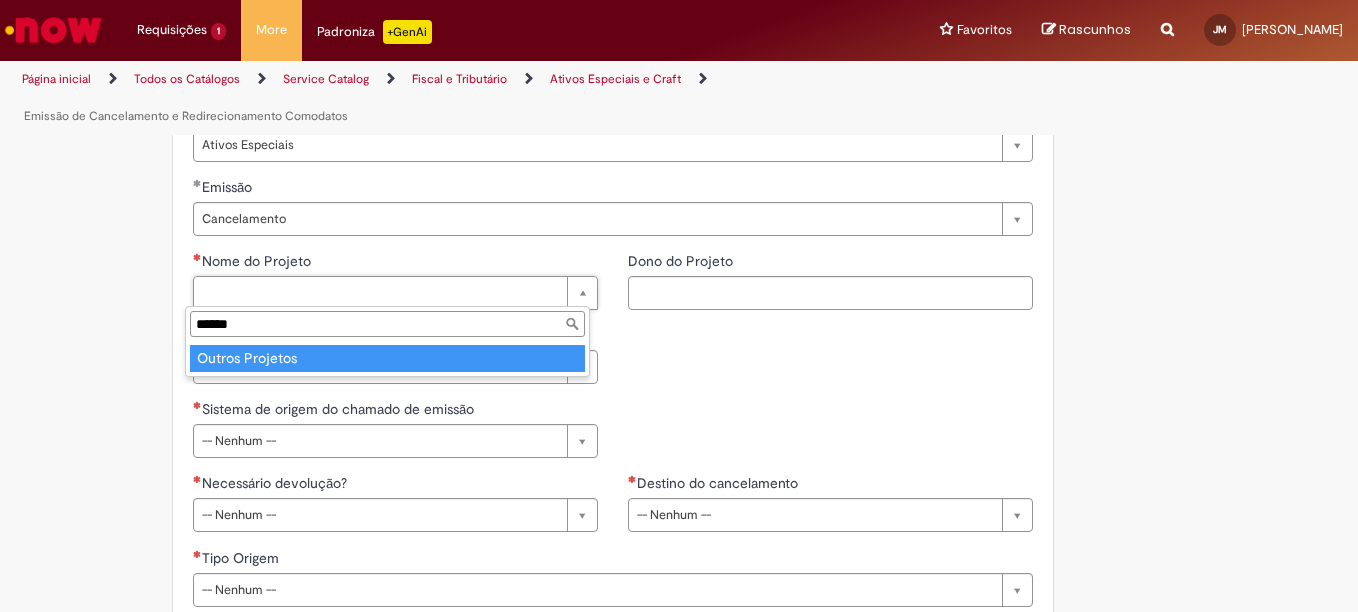 type on "******" 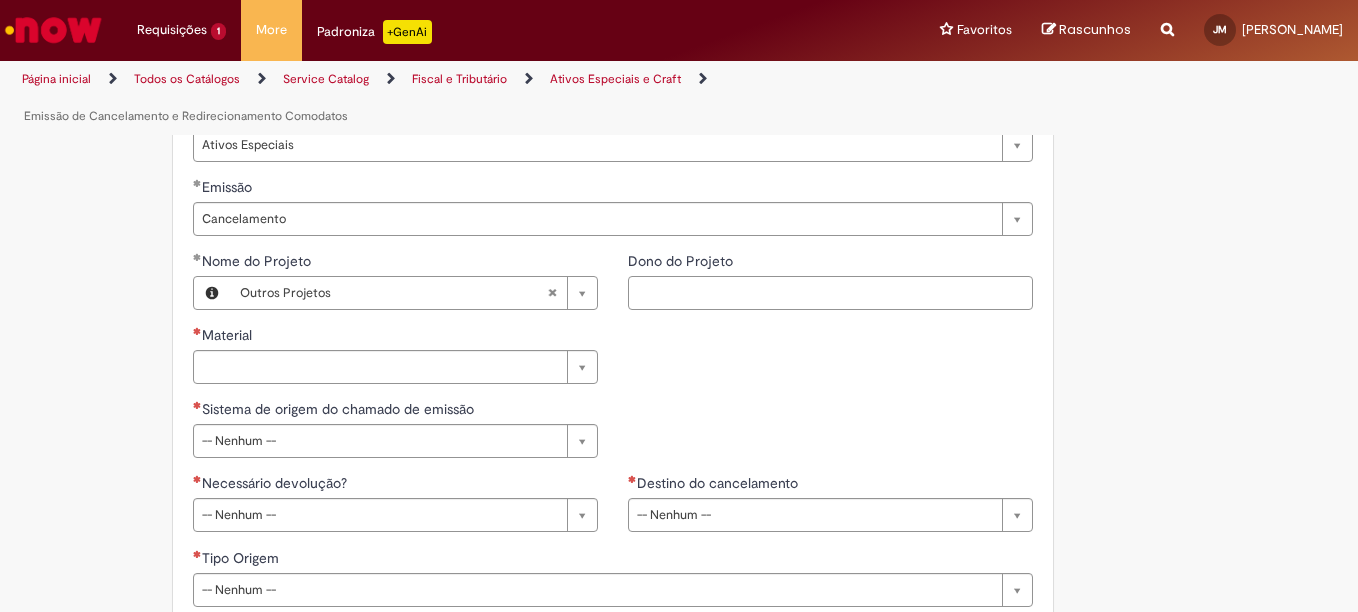 click on "Dono do Projeto" at bounding box center (830, 293) 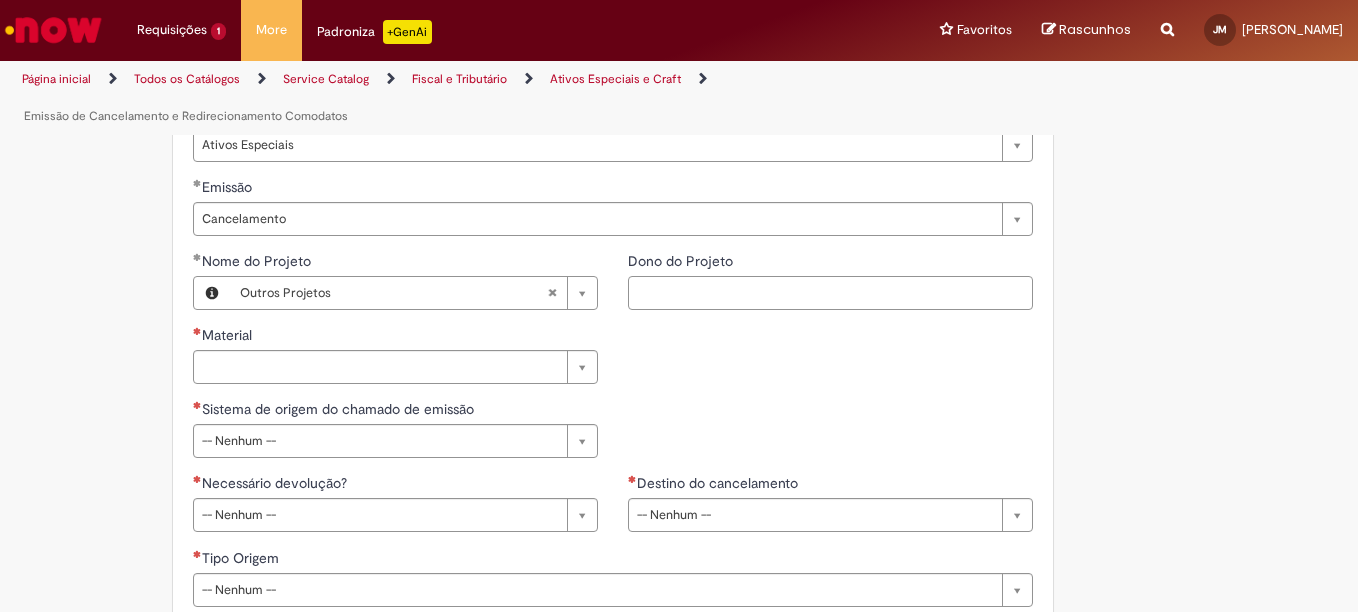 paste on "**********" 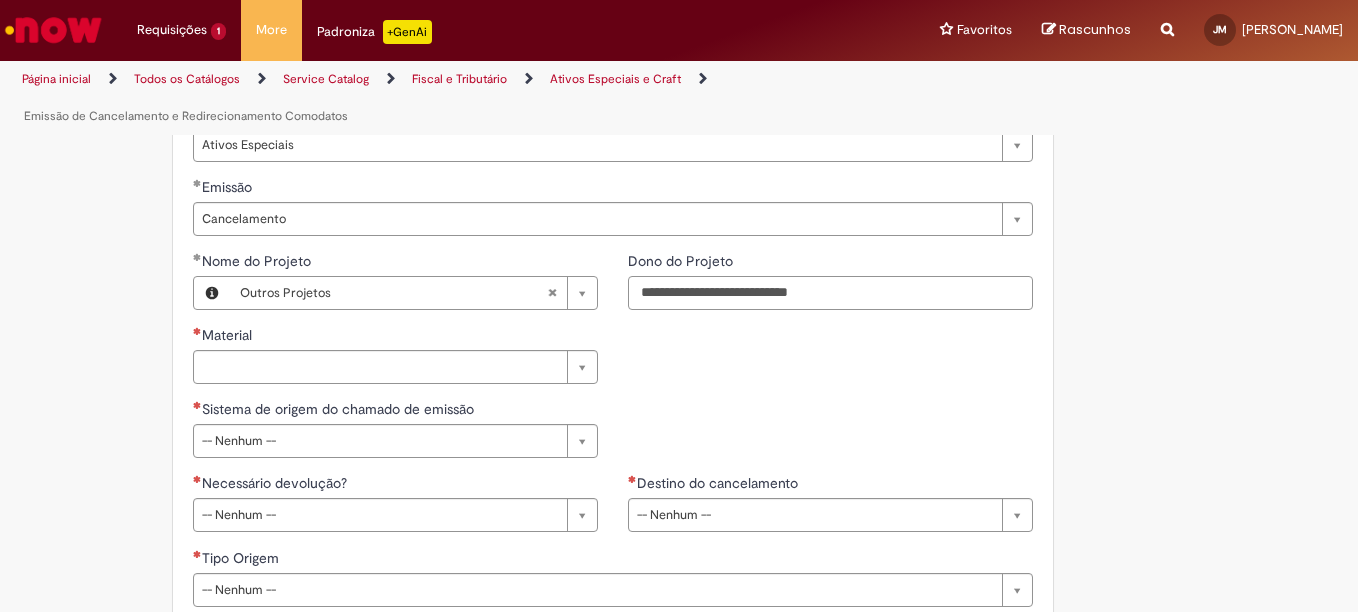 type on "**********" 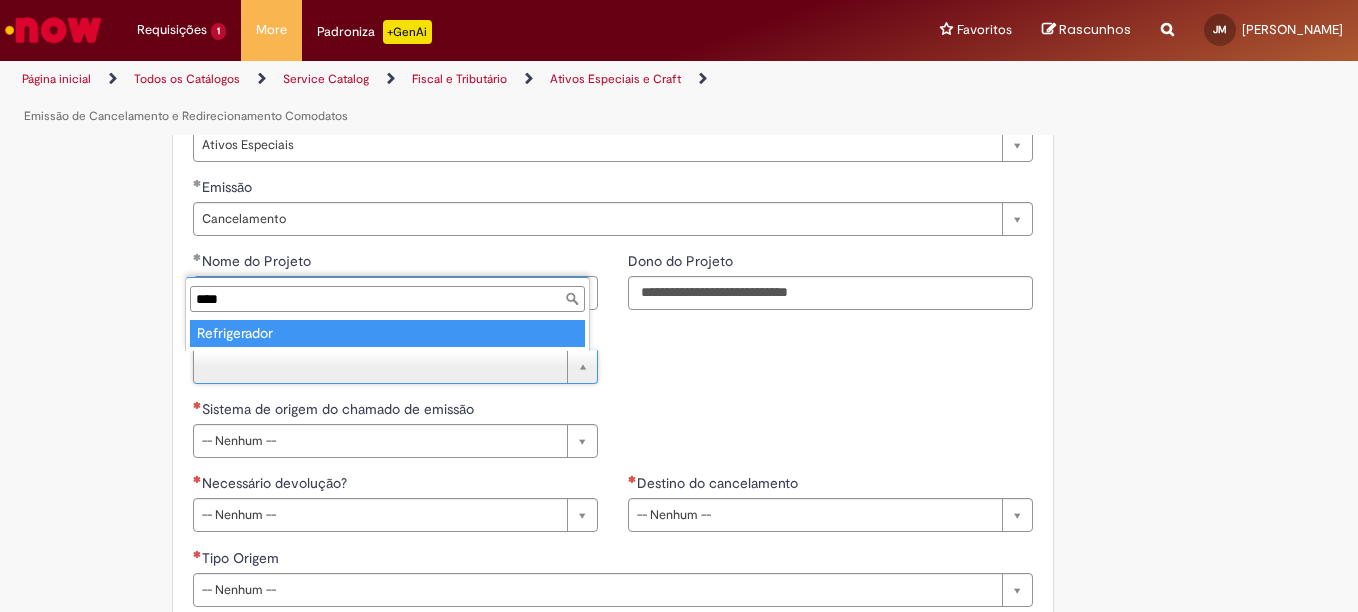 type on "****" 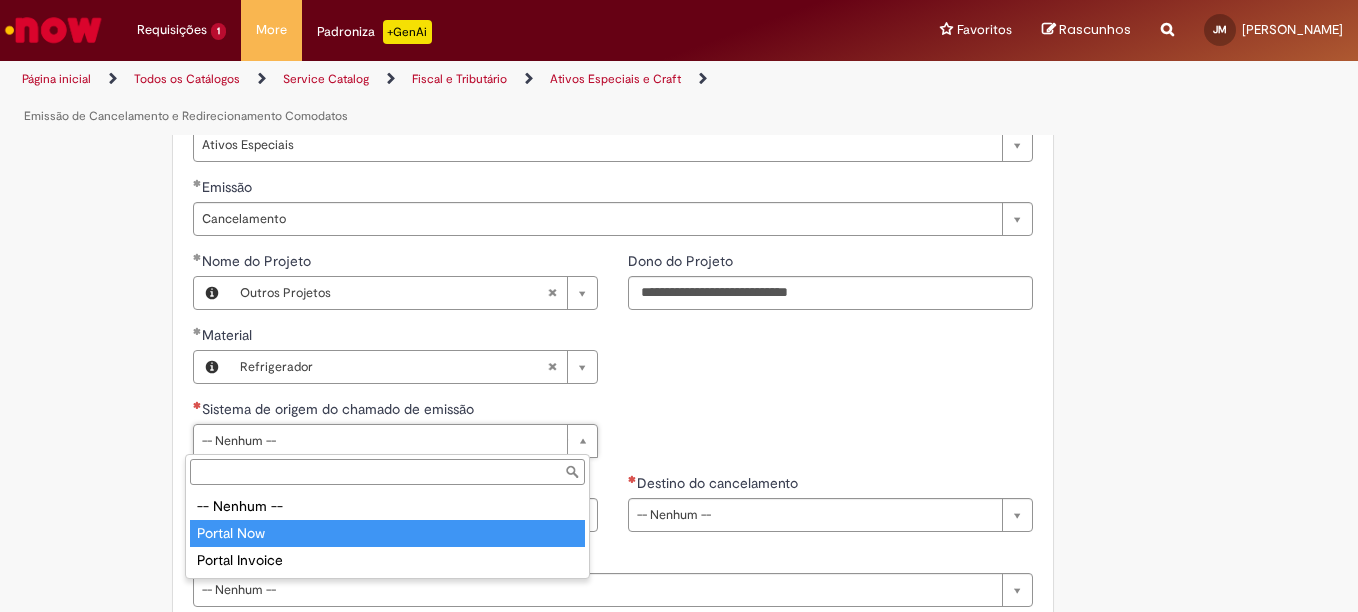 type on "**********" 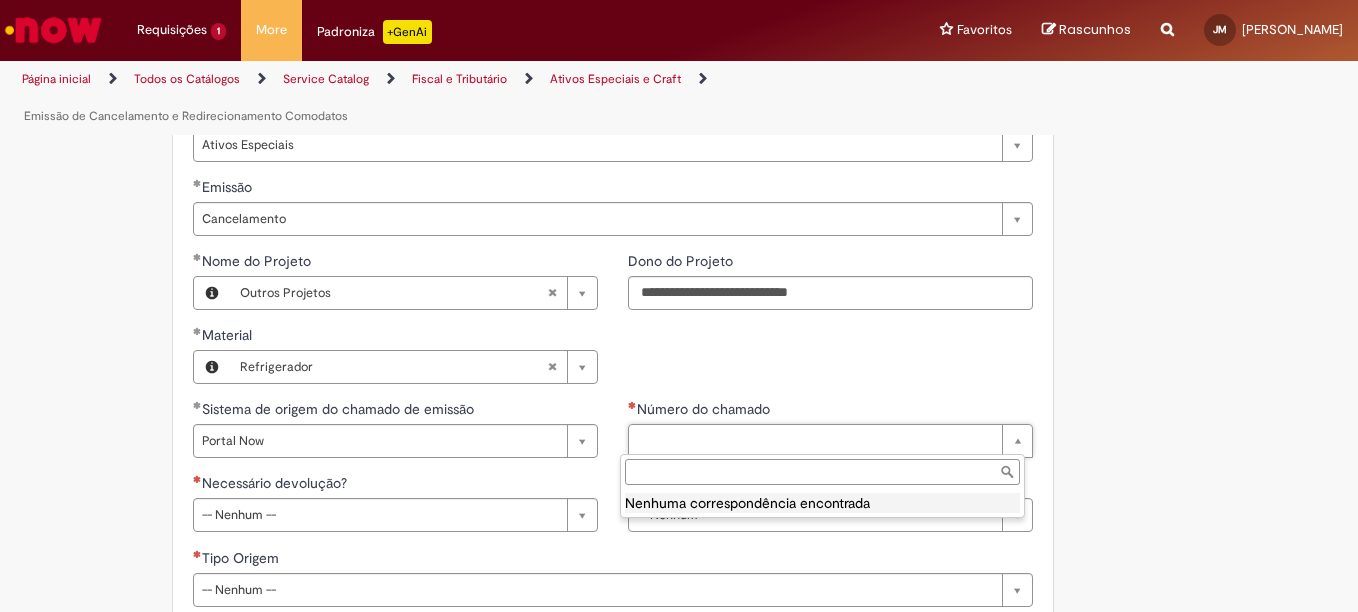 type on "*" 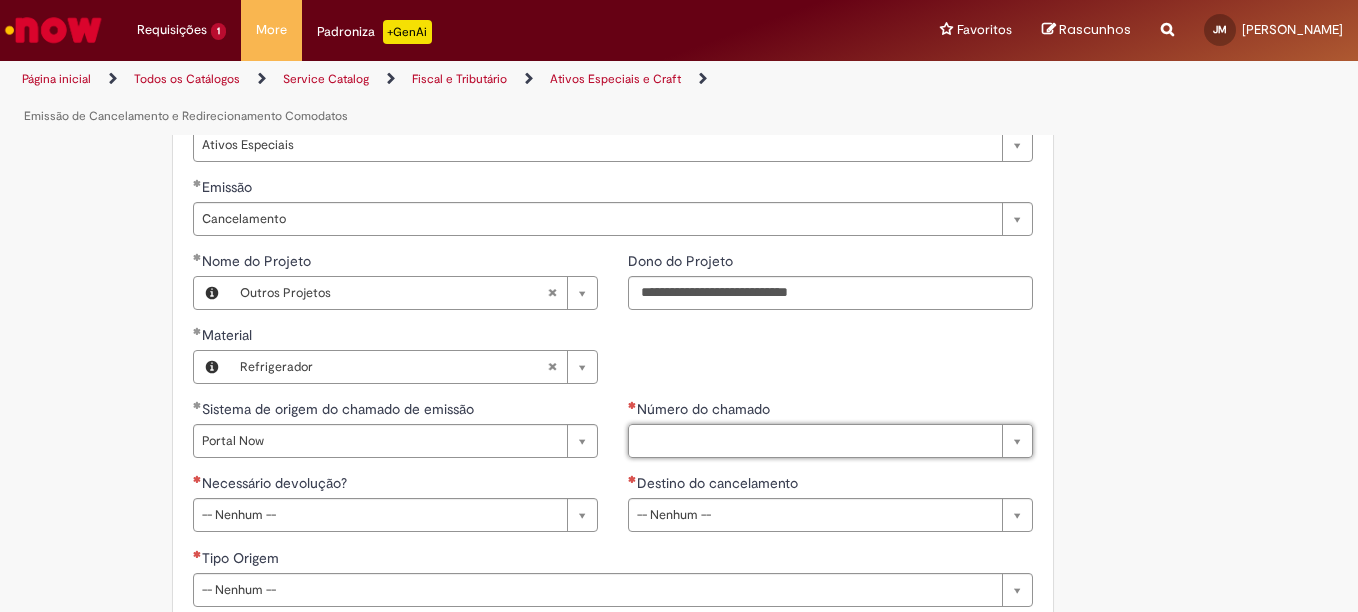 type on "*" 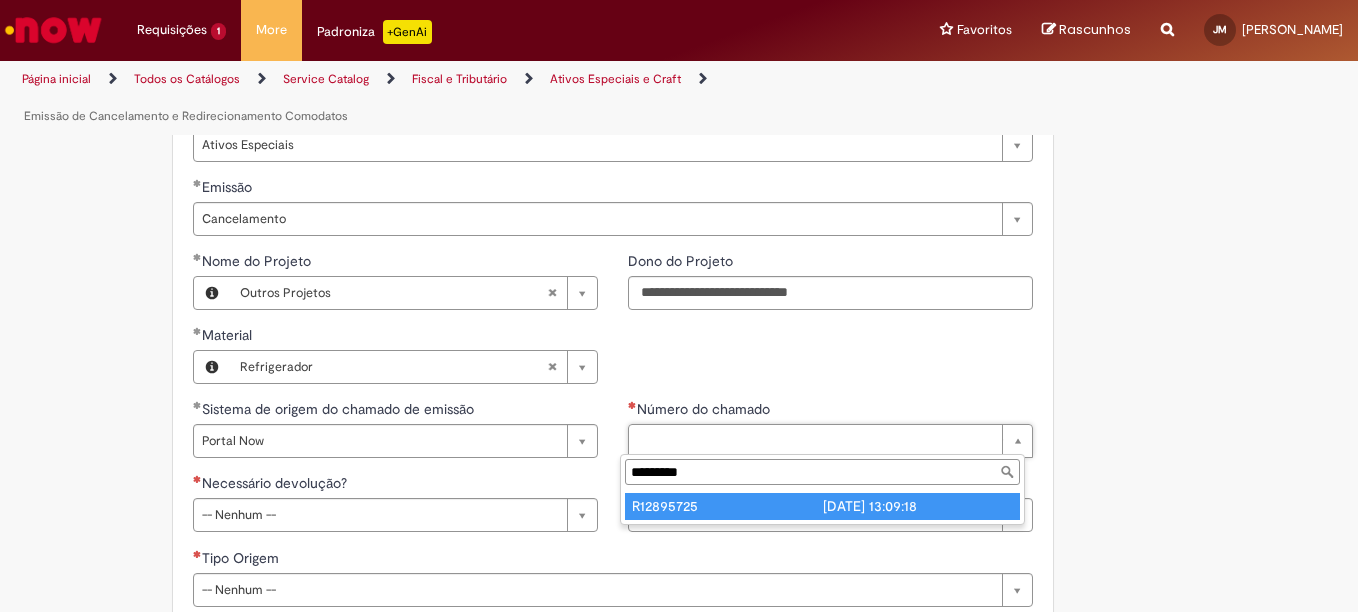 type on "*********" 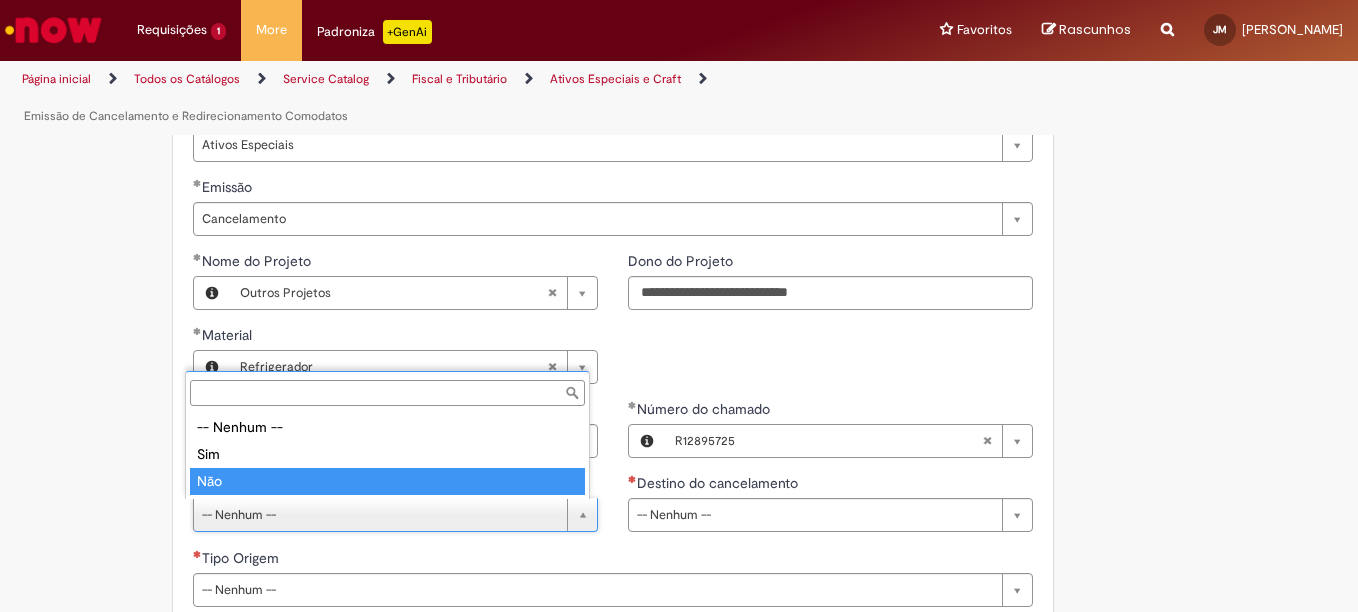 type on "***" 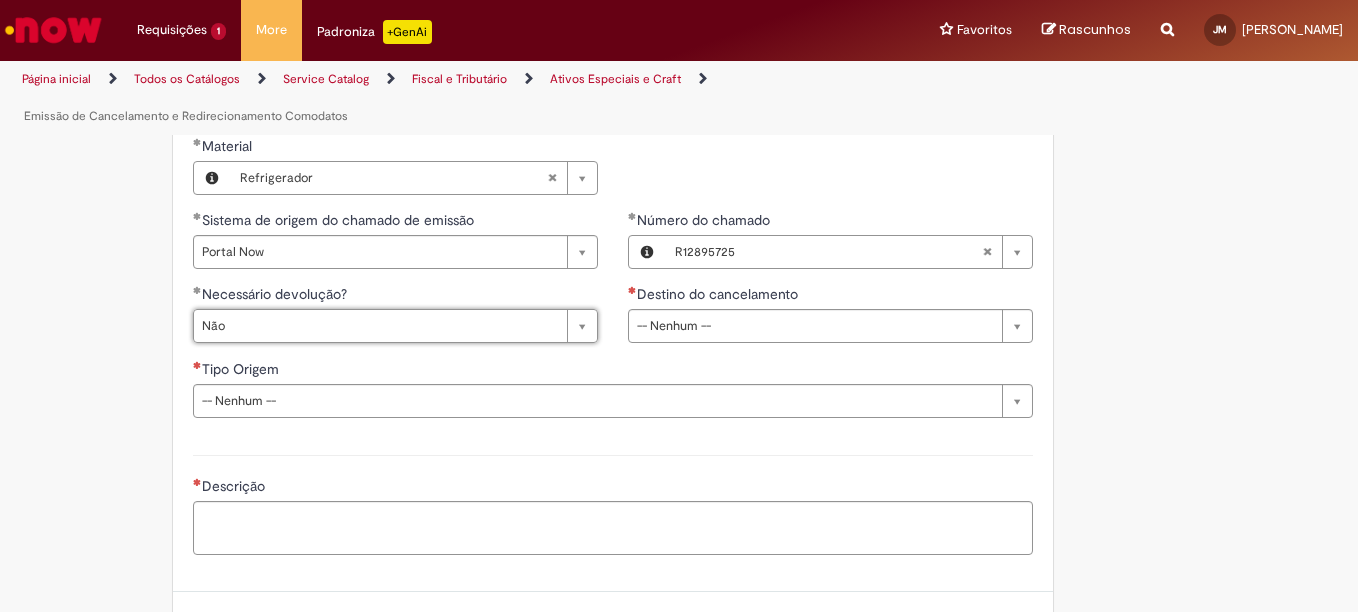 scroll, scrollTop: 1000, scrollLeft: 0, axis: vertical 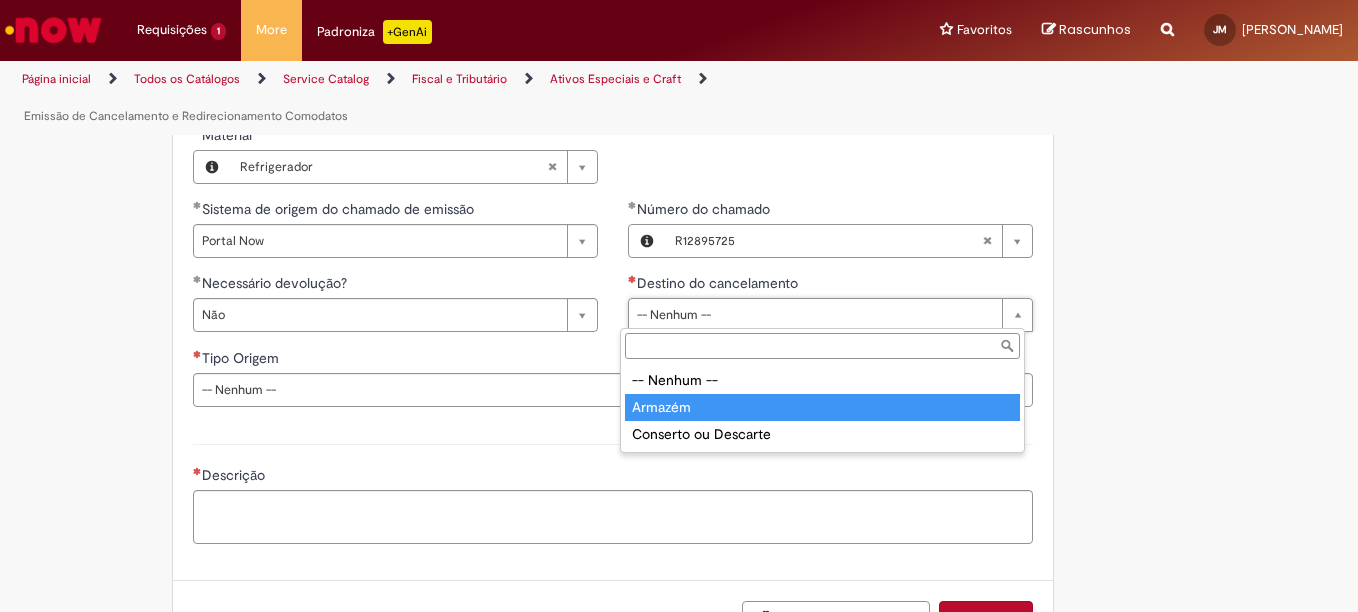 type on "*******" 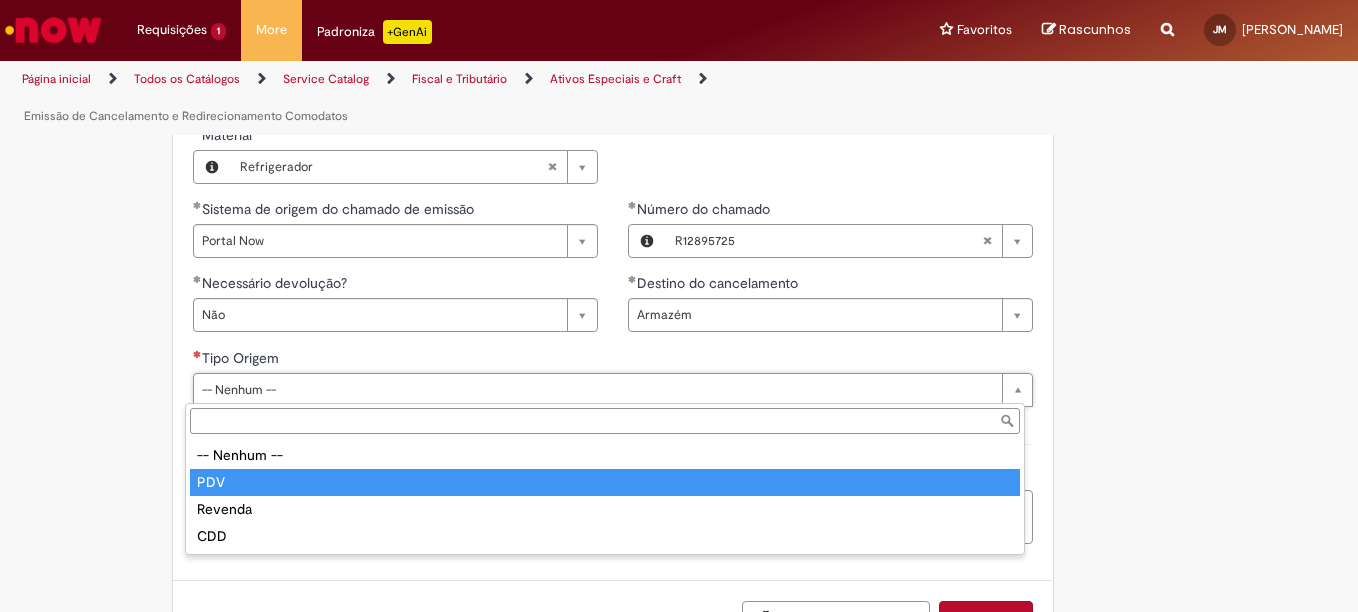 type on "***" 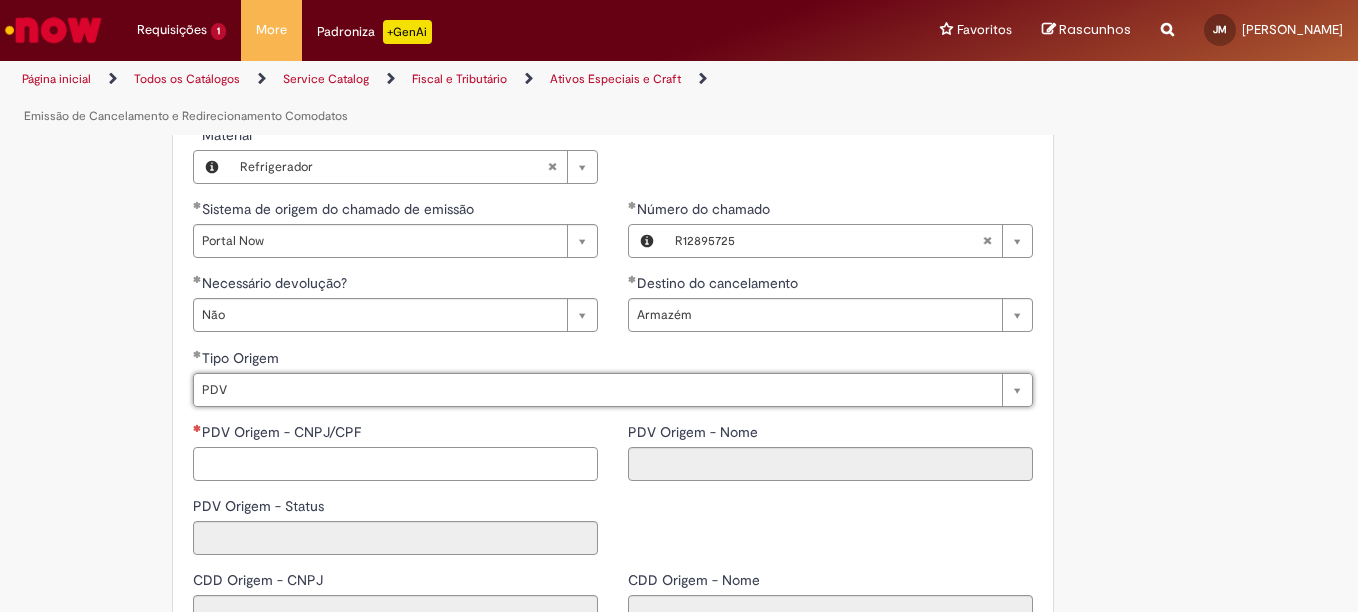 click on "PDV Origem - CNPJ/CPF" at bounding box center [395, 464] 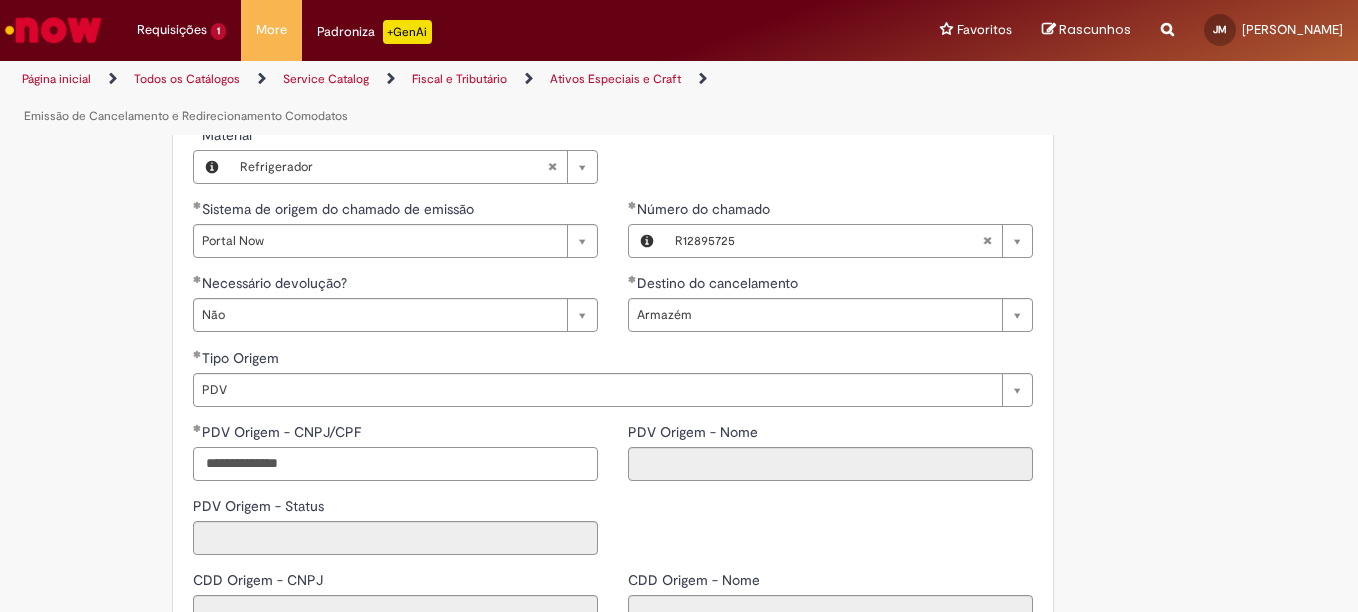type on "**********" 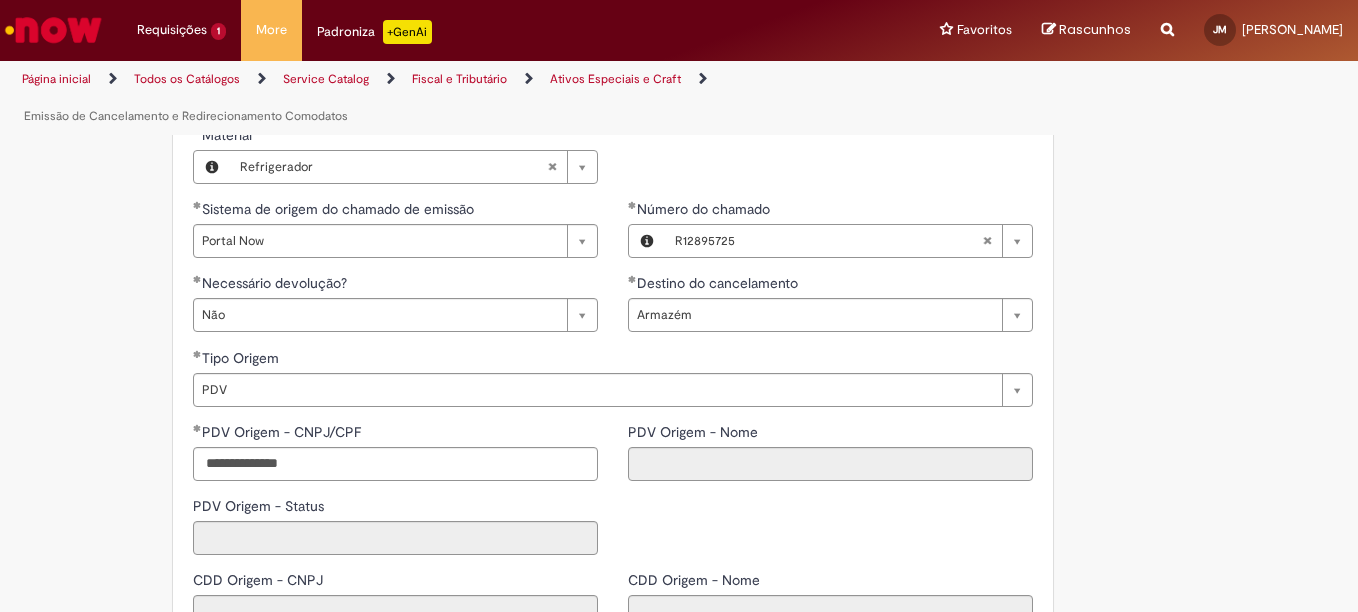 type on "******" 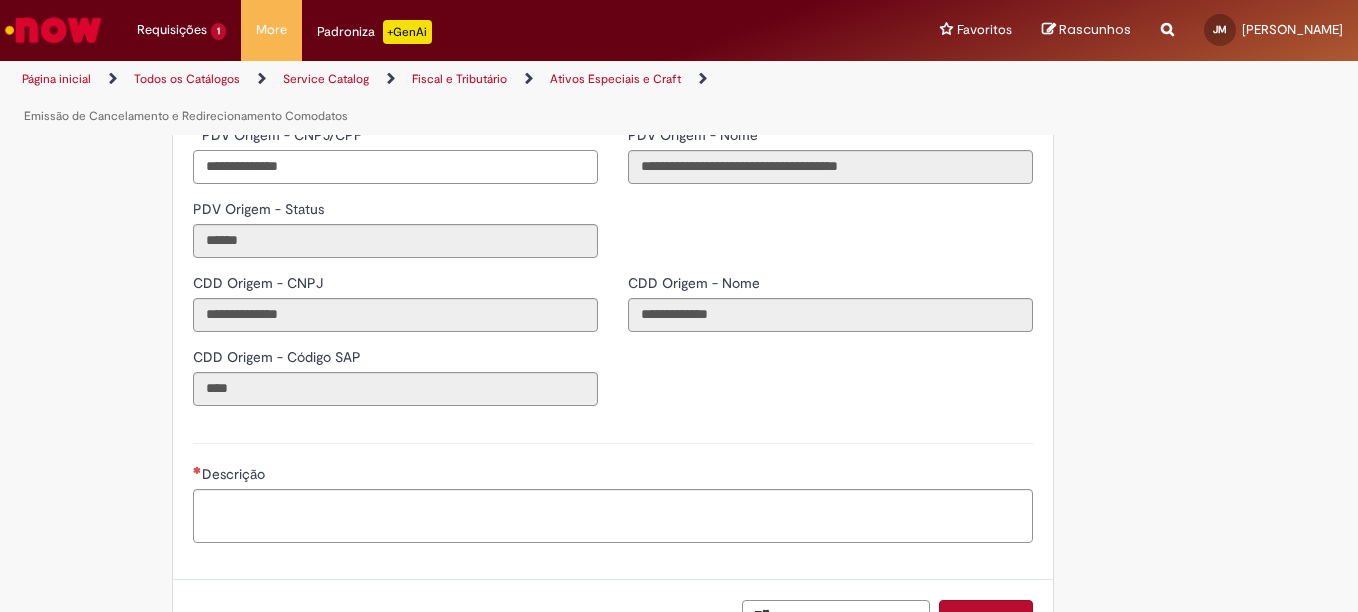 scroll, scrollTop: 1300, scrollLeft: 0, axis: vertical 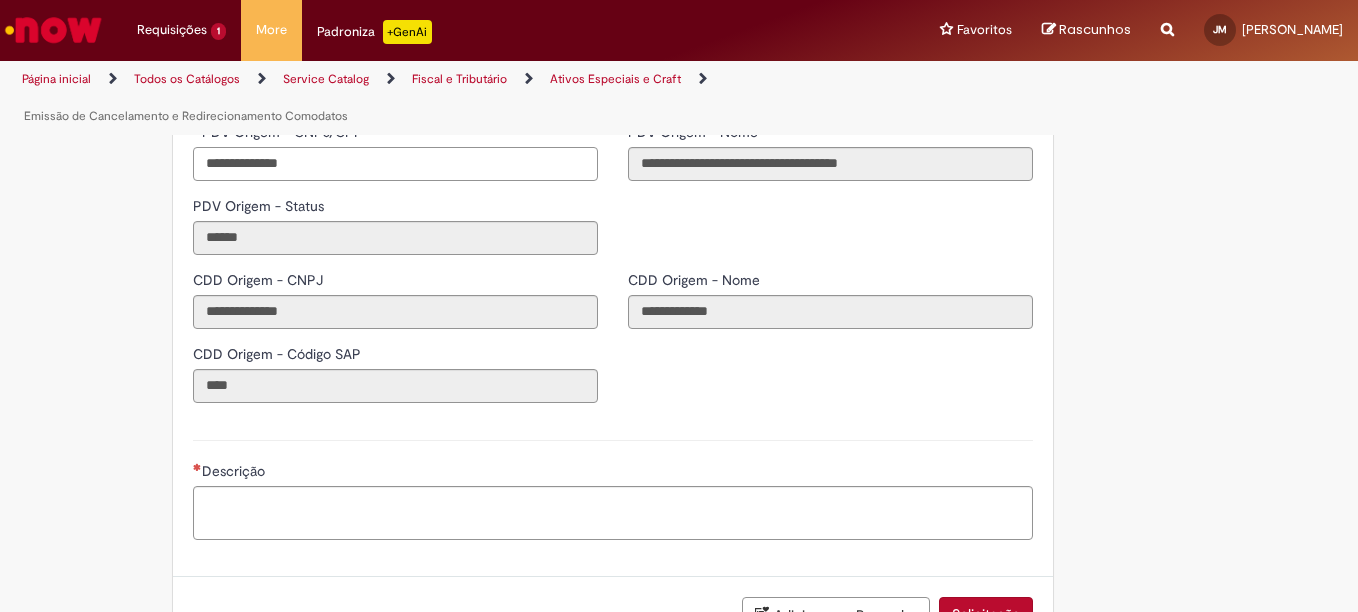 click on "**********" at bounding box center [395, 164] 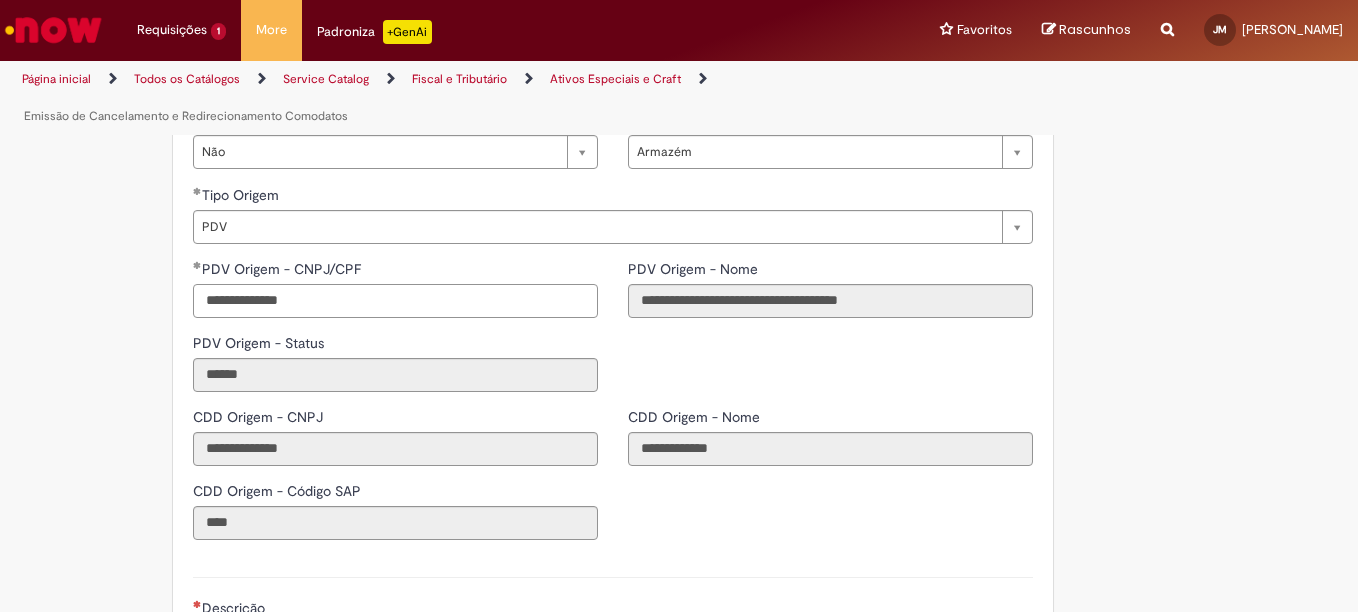 scroll, scrollTop: 1100, scrollLeft: 0, axis: vertical 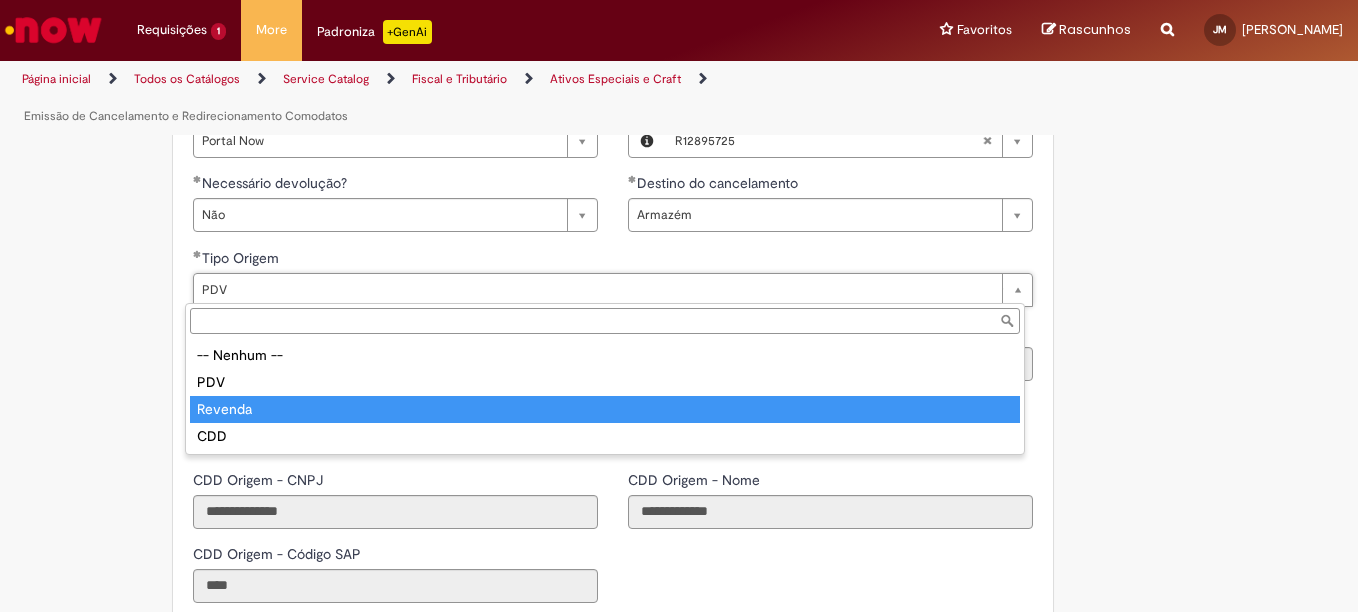 type on "*******" 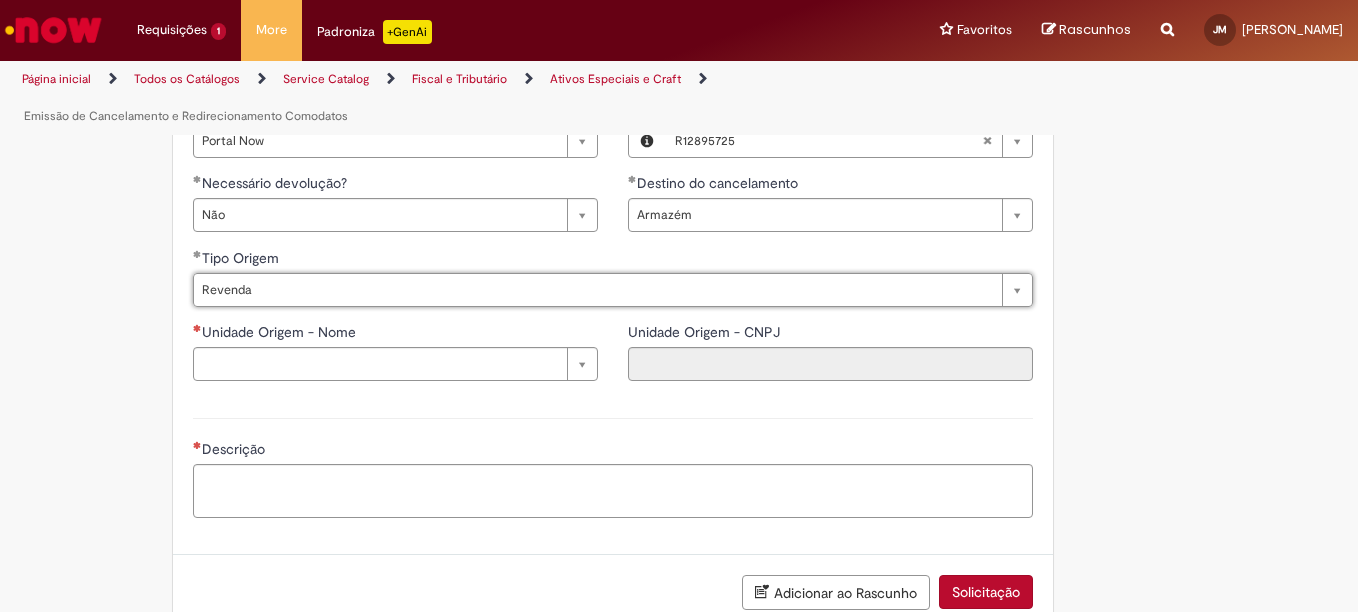 scroll, scrollTop: 0, scrollLeft: 25, axis: horizontal 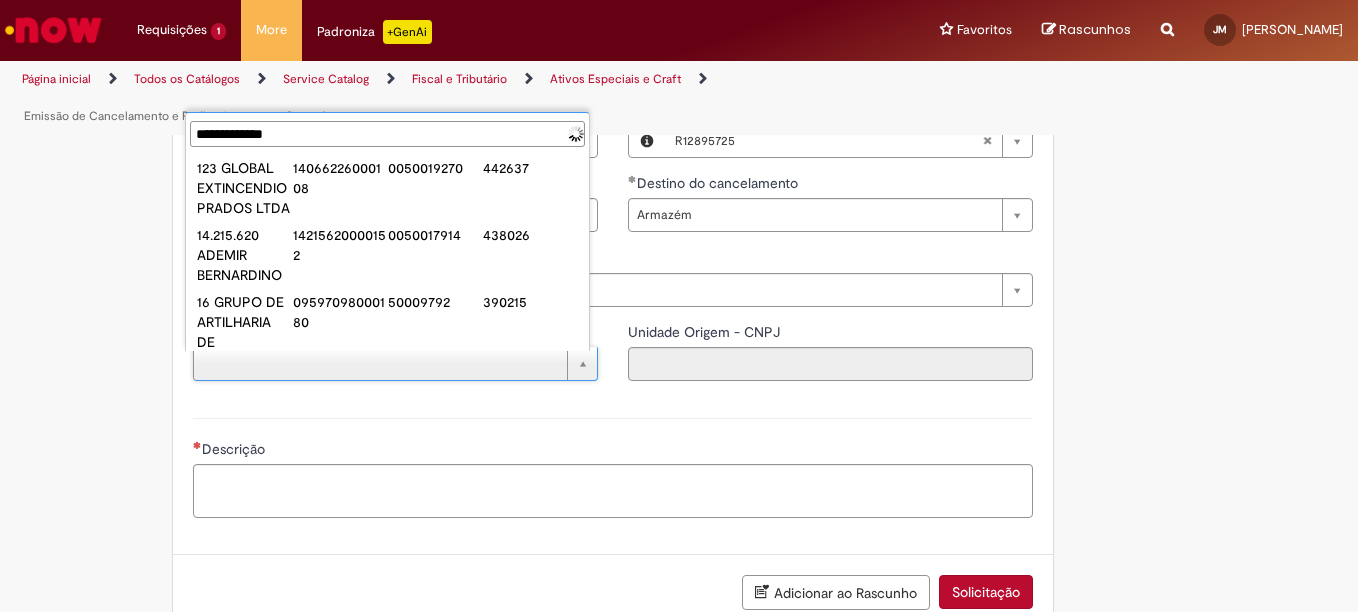 type on "**********" 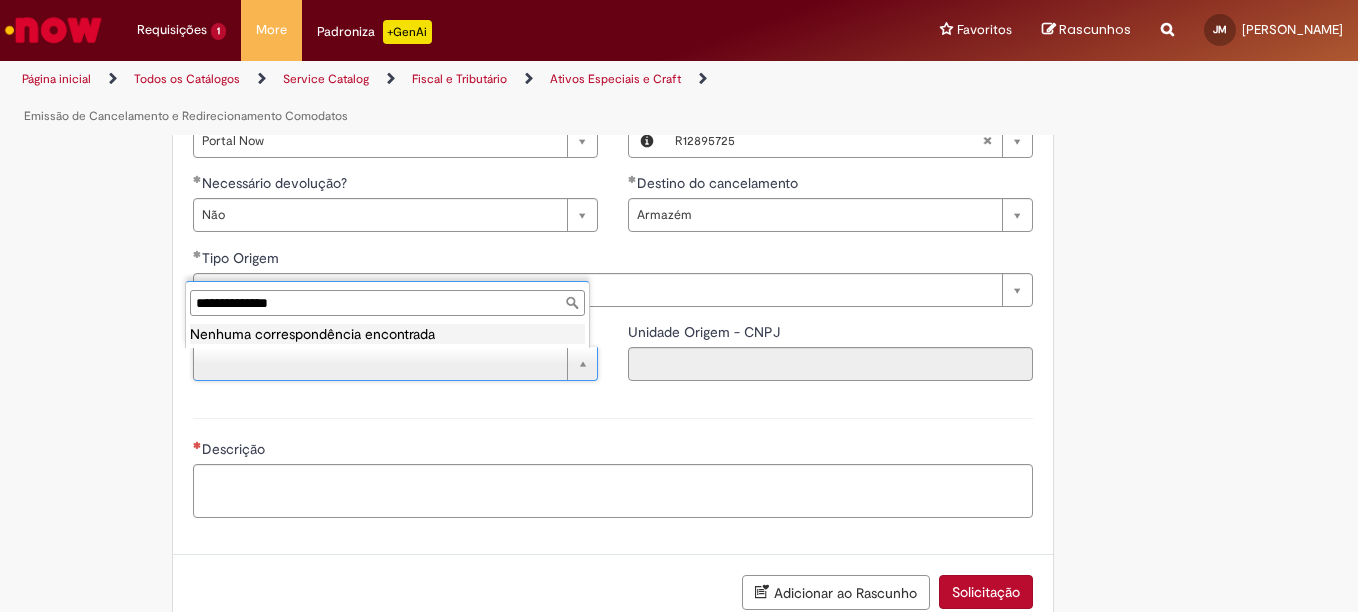 drag, startPoint x: 327, startPoint y: 306, endPoint x: 0, endPoint y: 305, distance: 327.00153 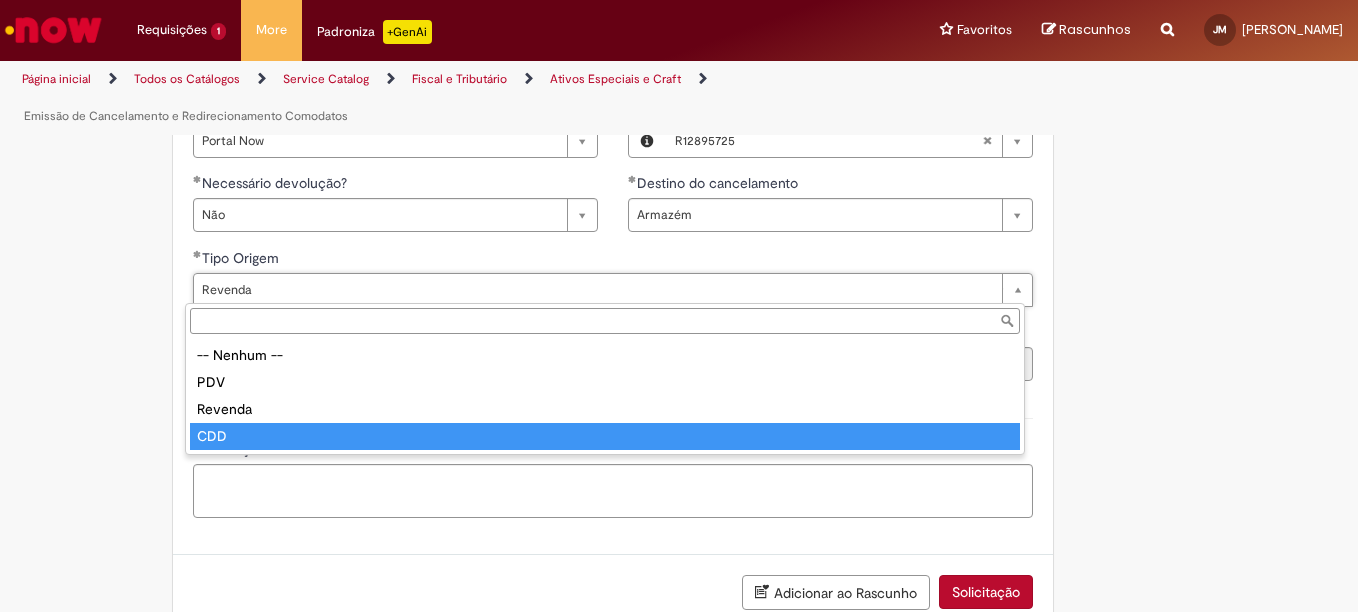 type on "***" 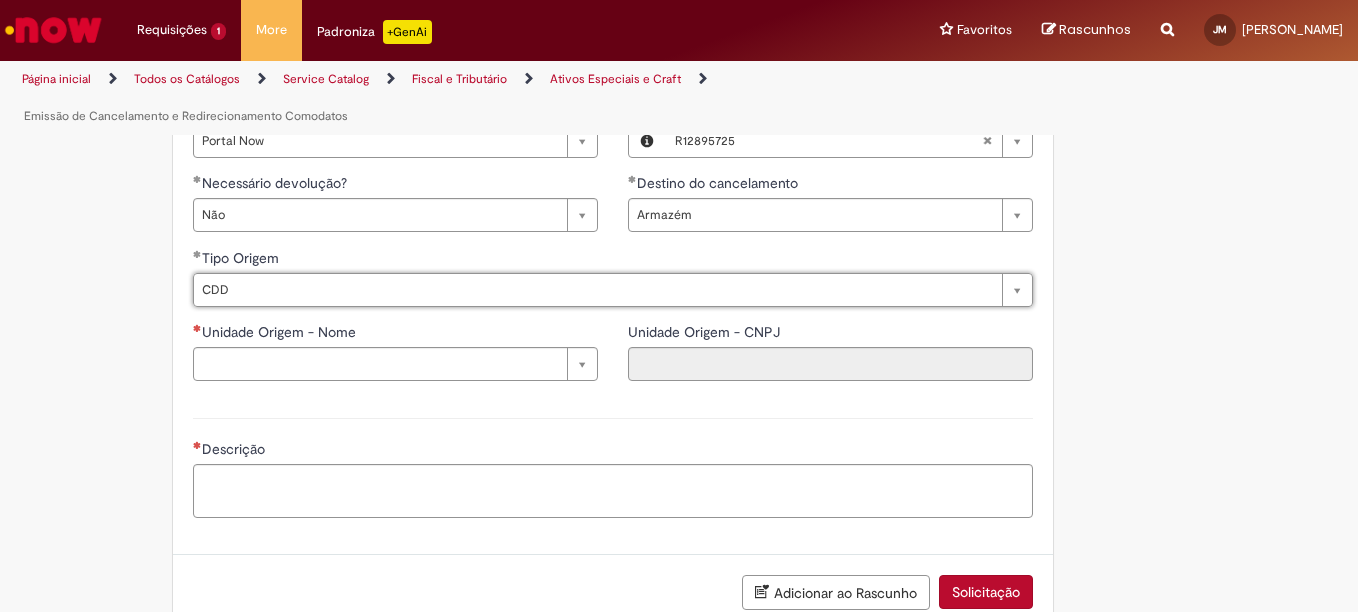 scroll, scrollTop: 0, scrollLeft: 29, axis: horizontal 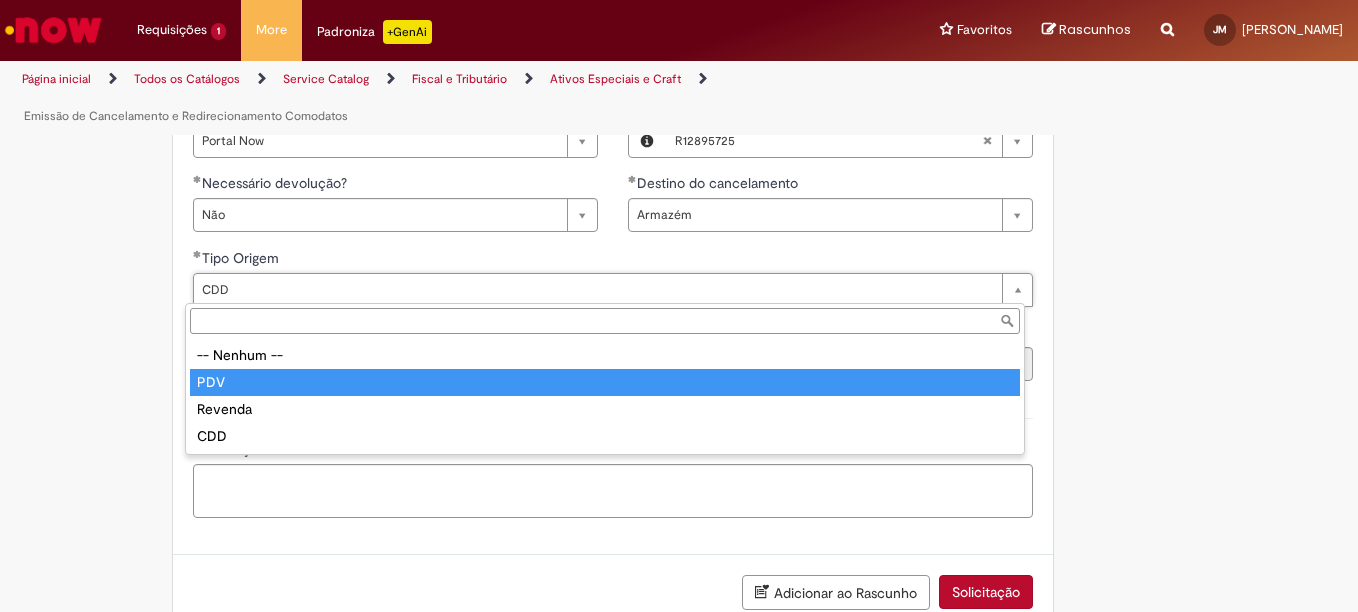 type on "***" 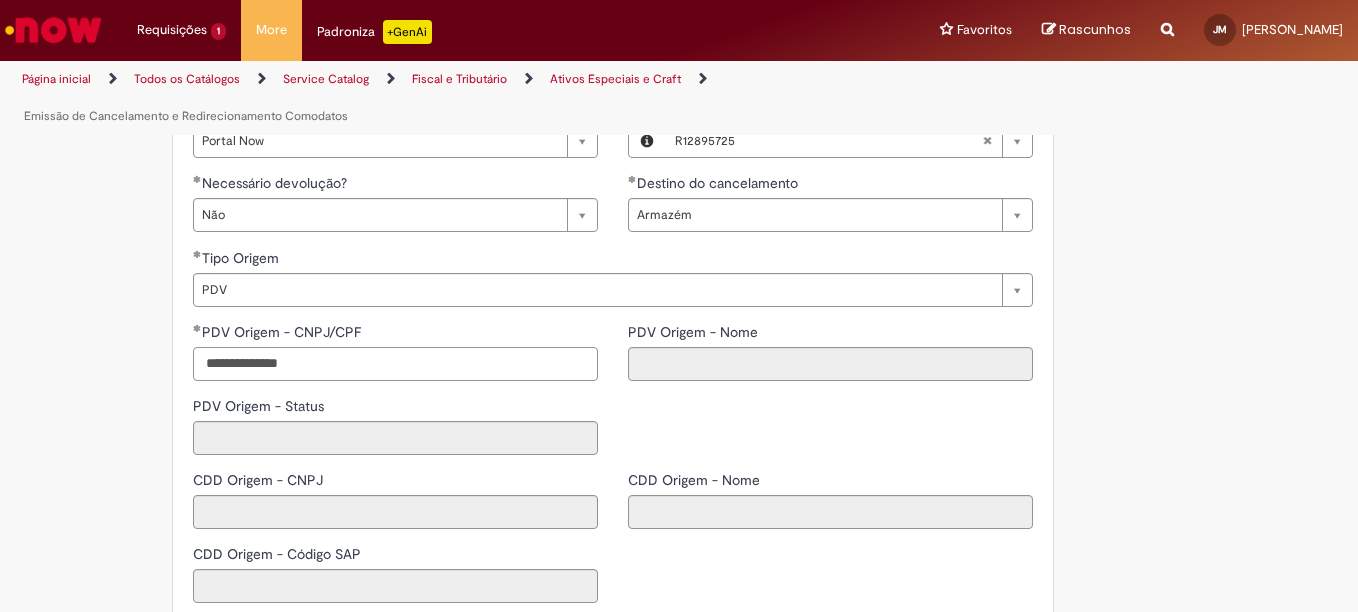 click on "**********" at bounding box center [395, 364] 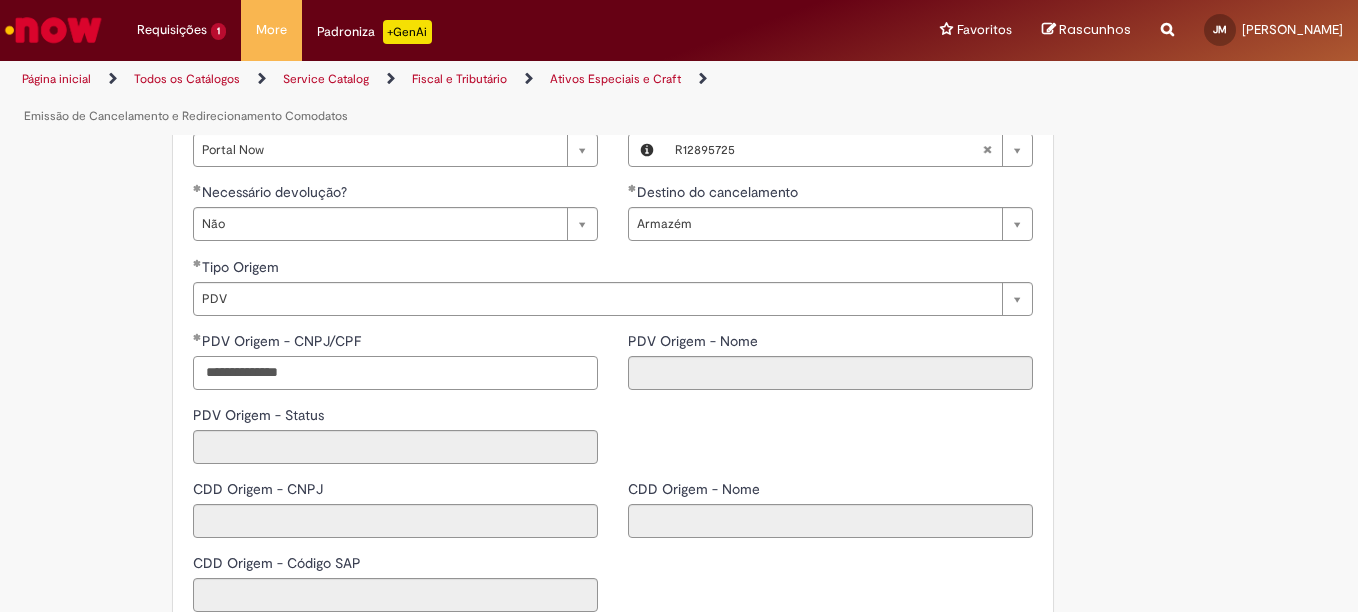 scroll, scrollTop: 1164, scrollLeft: 0, axis: vertical 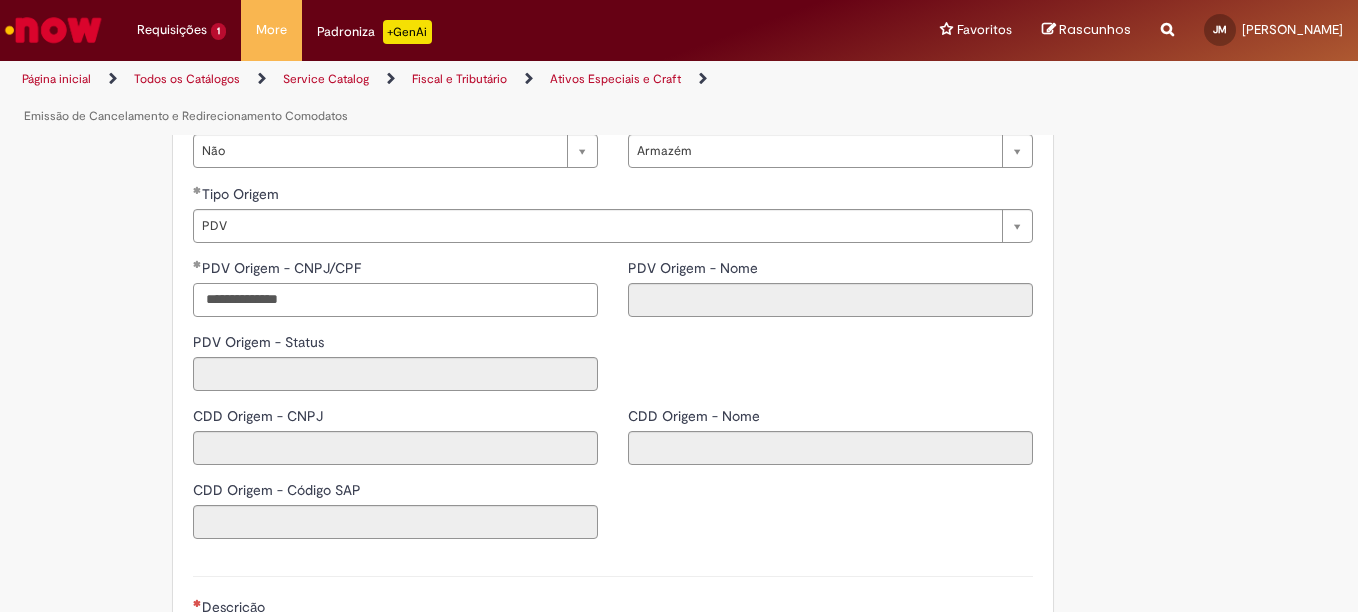 click on "**********" at bounding box center (395, 300) 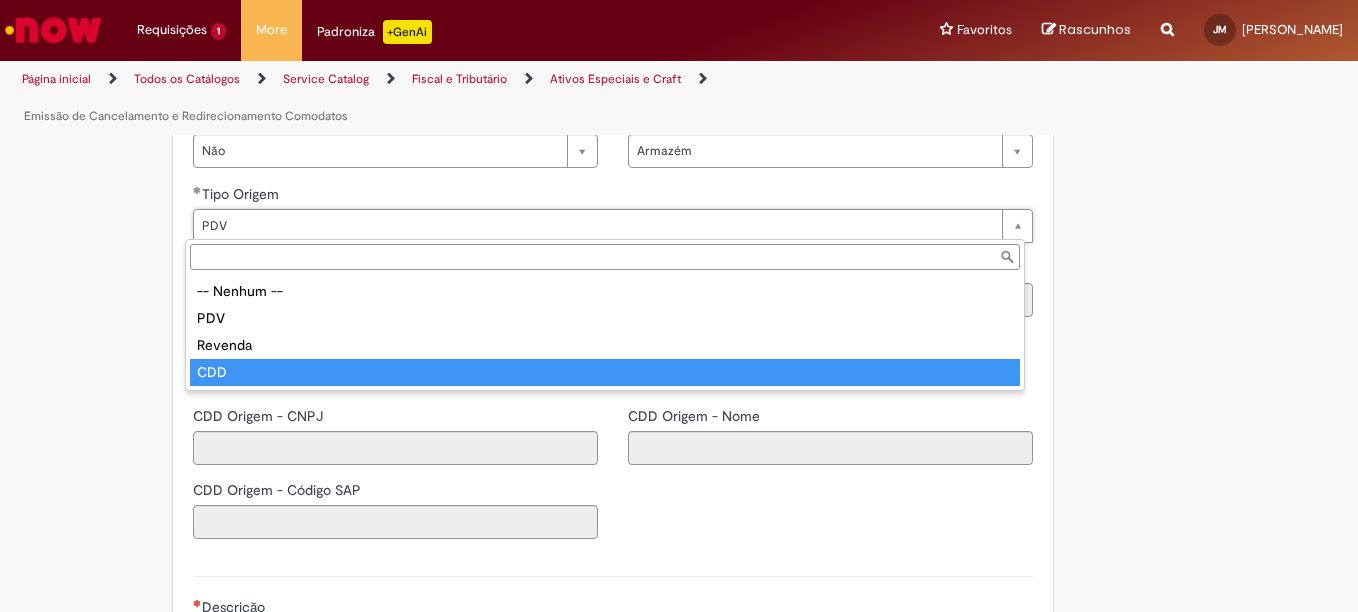 type on "***" 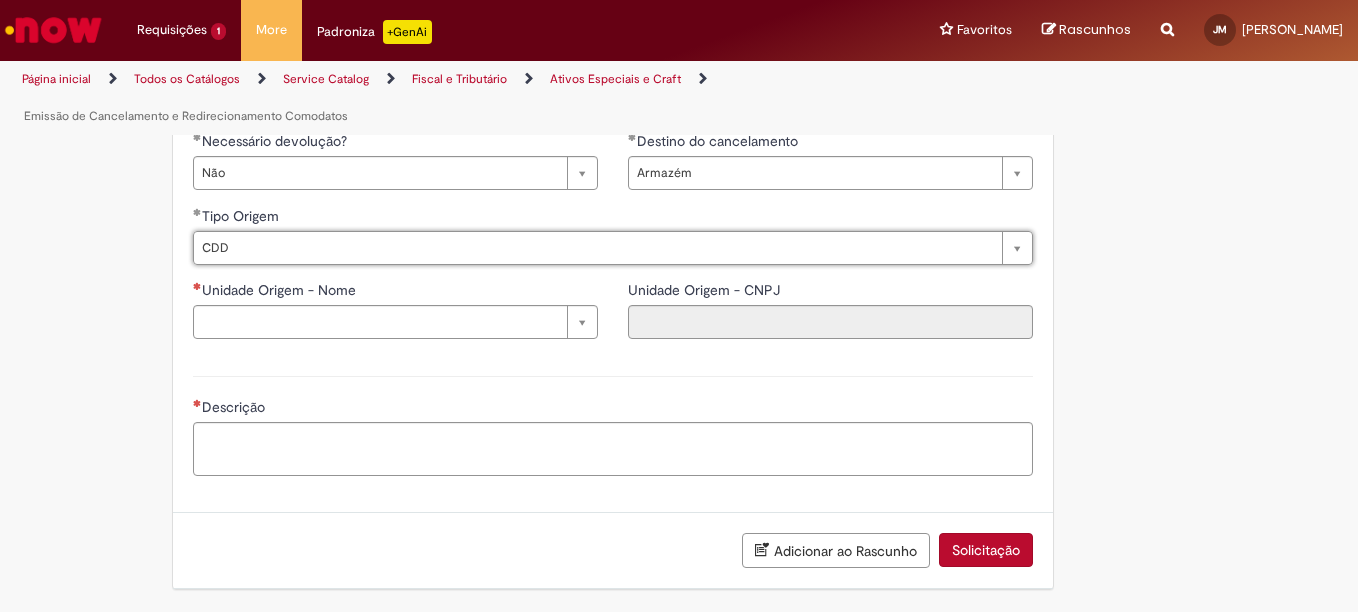 scroll, scrollTop: 0, scrollLeft: 25, axis: horizontal 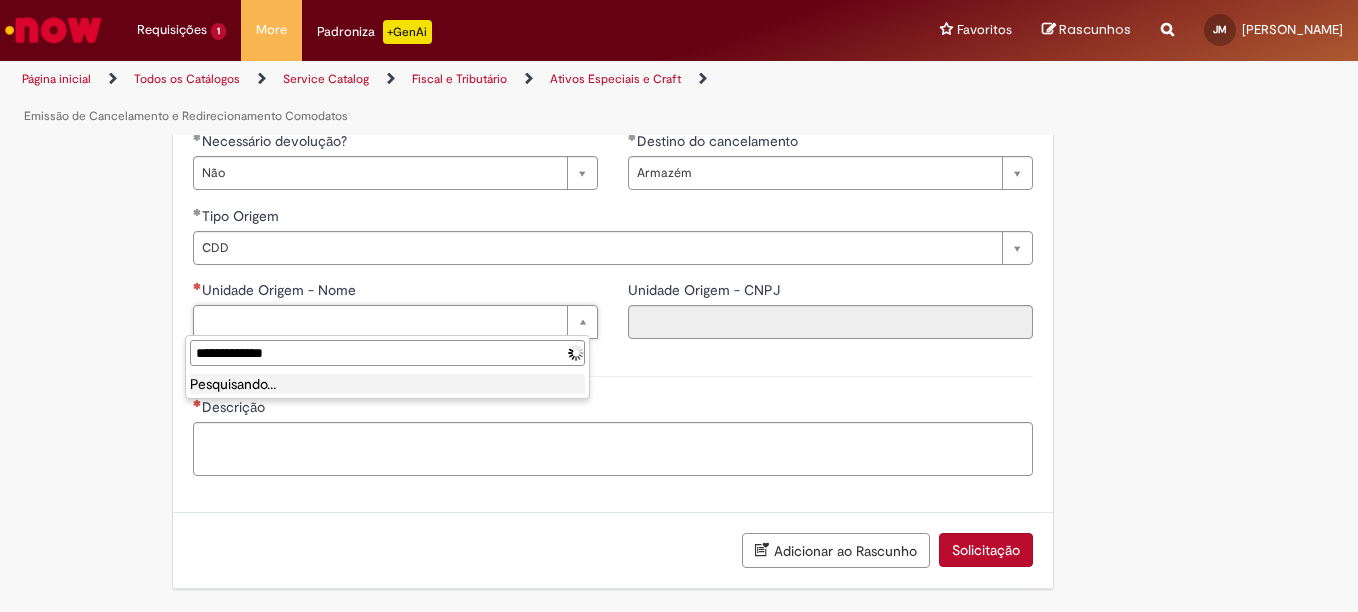 type on "**********" 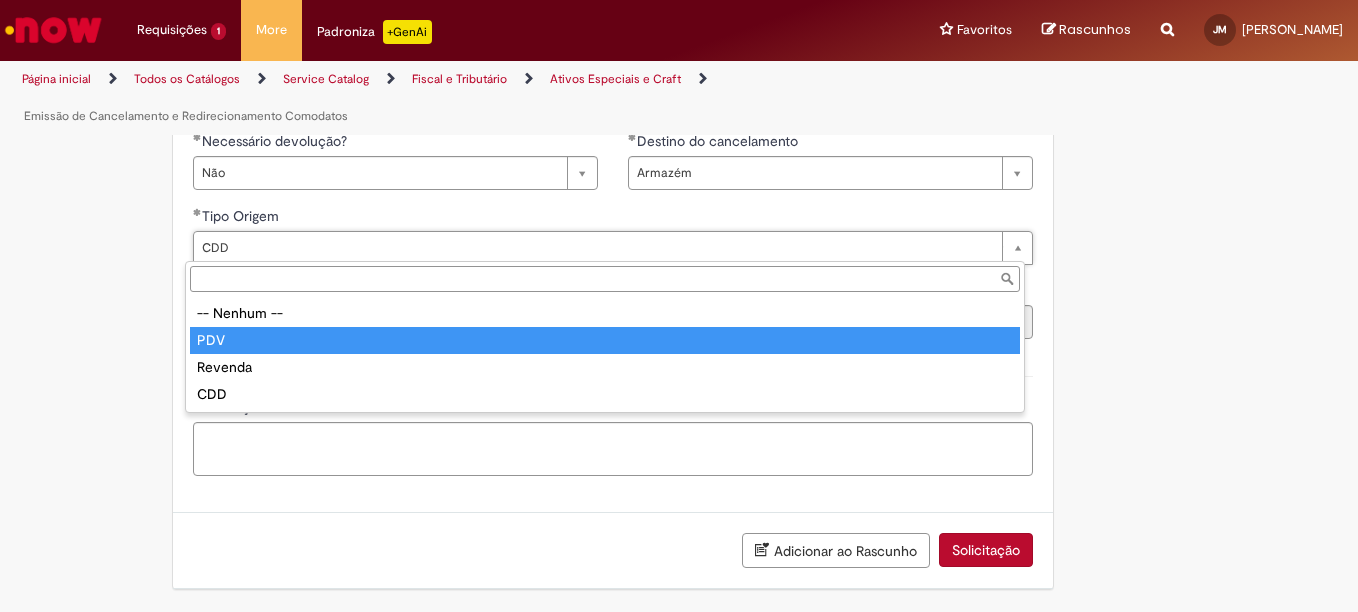 type on "***" 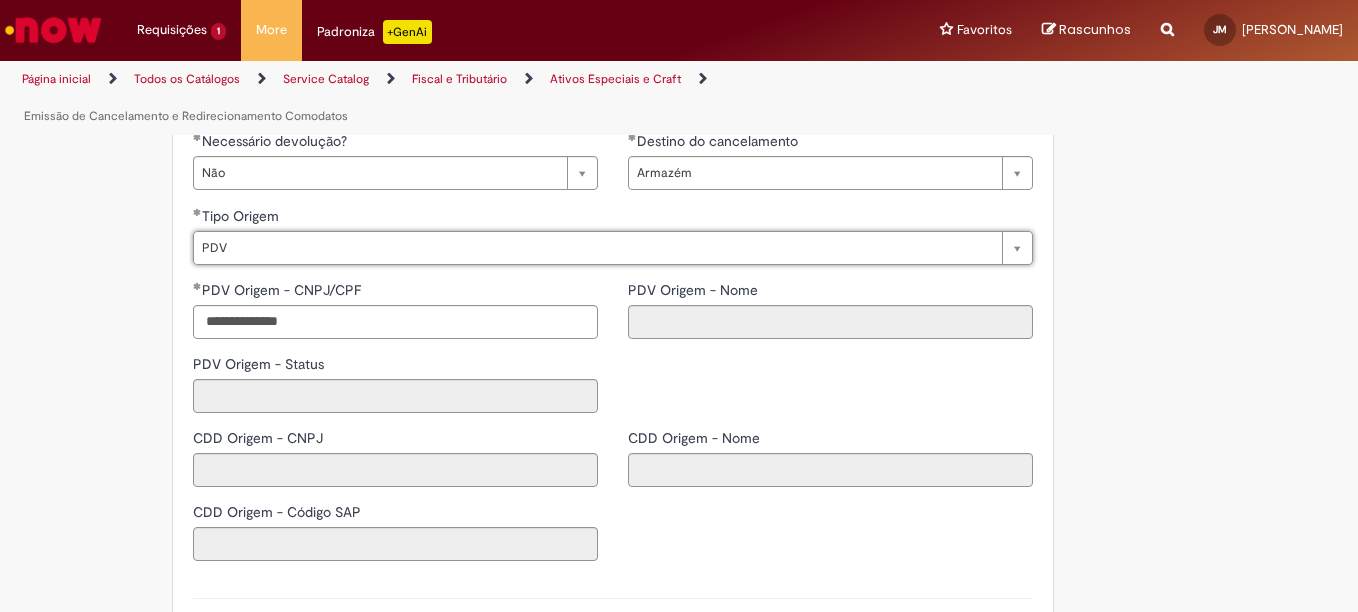 scroll, scrollTop: 0, scrollLeft: 26, axis: horizontal 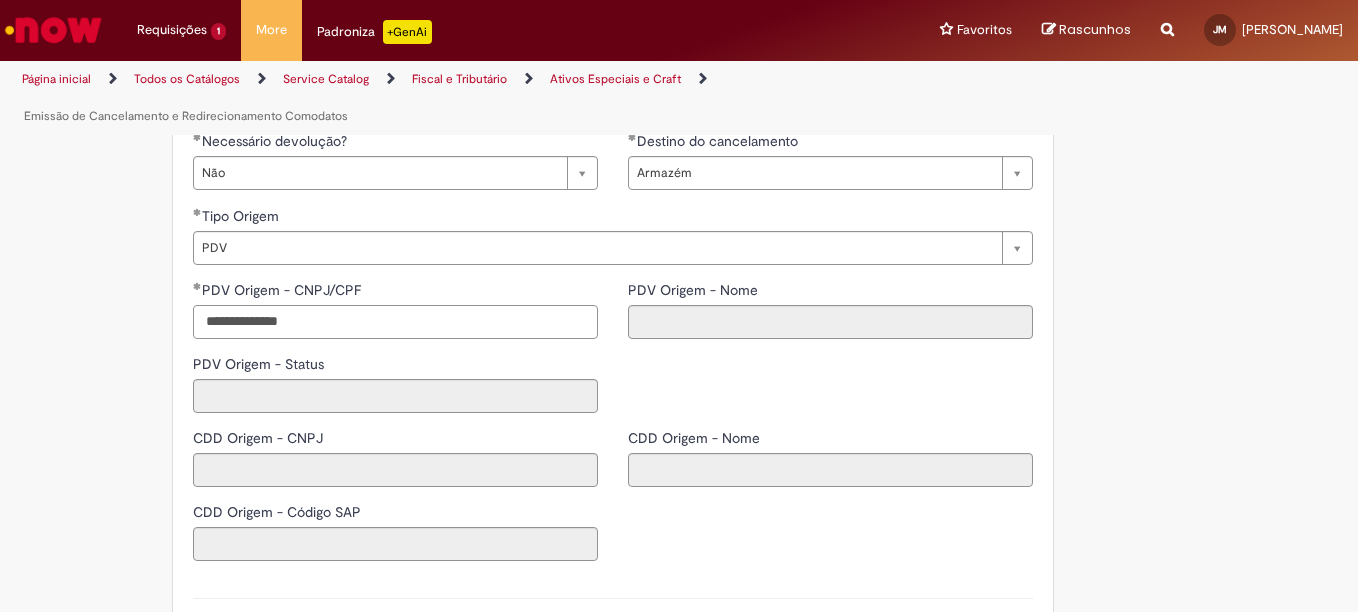 click on "**********" at bounding box center [395, 322] 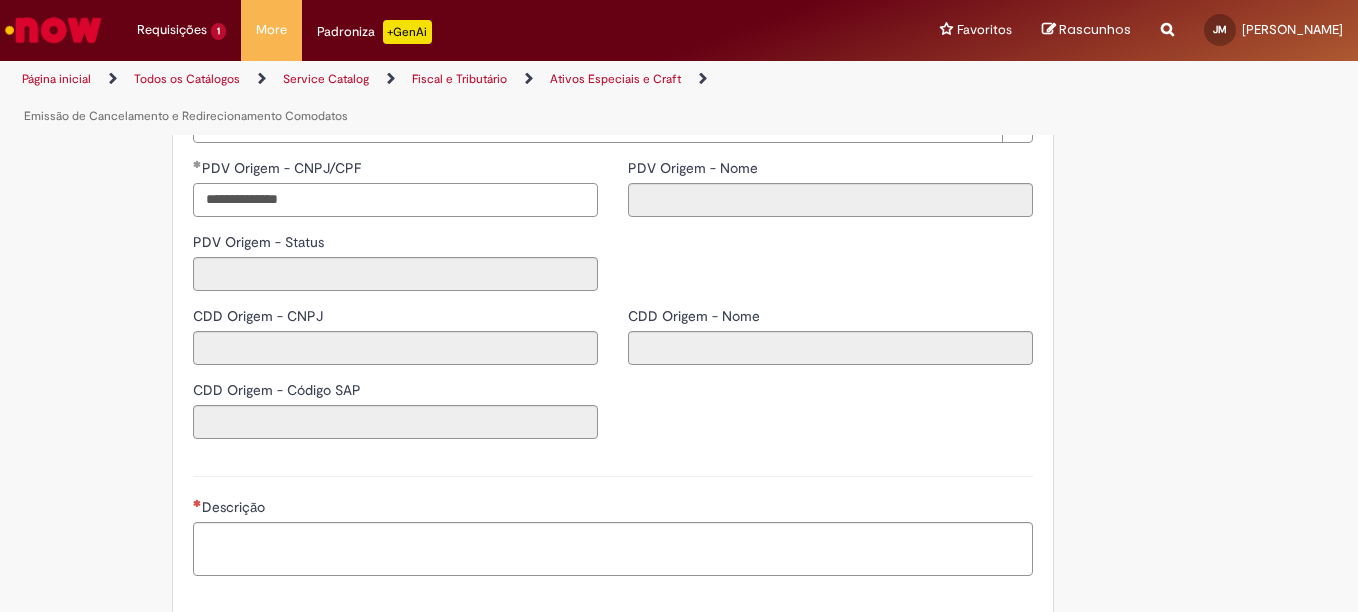 scroll, scrollTop: 1164, scrollLeft: 0, axis: vertical 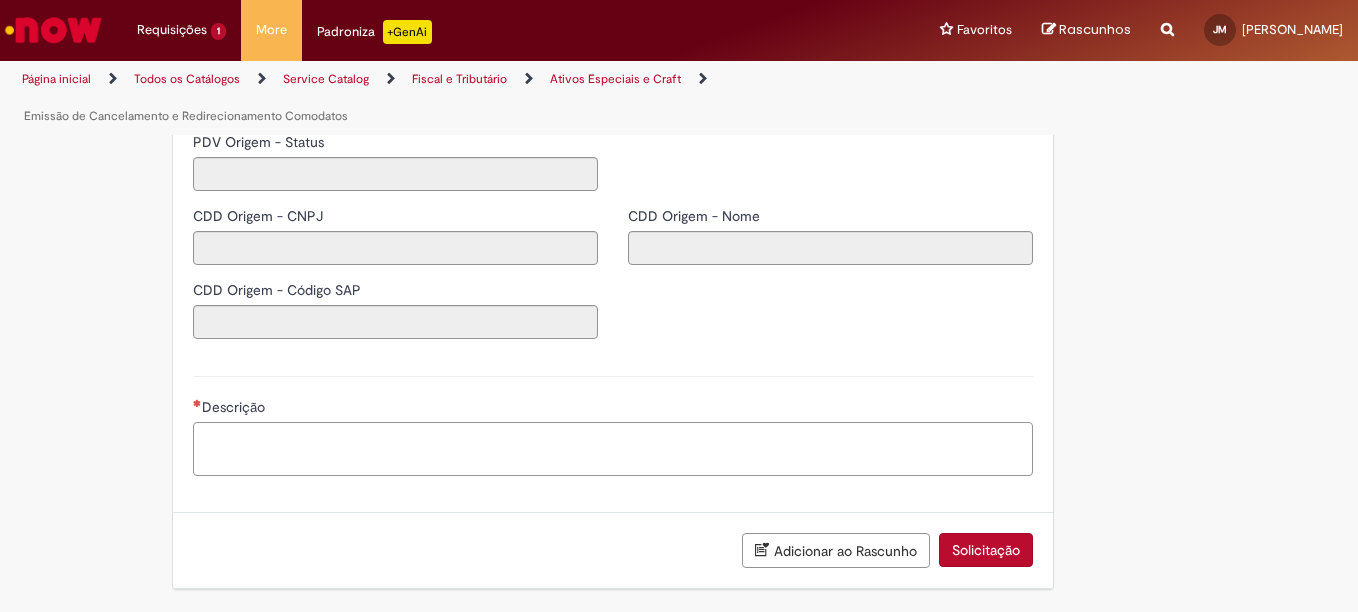click on "Descrição" at bounding box center (613, 449) 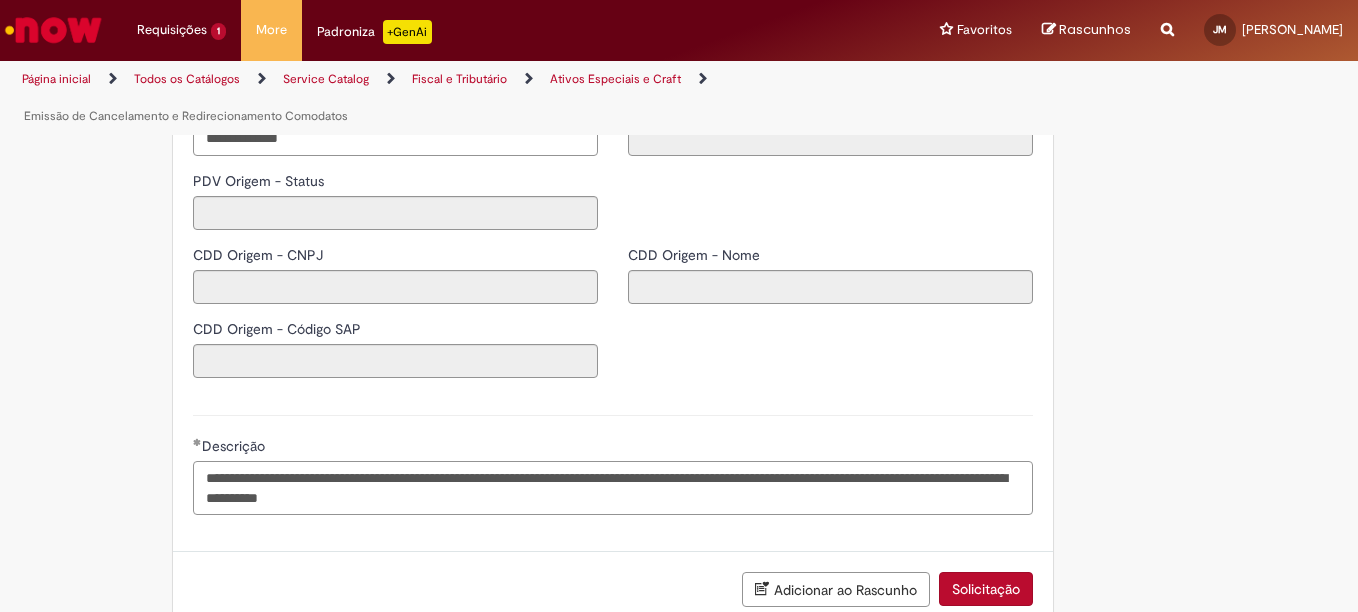 scroll, scrollTop: 1364, scrollLeft: 0, axis: vertical 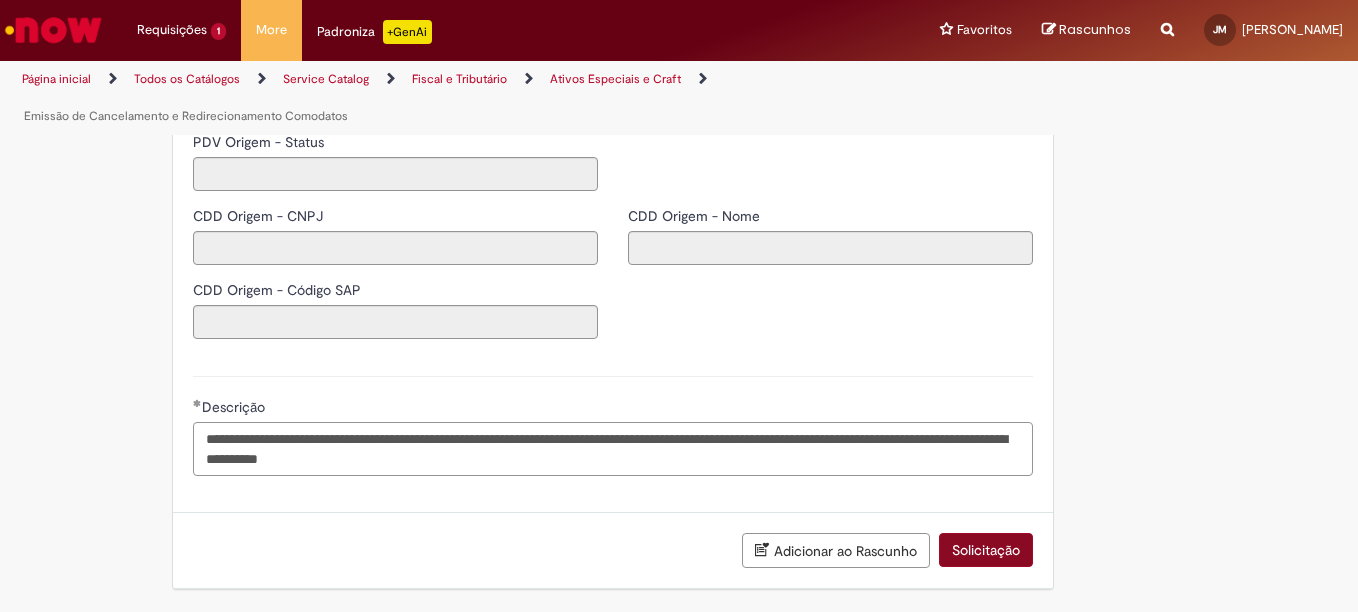 type on "**********" 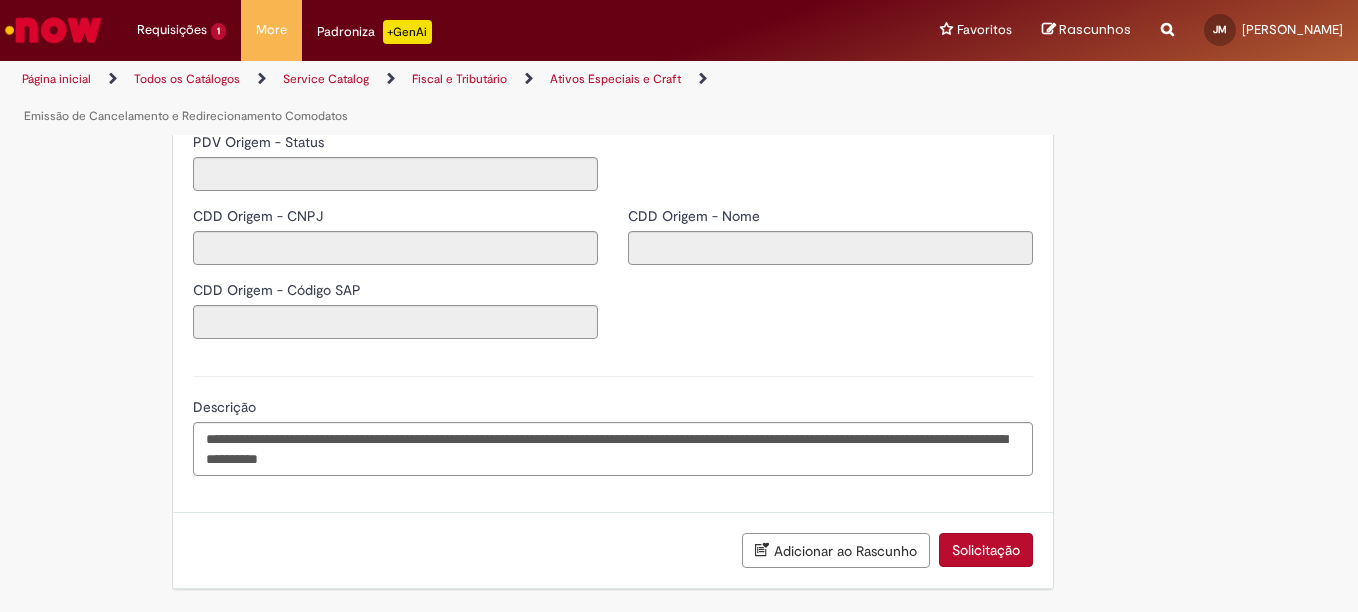 click on "Solicitação" at bounding box center [986, 550] 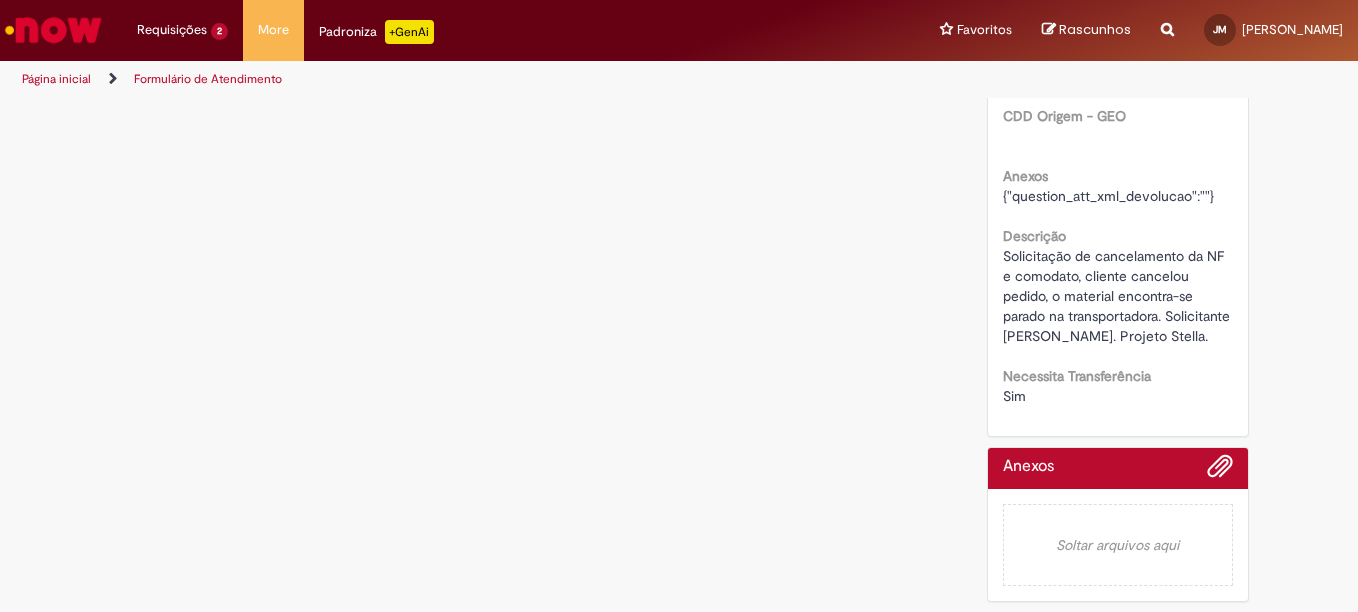 scroll, scrollTop: 0, scrollLeft: 0, axis: both 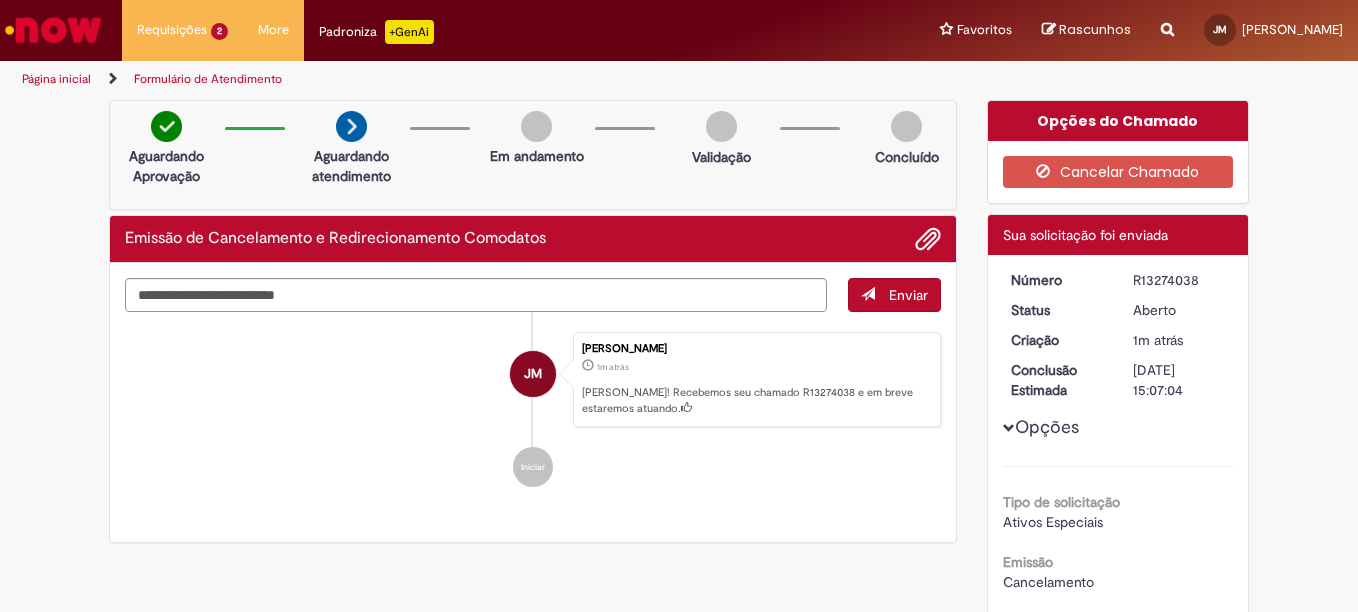 click on "Página inicial" at bounding box center [56, 79] 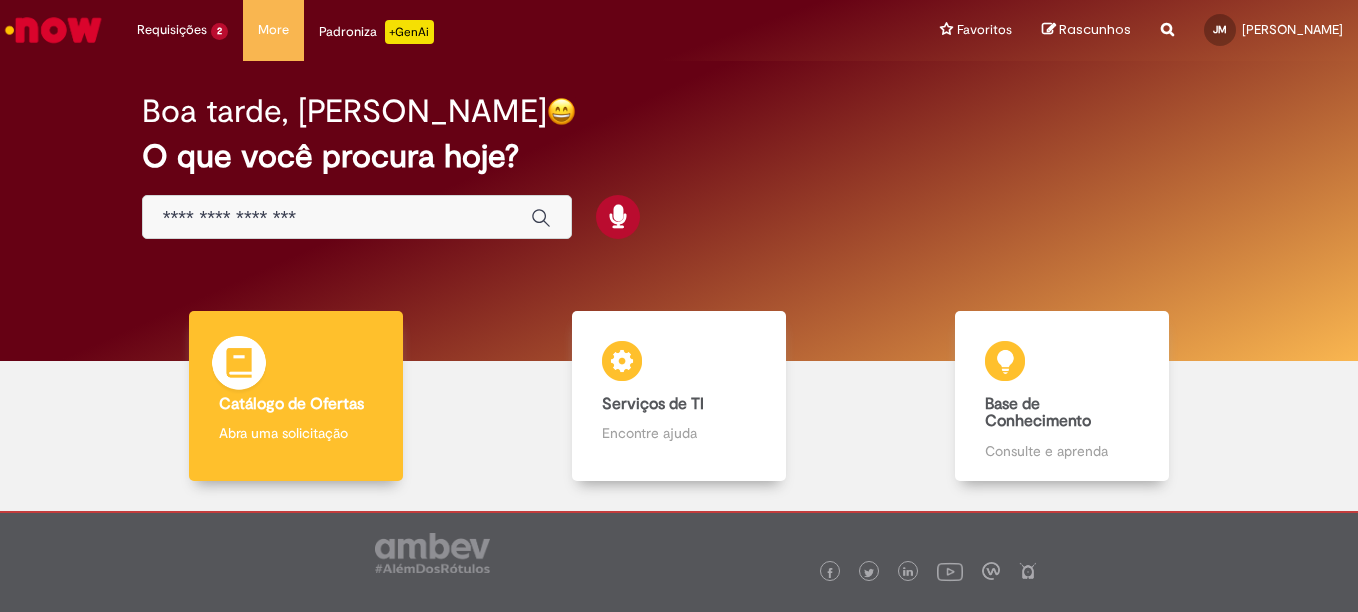 click on "Catálogo de Ofertas" at bounding box center (291, 404) 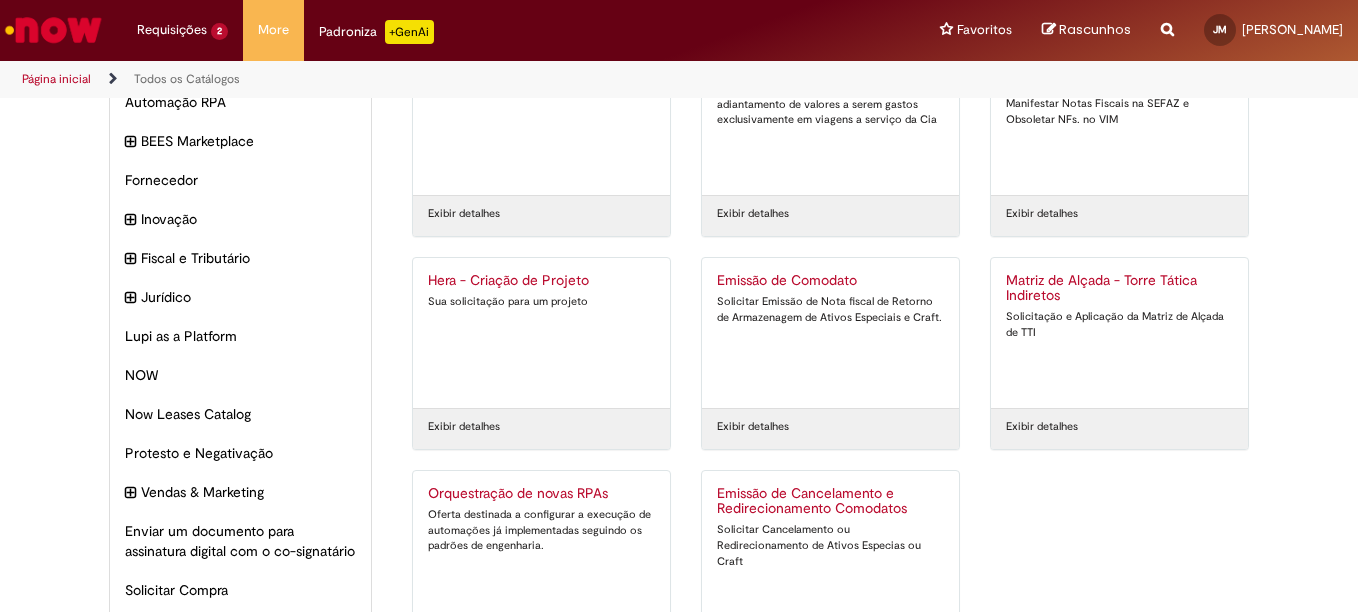 scroll, scrollTop: 249, scrollLeft: 0, axis: vertical 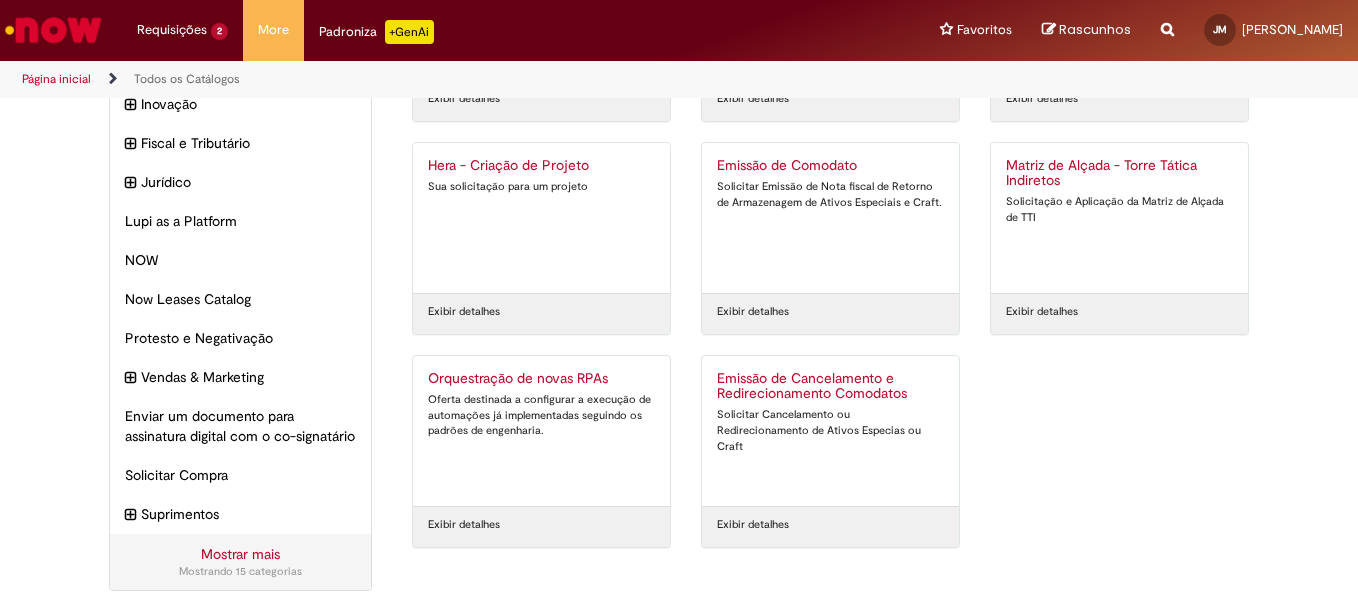 click on "Solicitar Cancelamento ou Redirecionamento de Ativos Especias ou Craft" at bounding box center [830, 430] 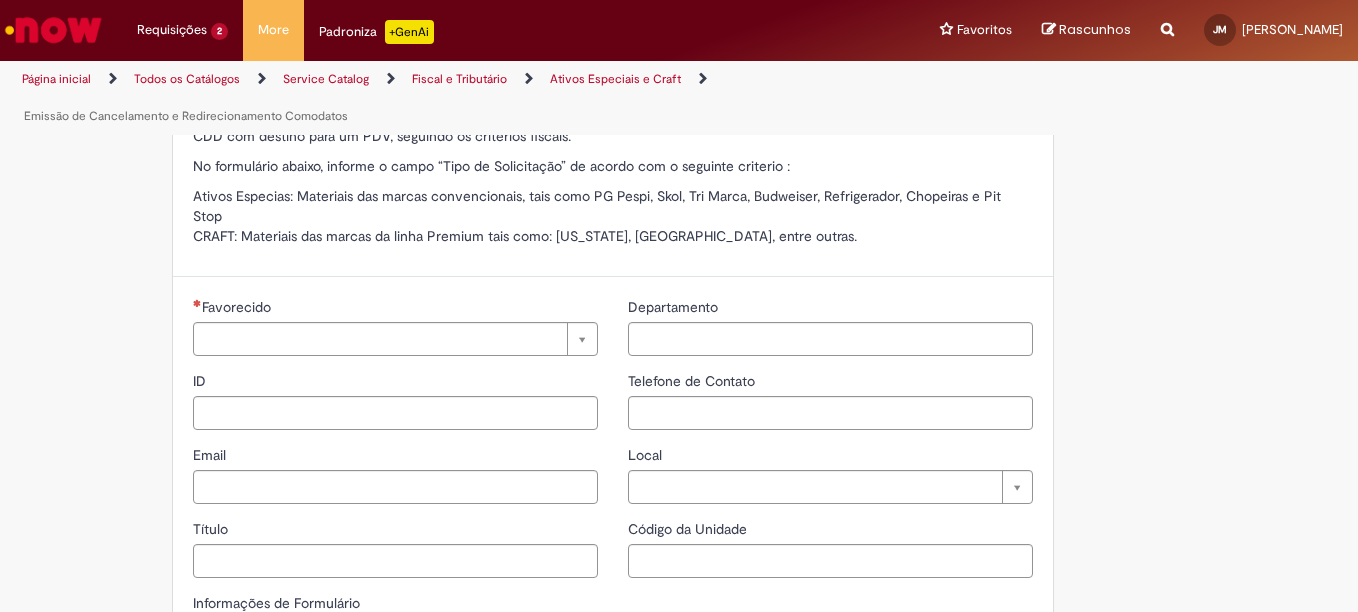 type on "**********" 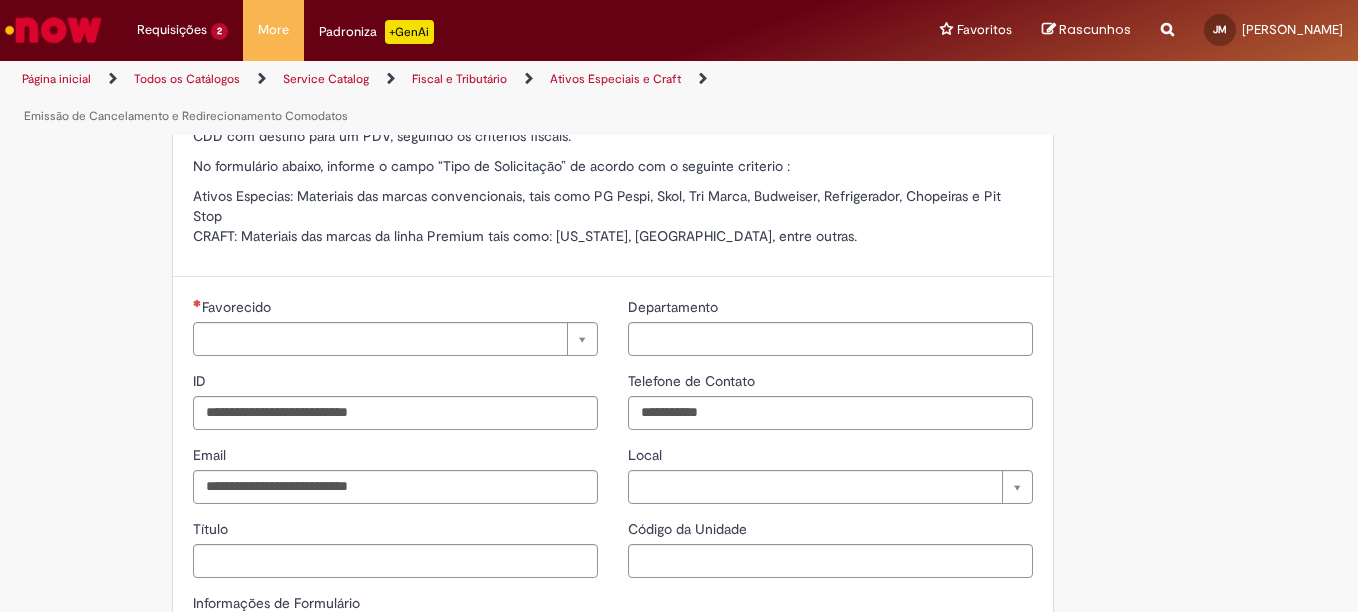 scroll, scrollTop: 0, scrollLeft: 0, axis: both 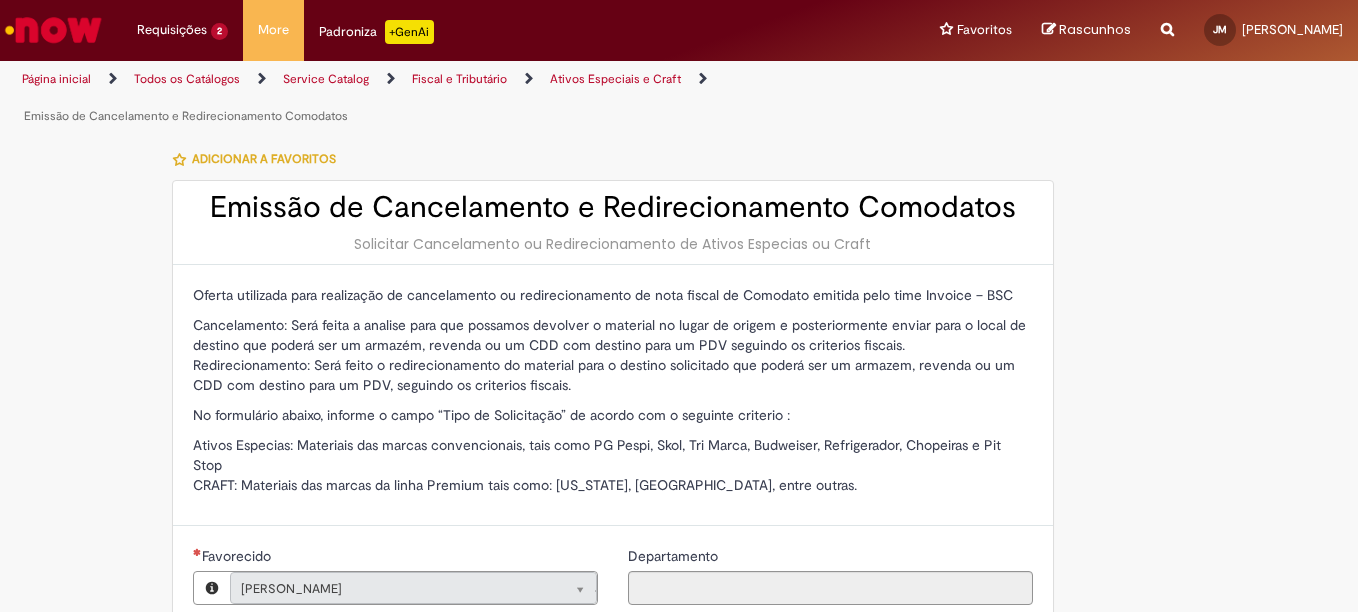type on "**********" 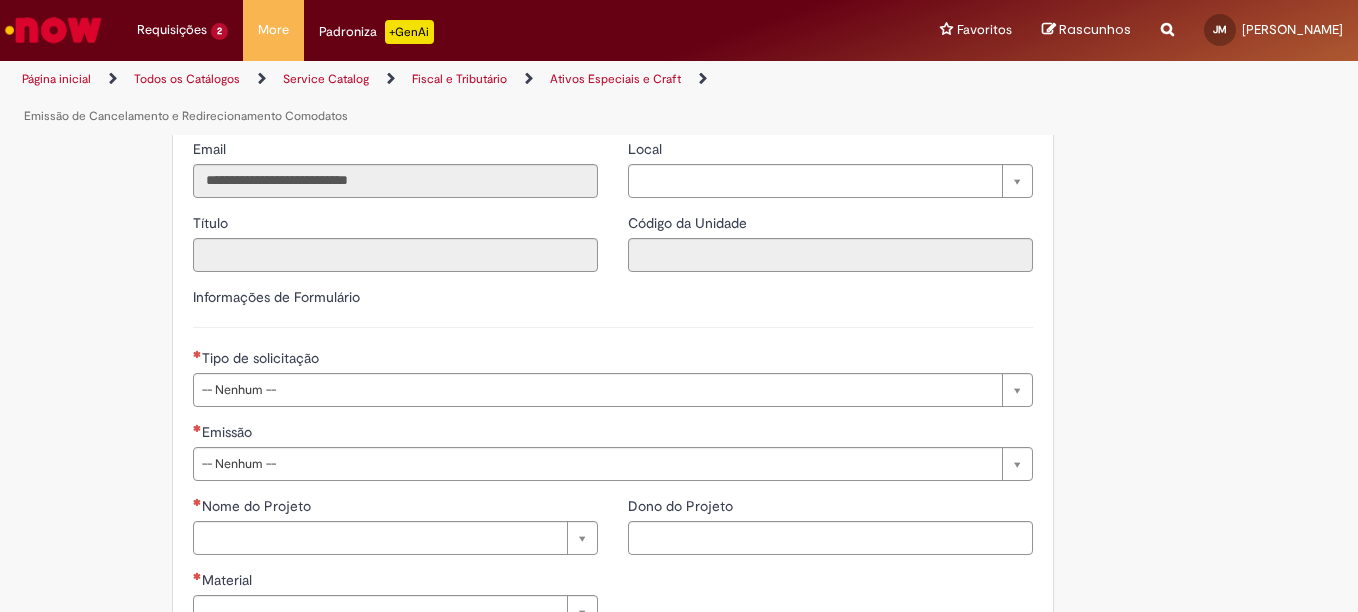 scroll, scrollTop: 700, scrollLeft: 0, axis: vertical 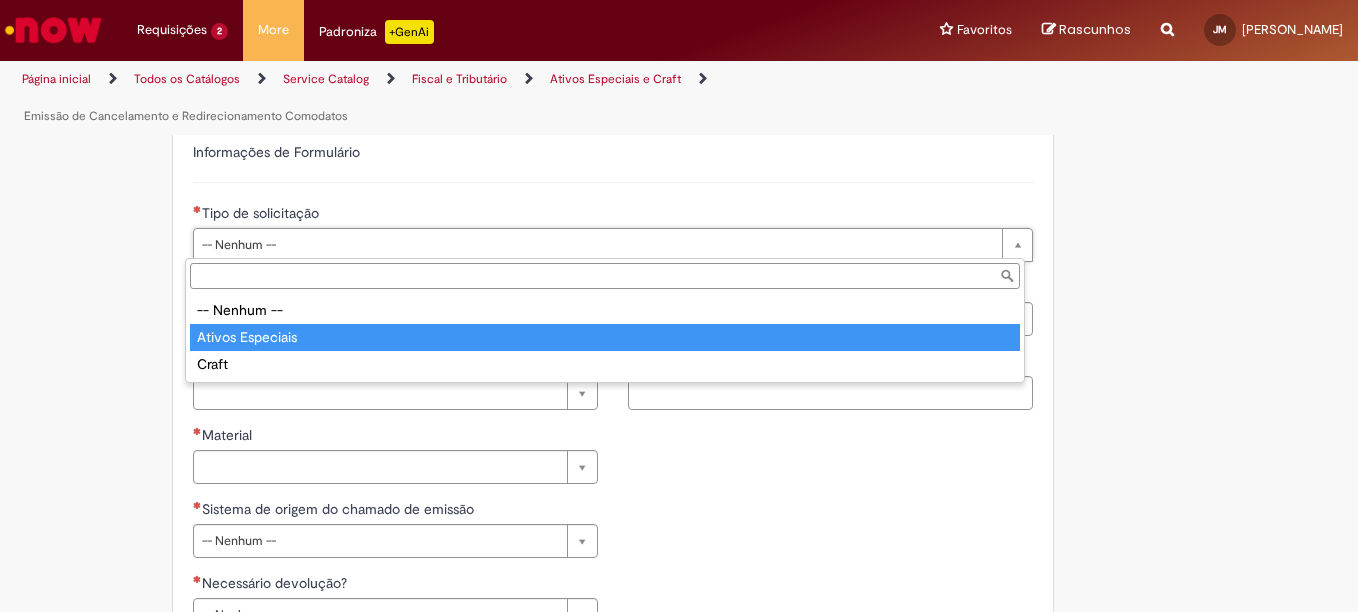 type on "**********" 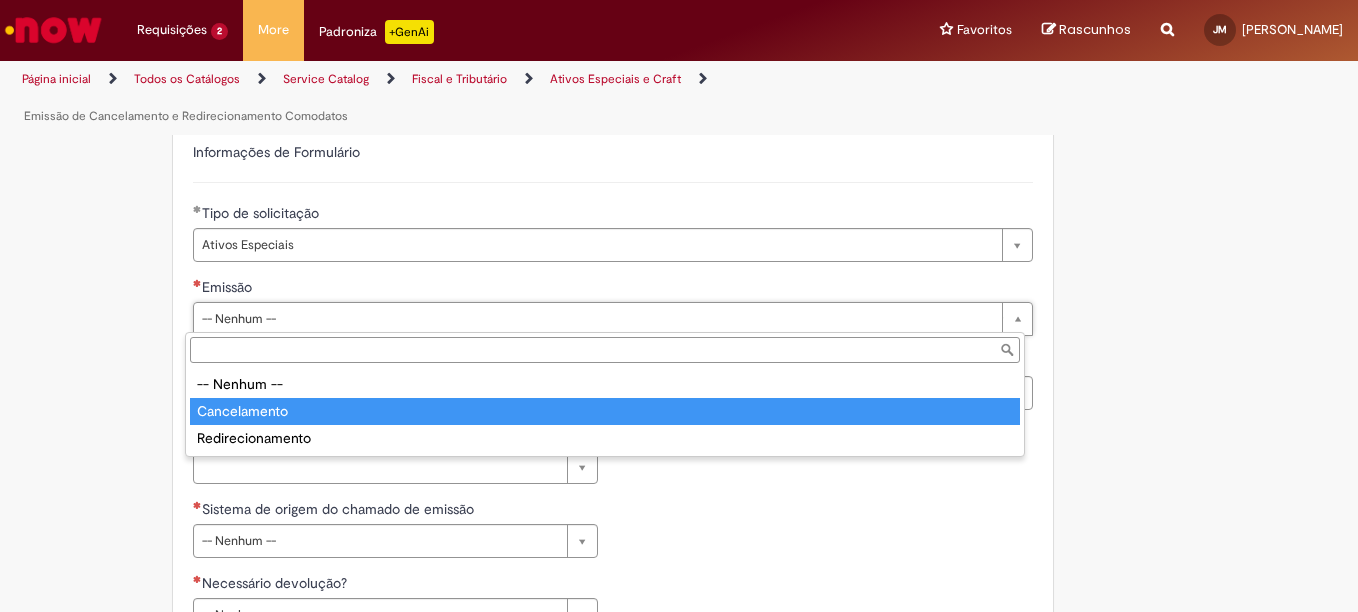 type on "**********" 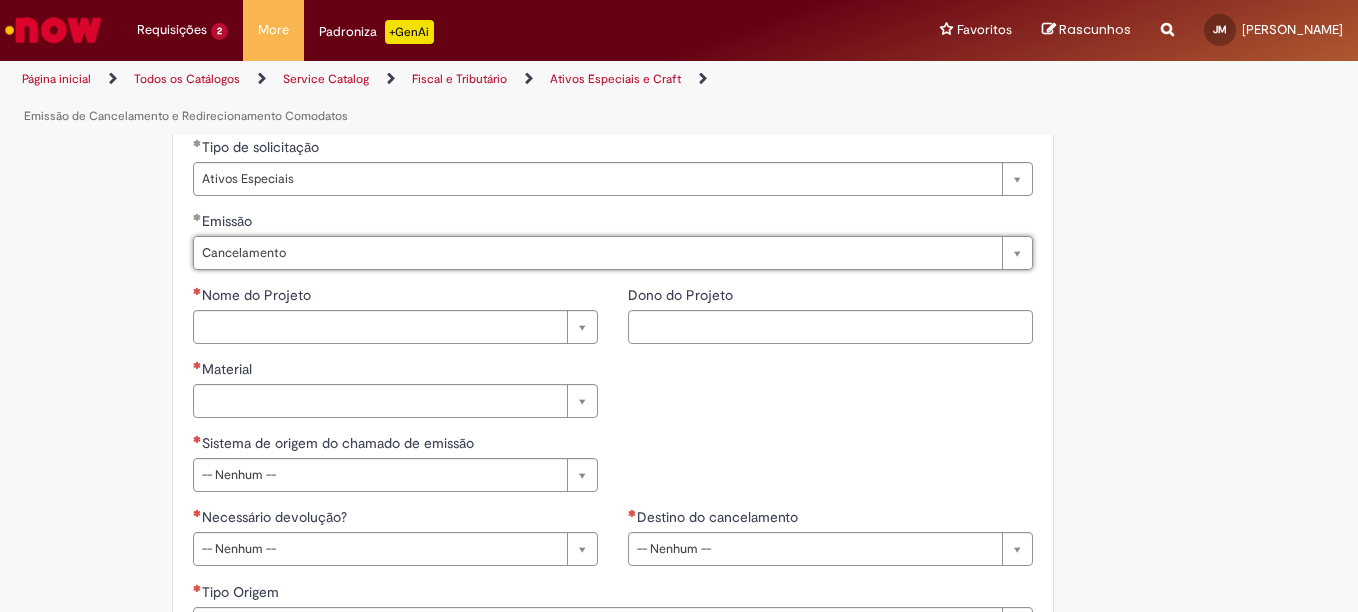 scroll, scrollTop: 800, scrollLeft: 0, axis: vertical 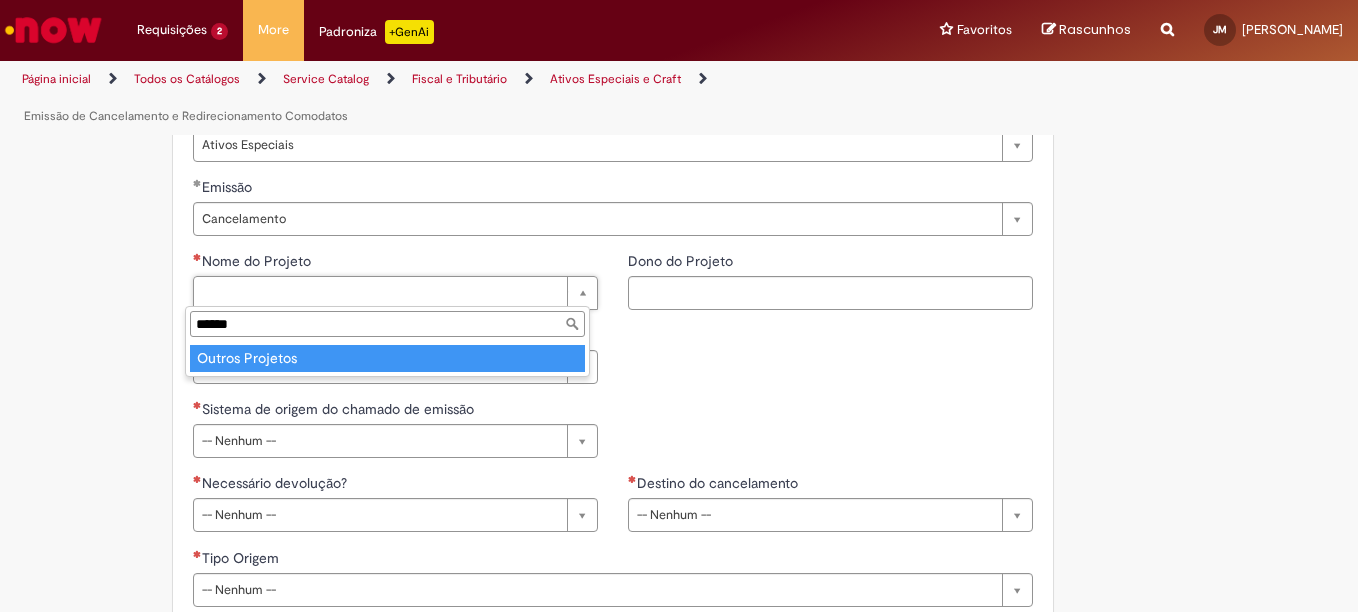 type on "******" 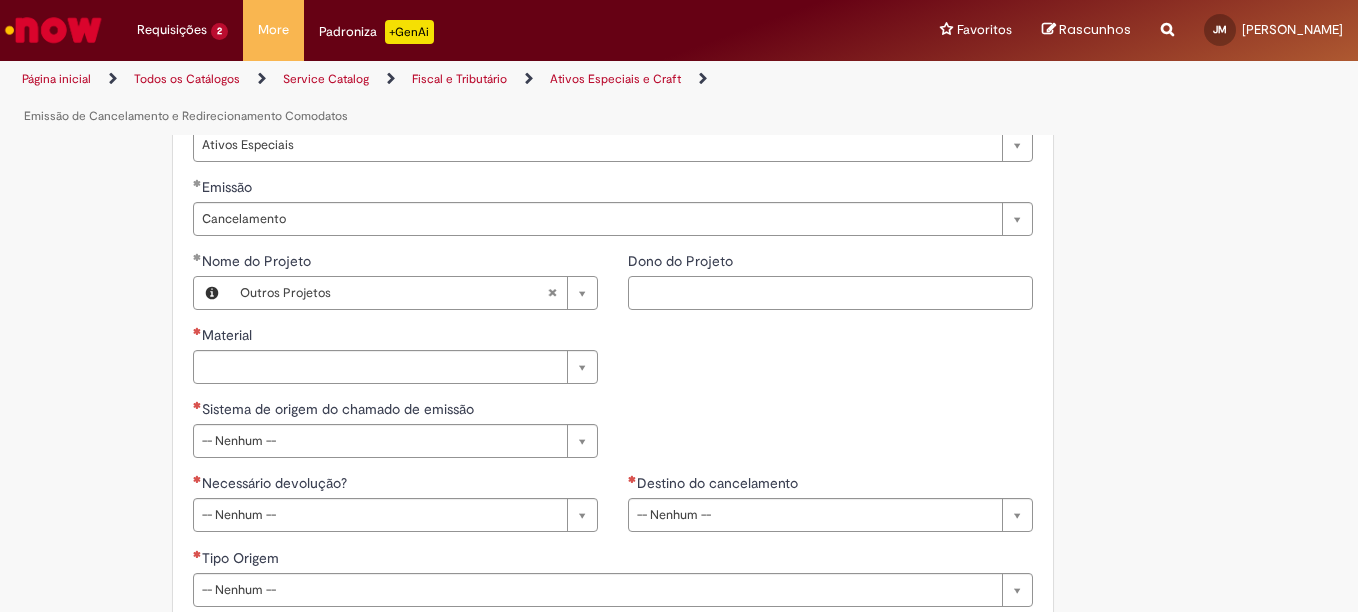 click on "Dono do Projeto" at bounding box center [830, 293] 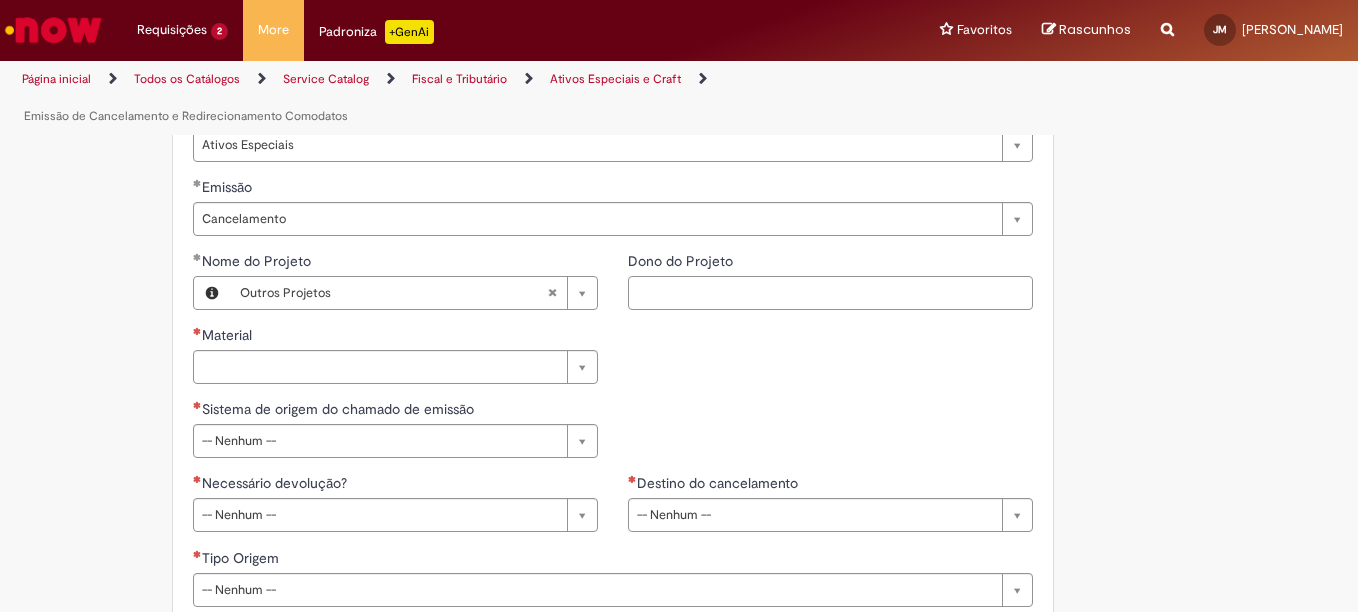 paste on "**********" 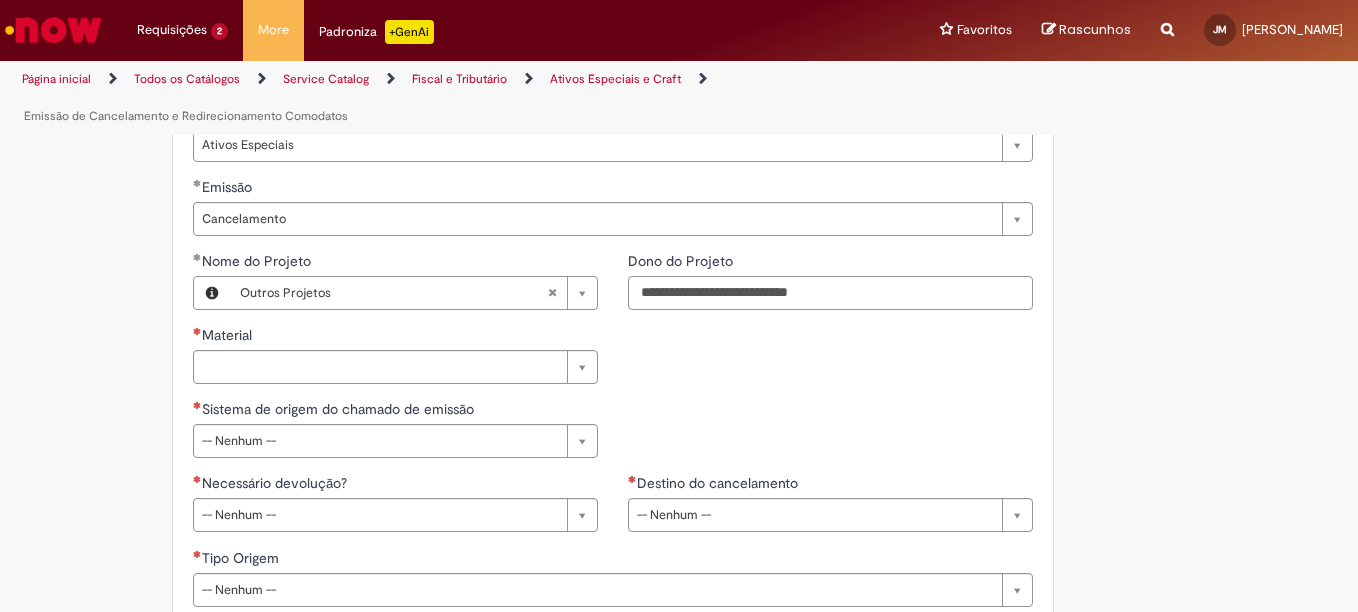 type on "**********" 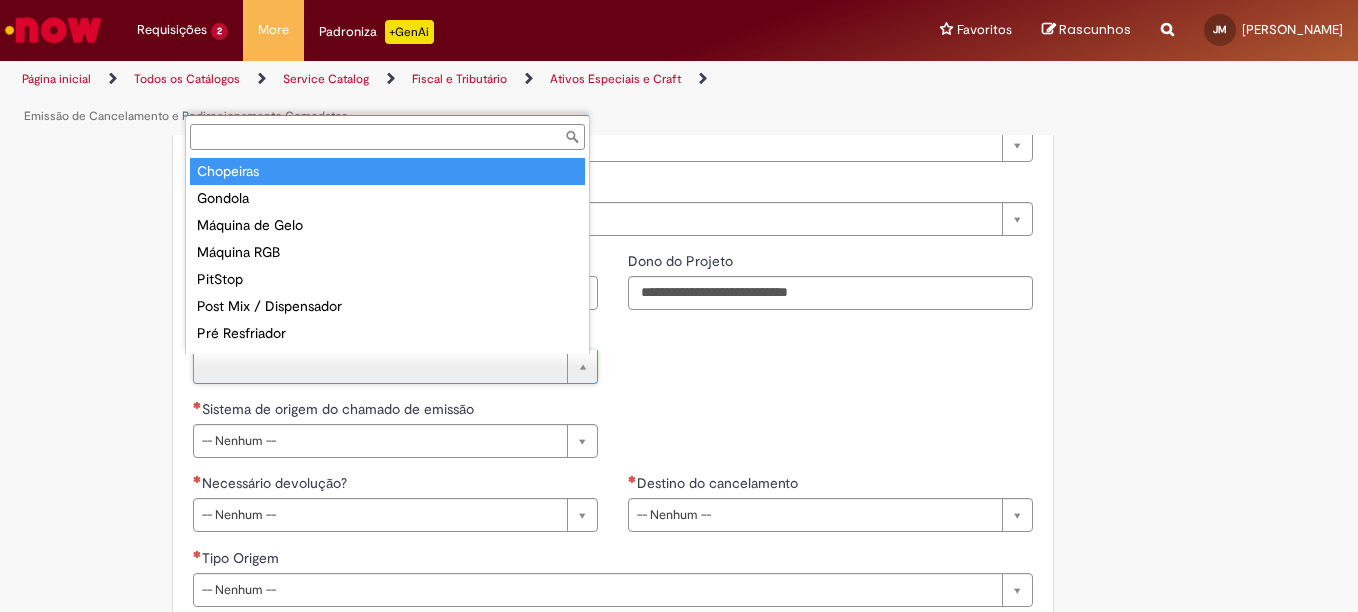 scroll, scrollTop: 16, scrollLeft: 0, axis: vertical 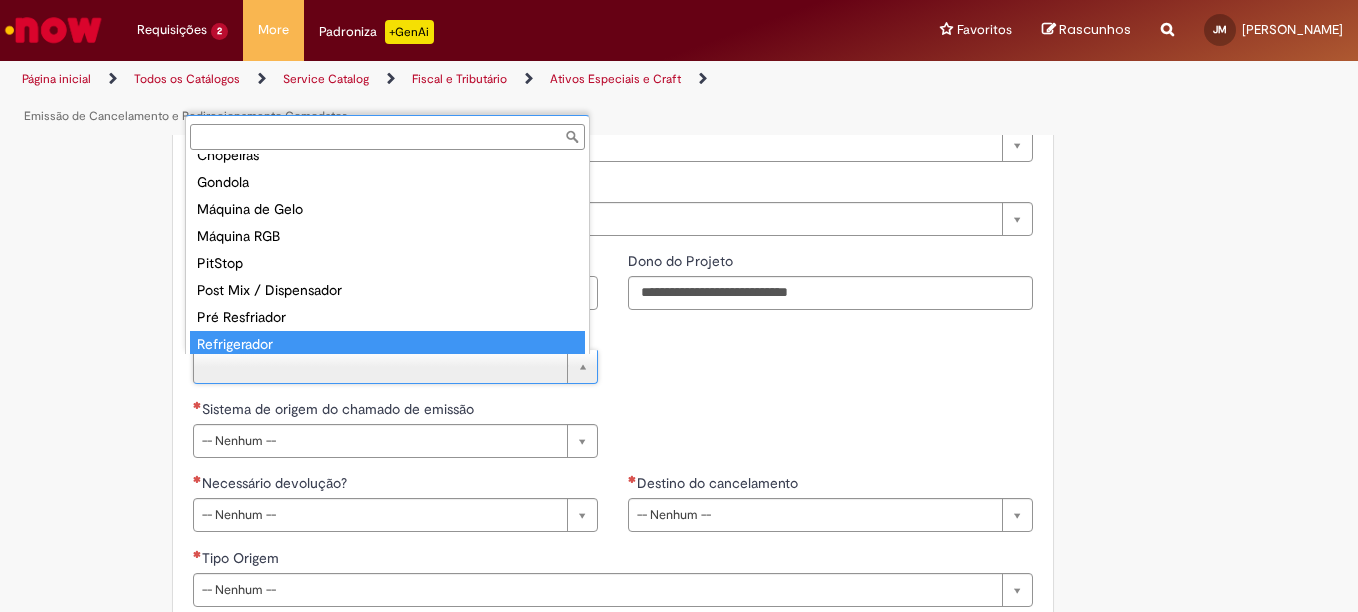 type on "**********" 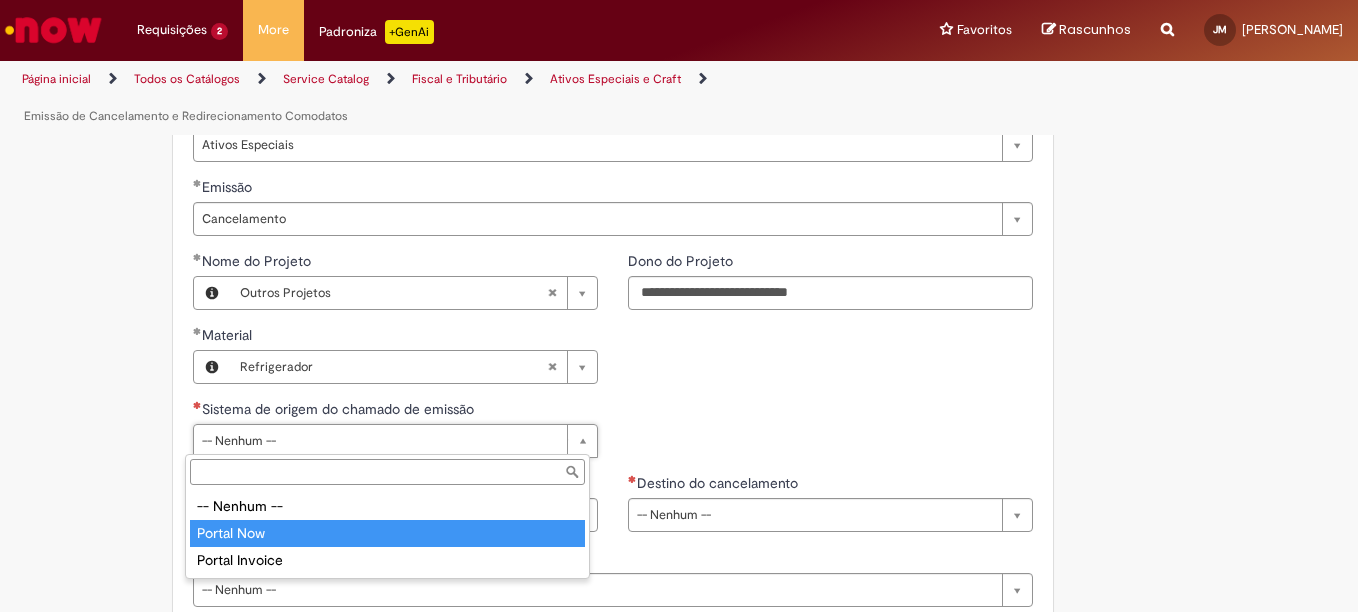type on "**********" 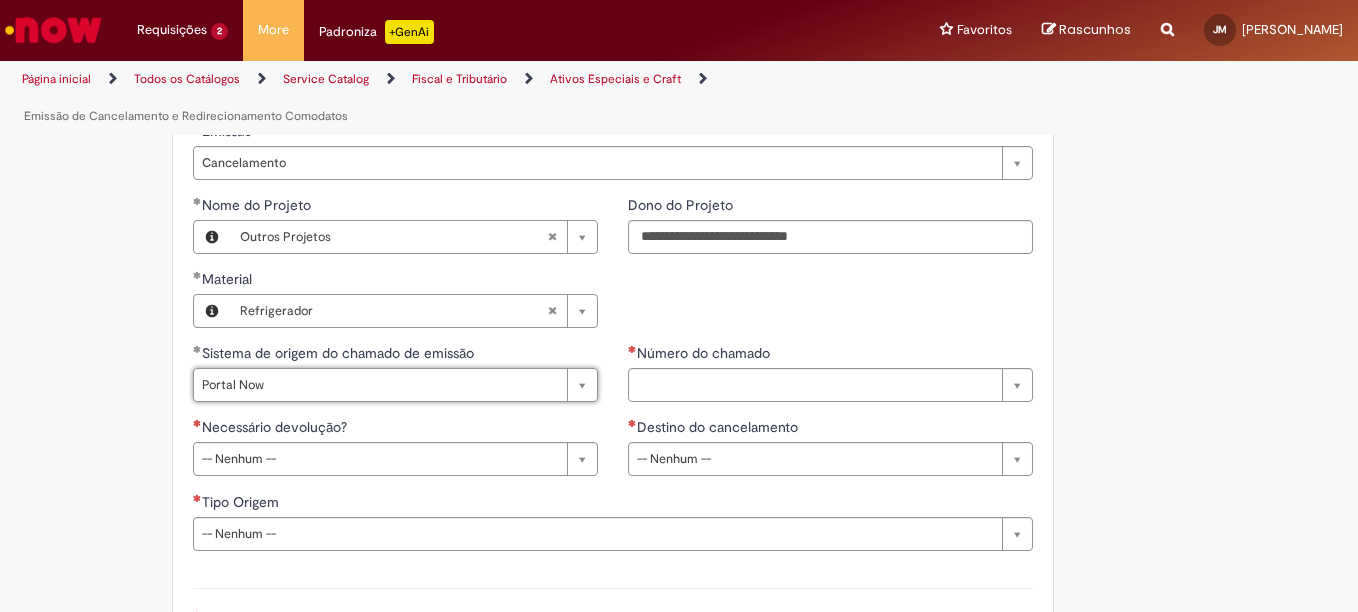 scroll, scrollTop: 900, scrollLeft: 0, axis: vertical 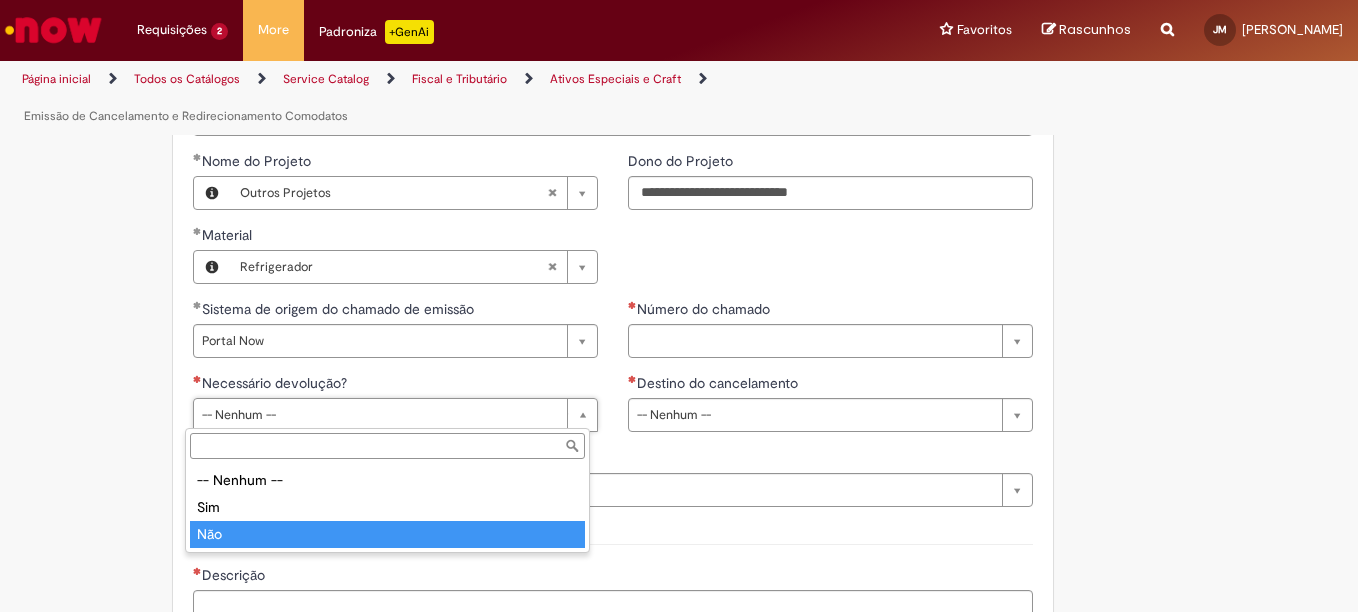 type on "***" 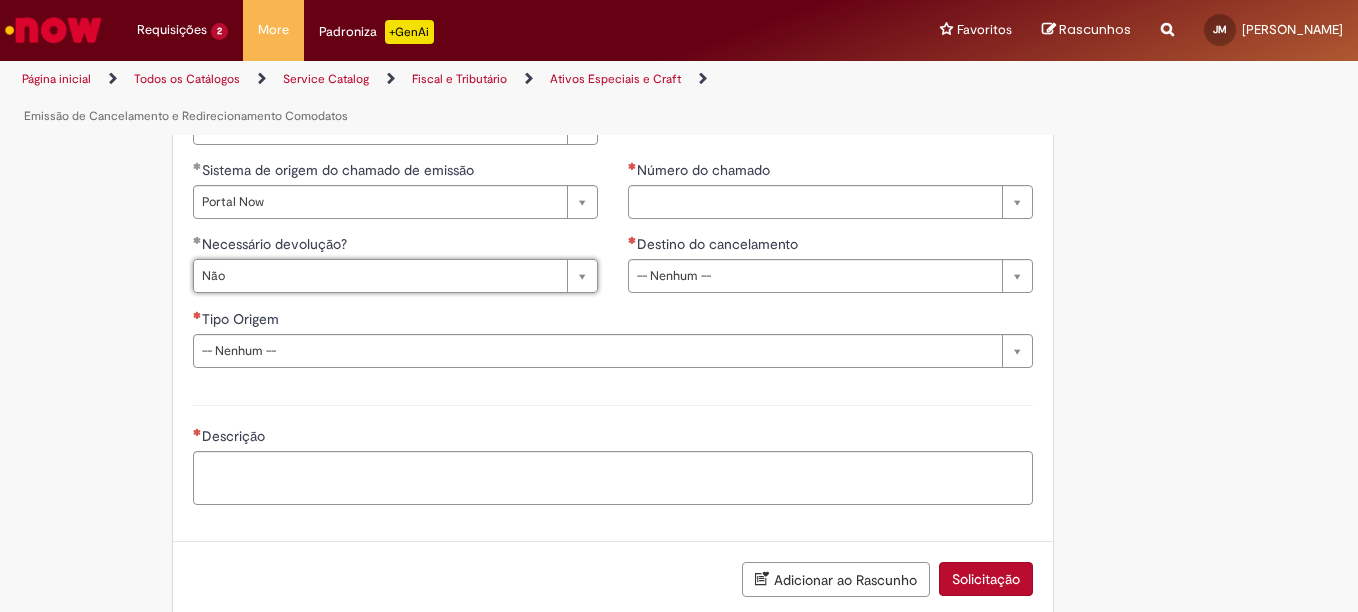 scroll, scrollTop: 1068, scrollLeft: 0, axis: vertical 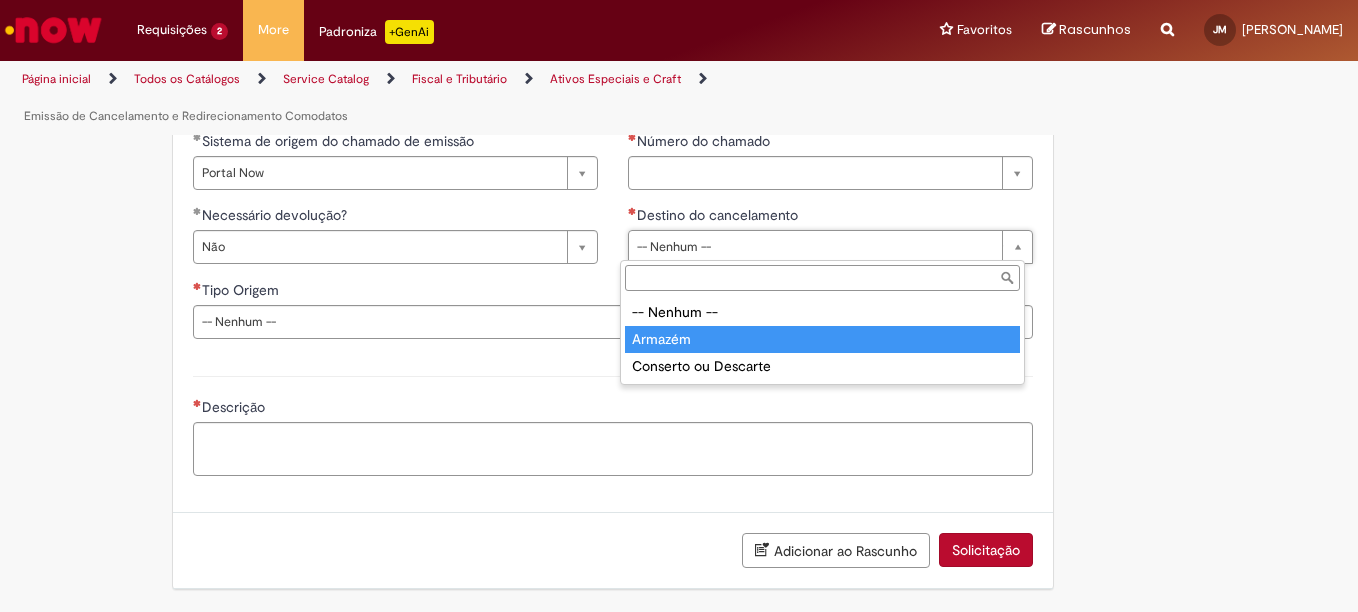 type on "*******" 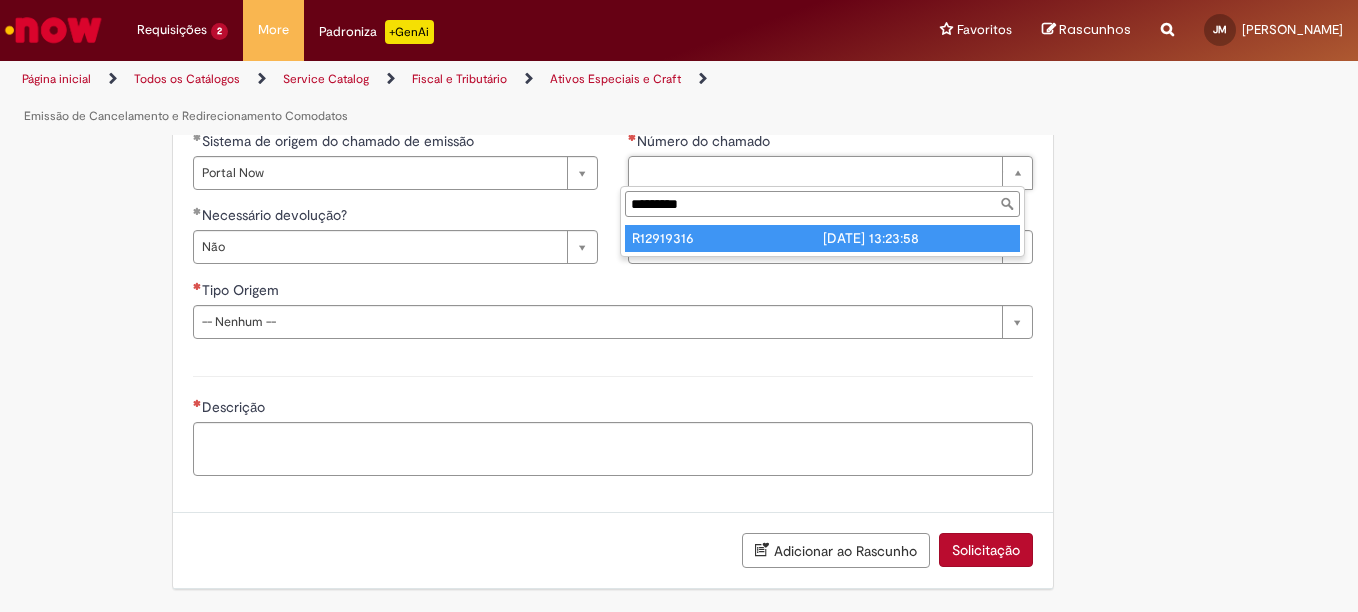 type on "*********" 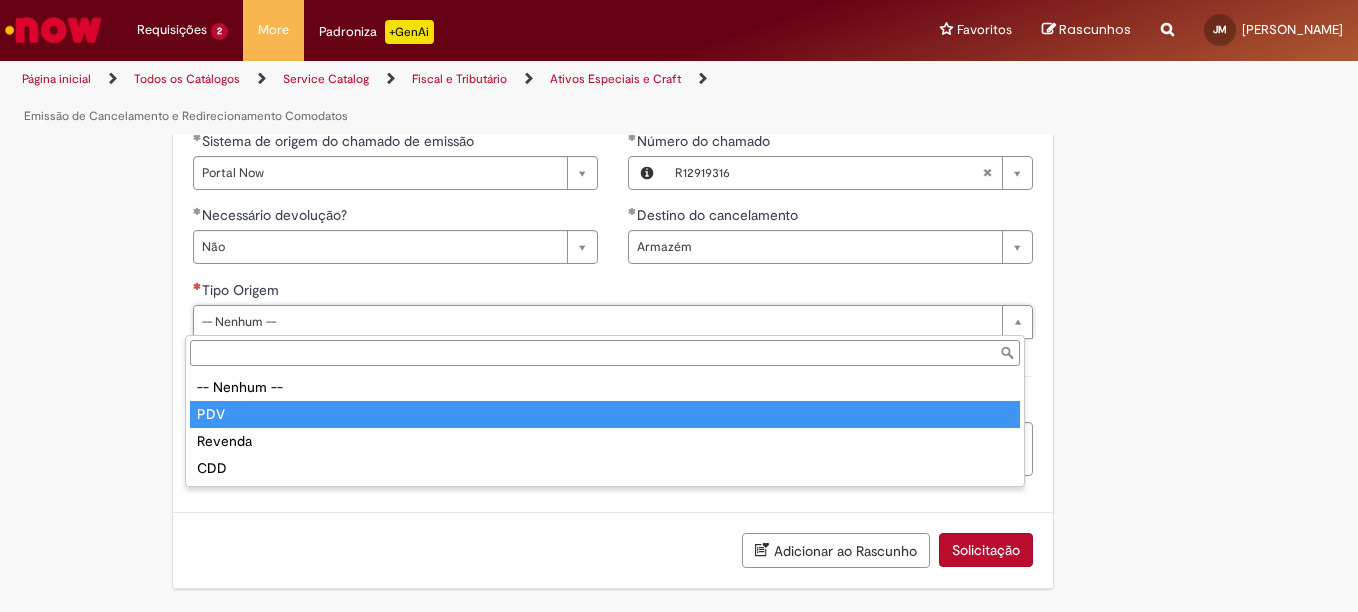 type on "***" 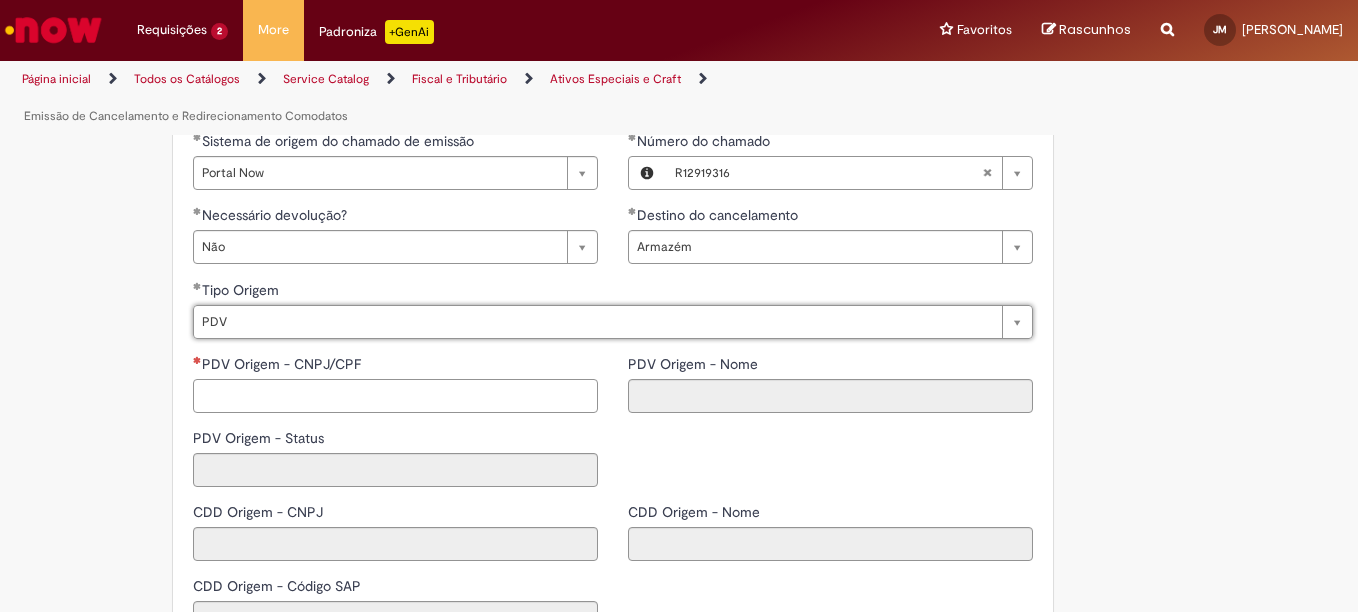 click on "PDV Origem - CNPJ/CPF" at bounding box center [395, 396] 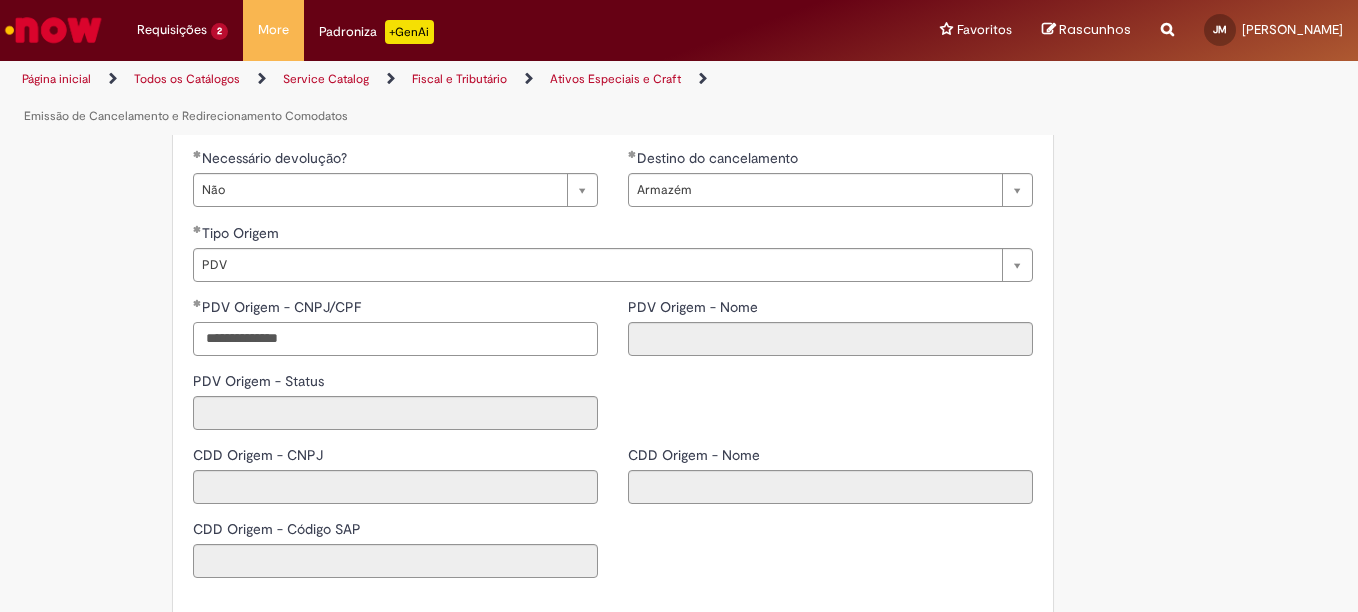 scroll, scrollTop: 1364, scrollLeft: 0, axis: vertical 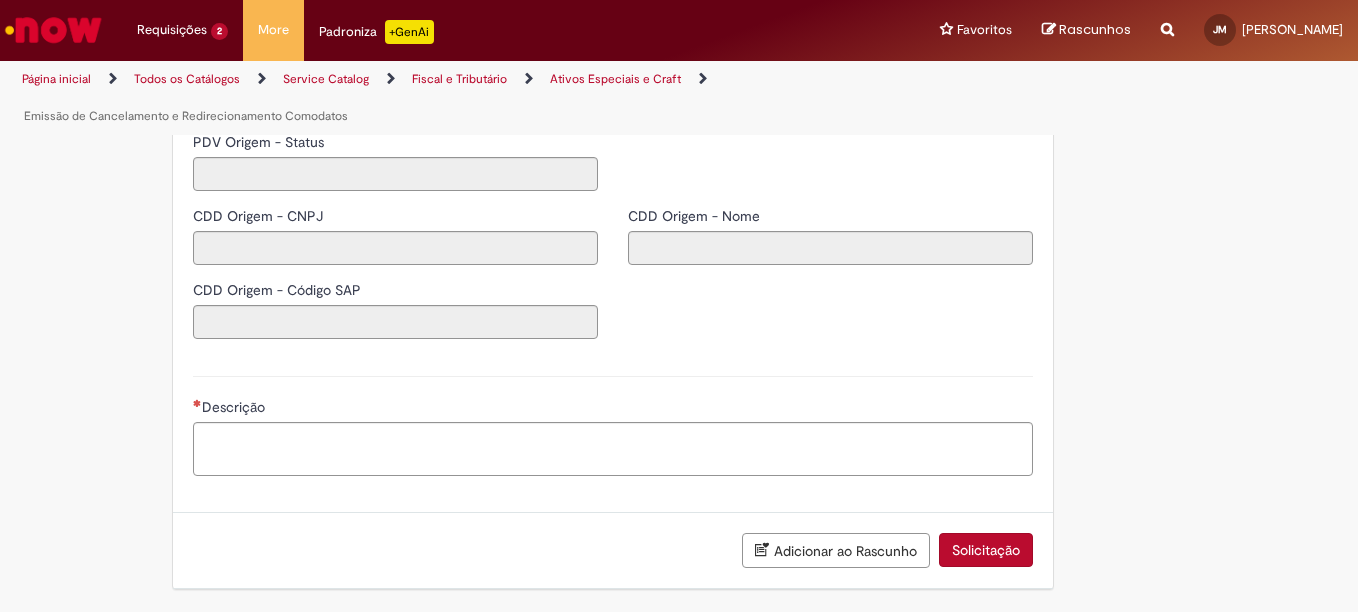type on "**********" 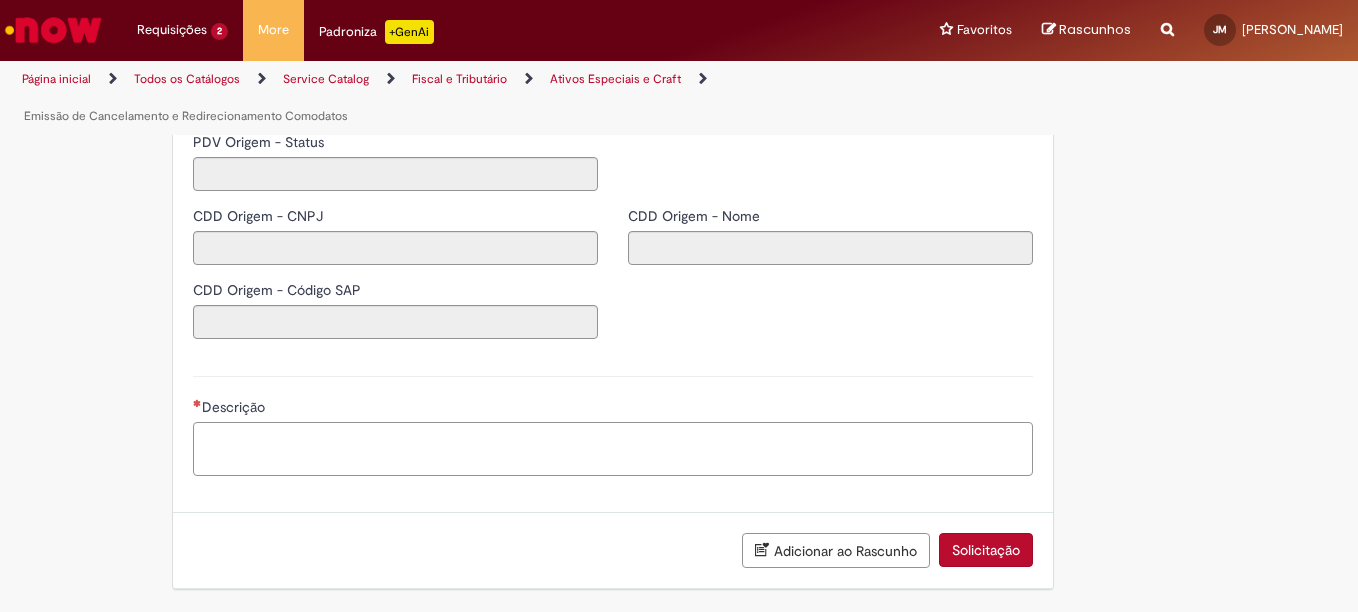 click on "Descrição" at bounding box center (613, 449) 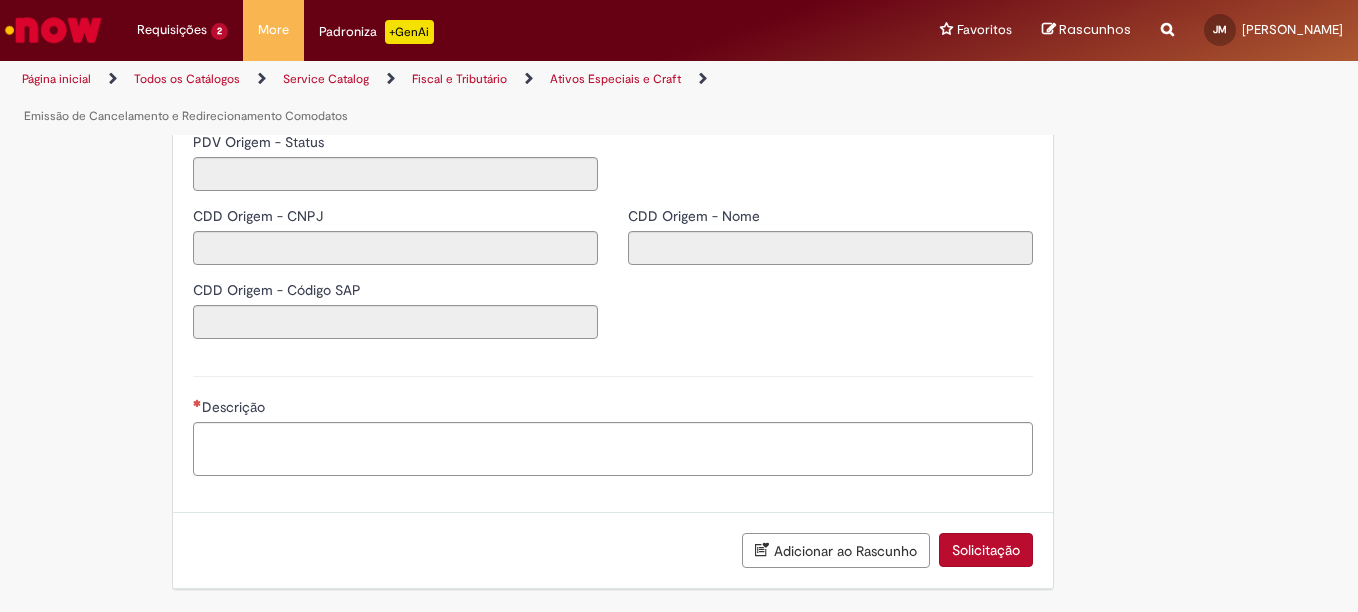 type on "******" 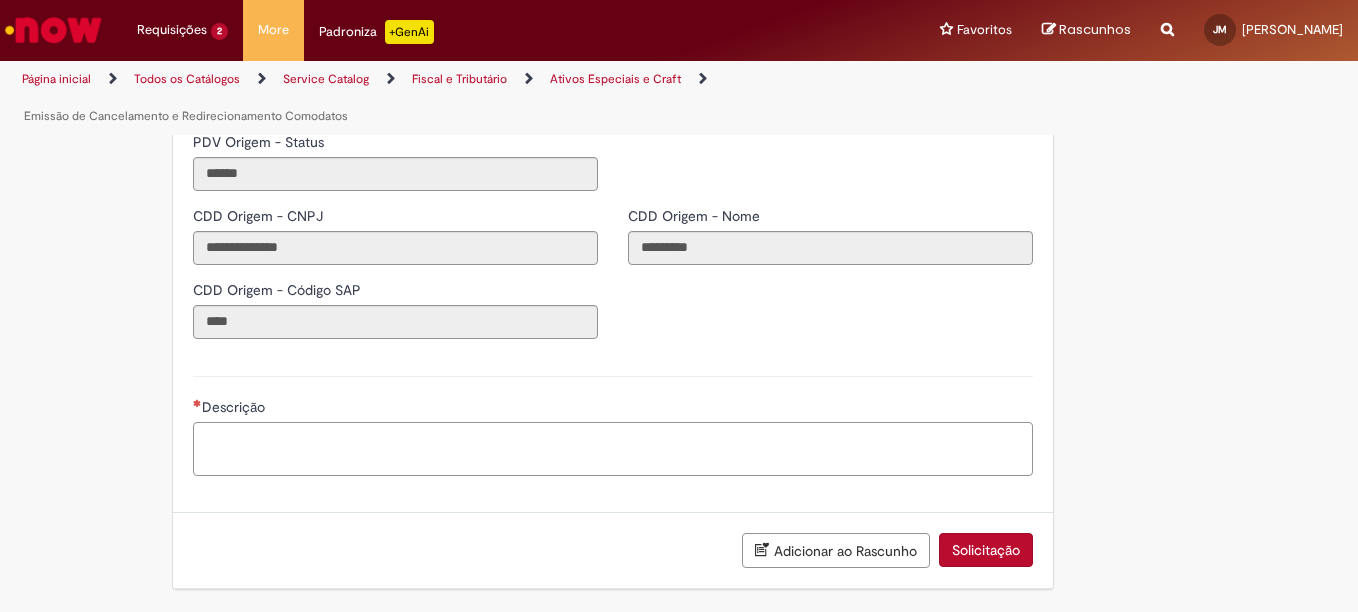 paste on "**********" 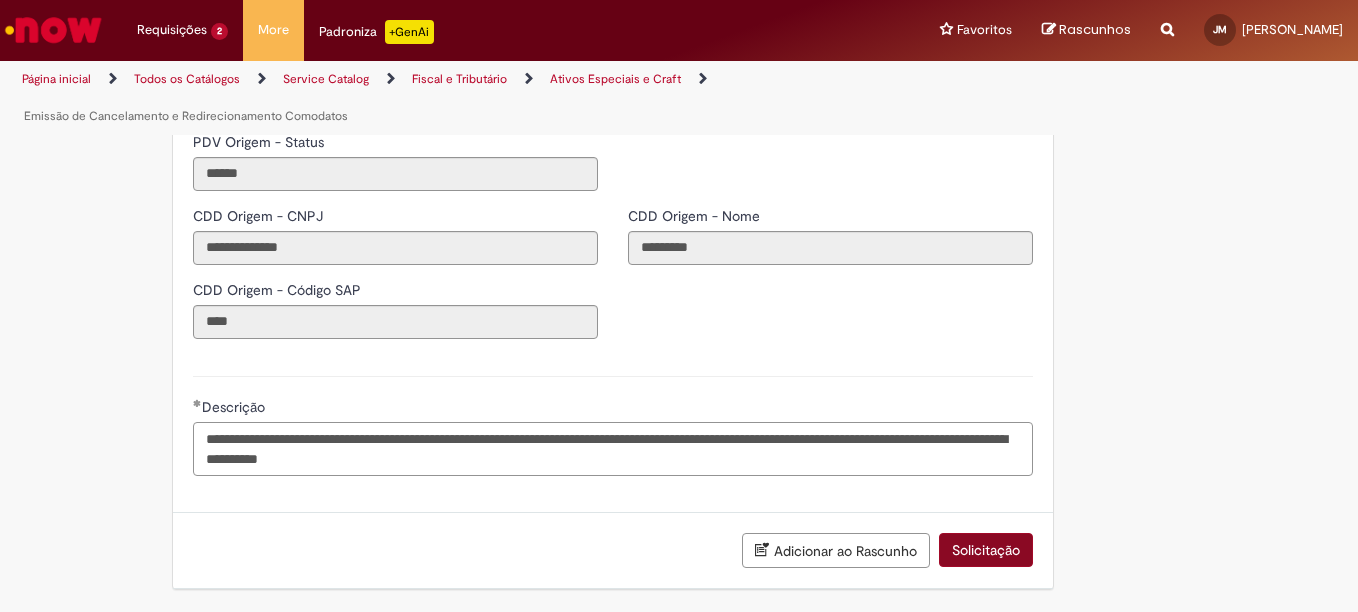 type on "**********" 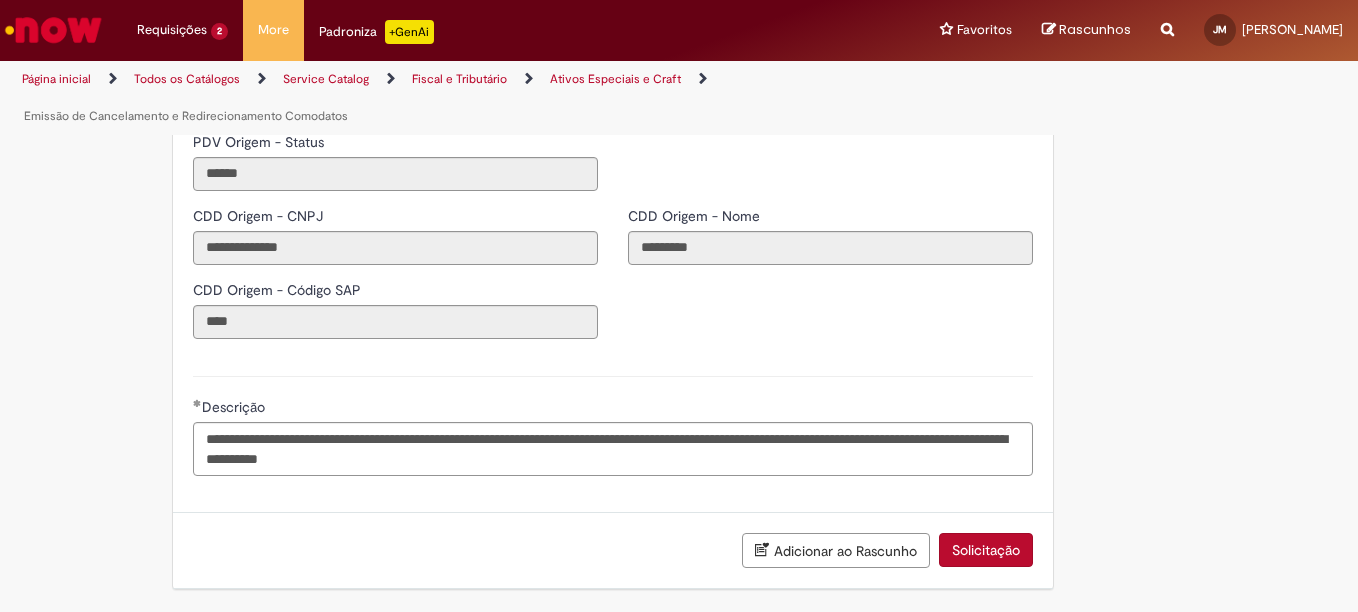 click on "Solicitação" at bounding box center [986, 550] 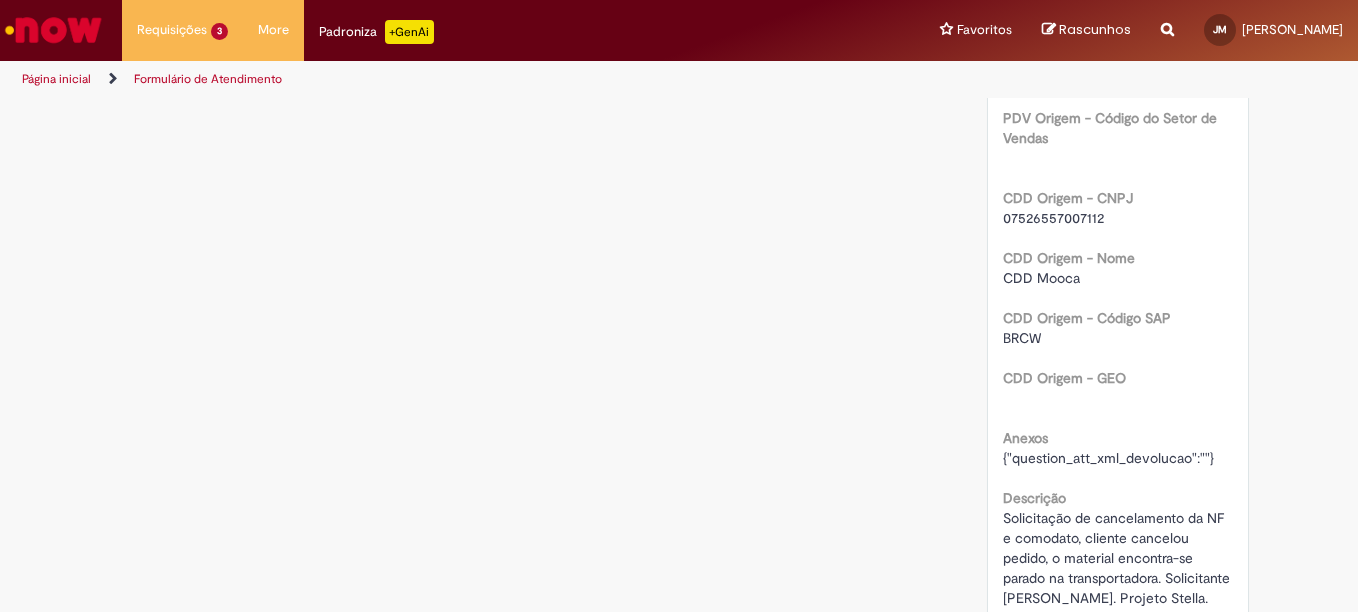 scroll, scrollTop: 0, scrollLeft: 0, axis: both 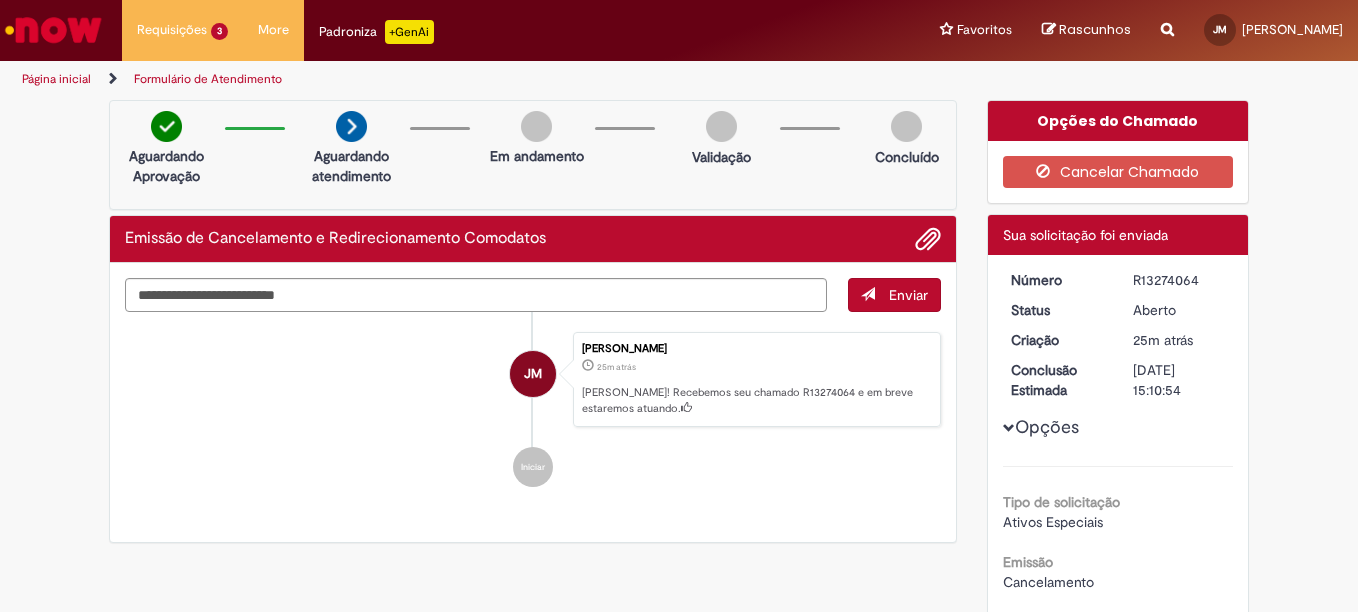 click on "Formulário de Atendimento" at bounding box center (208, 79) 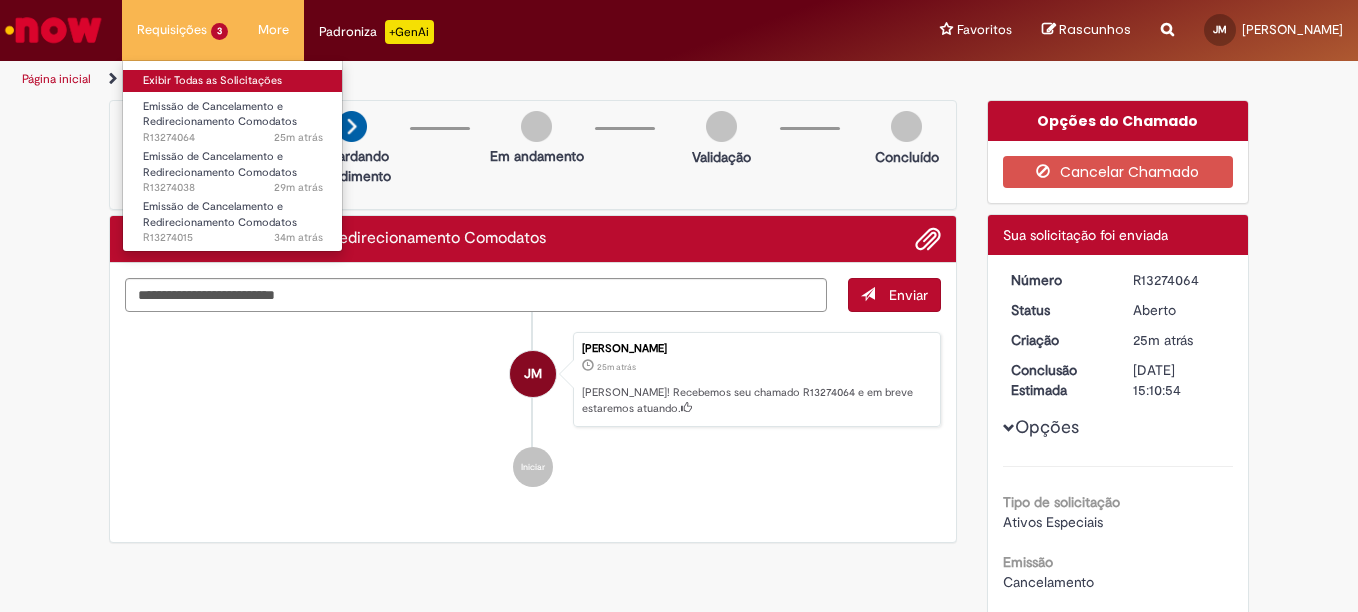 click on "Exibir Todas as Solicitações" at bounding box center [233, 81] 